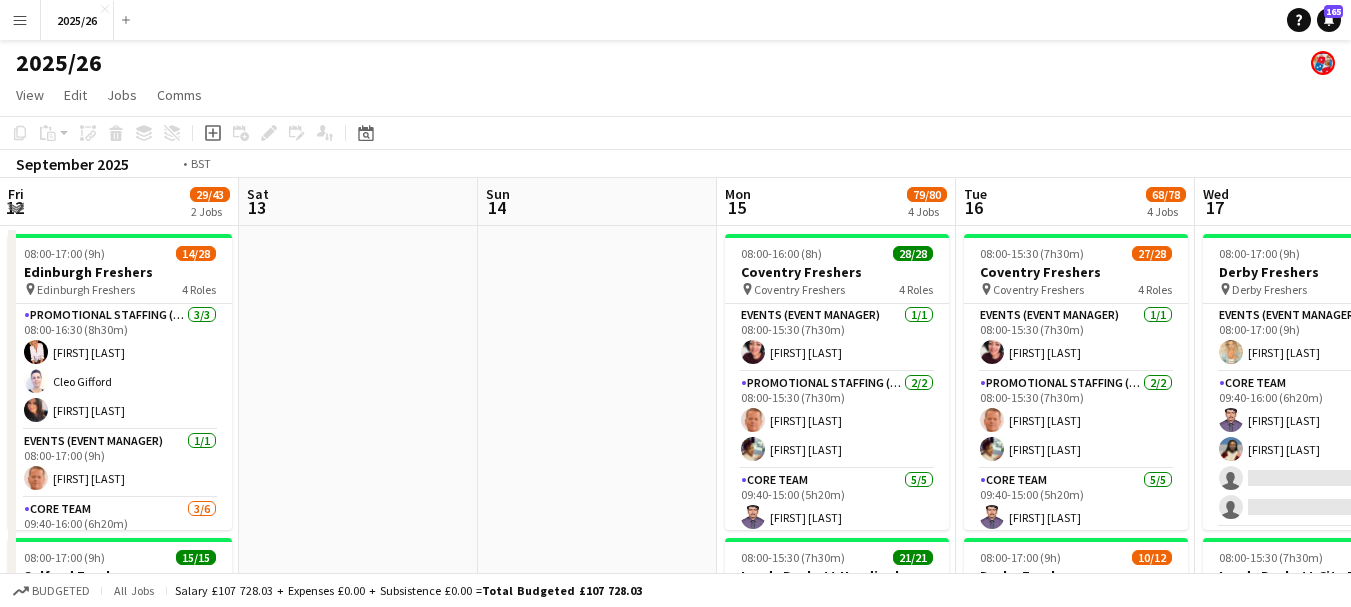scroll, scrollTop: 0, scrollLeft: 0, axis: both 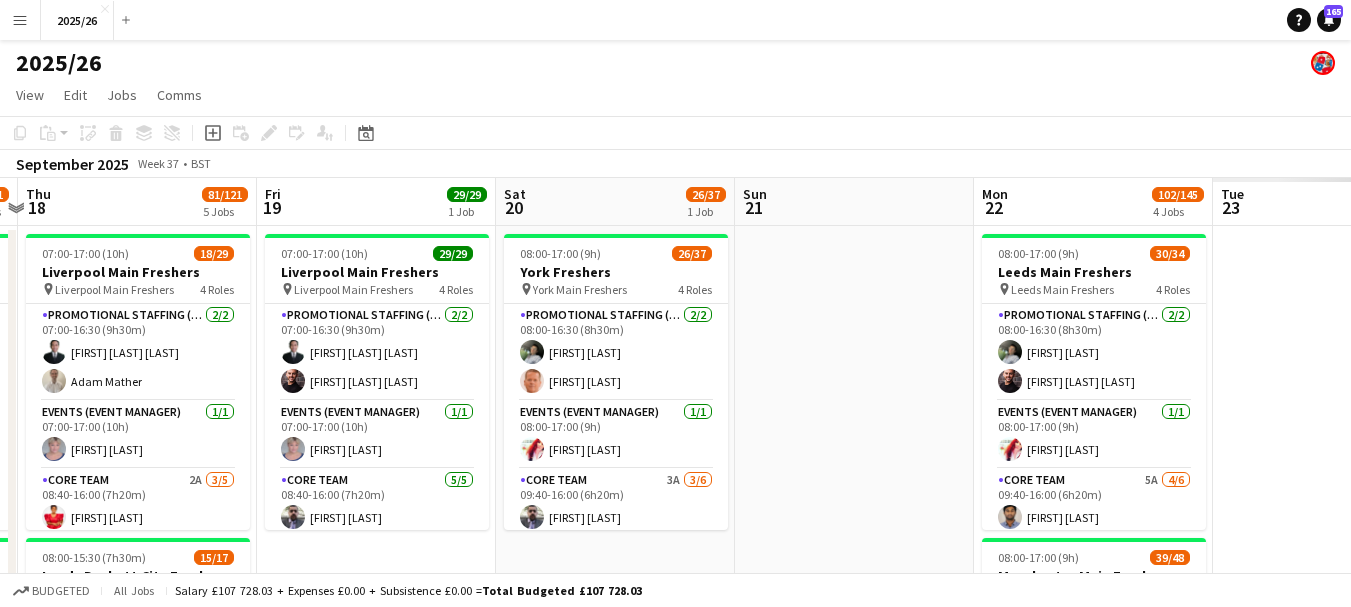 drag, startPoint x: 474, startPoint y: 353, endPoint x: 896, endPoint y: 330, distance: 422.6263 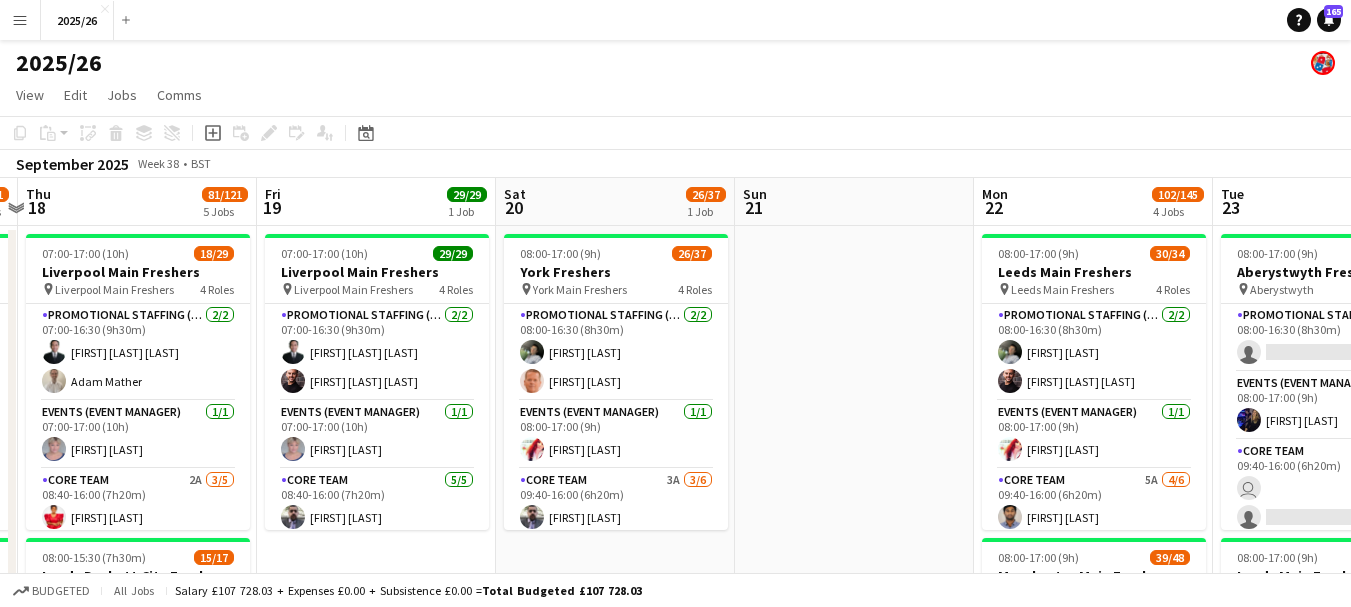 drag, startPoint x: 573, startPoint y: 358, endPoint x: 0, endPoint y: 336, distance: 573.4222 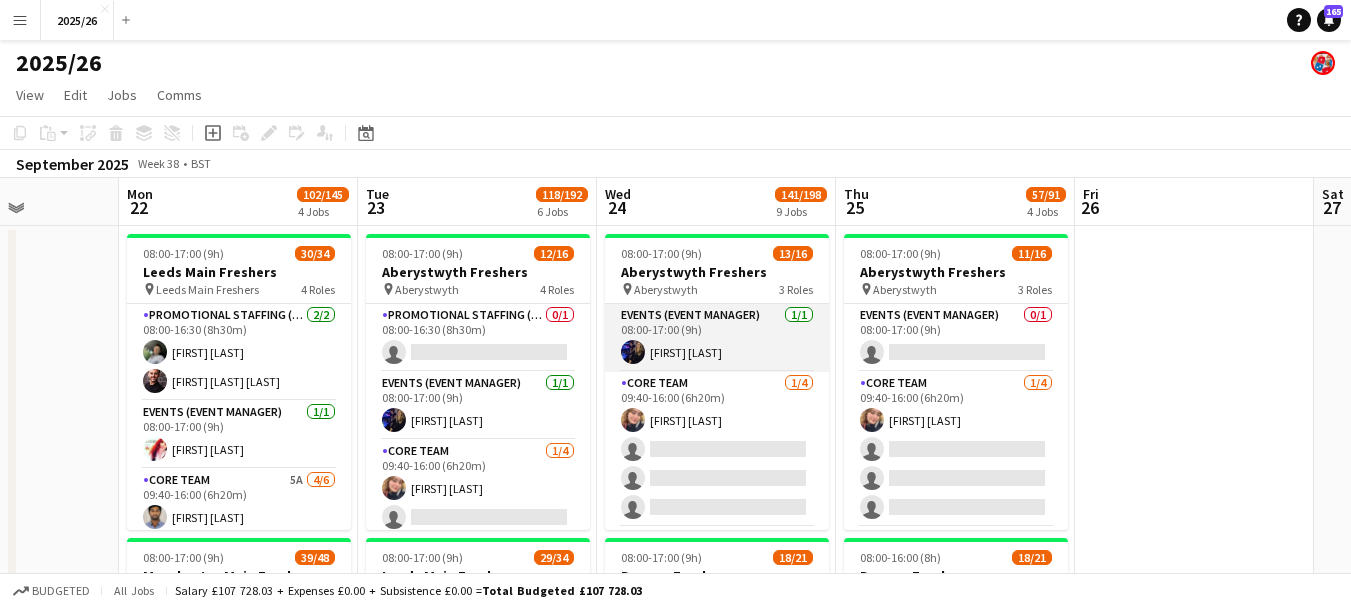 scroll, scrollTop: 0, scrollLeft: 597, axis: horizontal 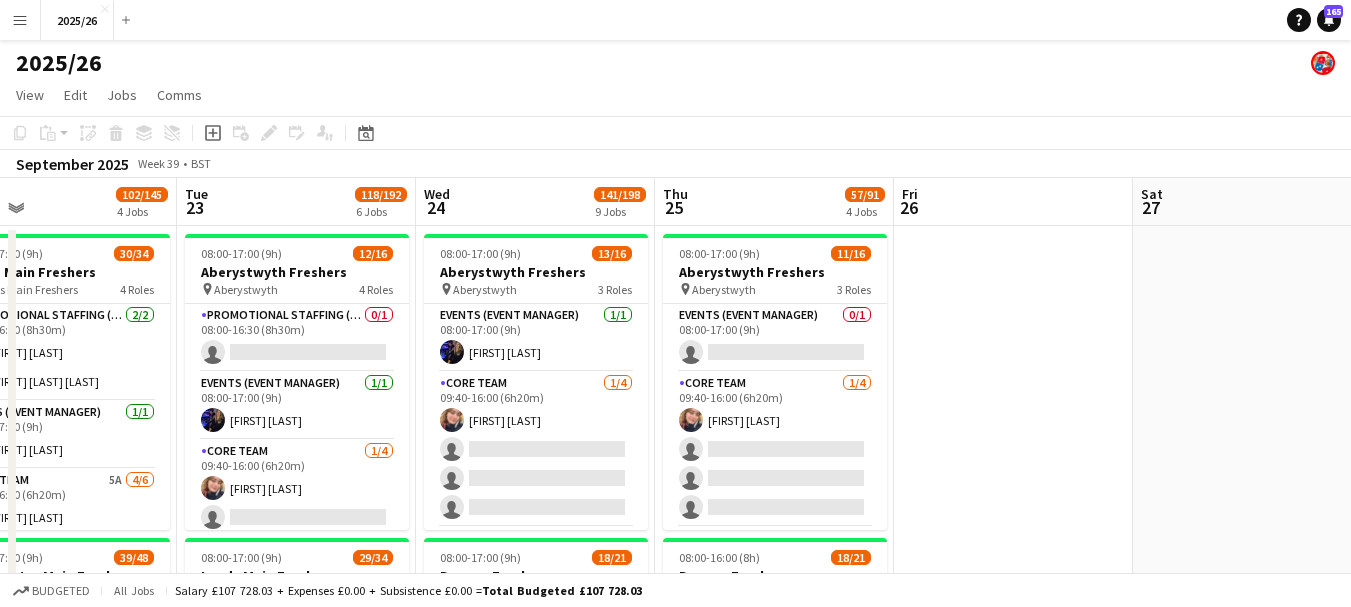 drag, startPoint x: 1291, startPoint y: 372, endPoint x: 1119, endPoint y: 489, distance: 208.02164 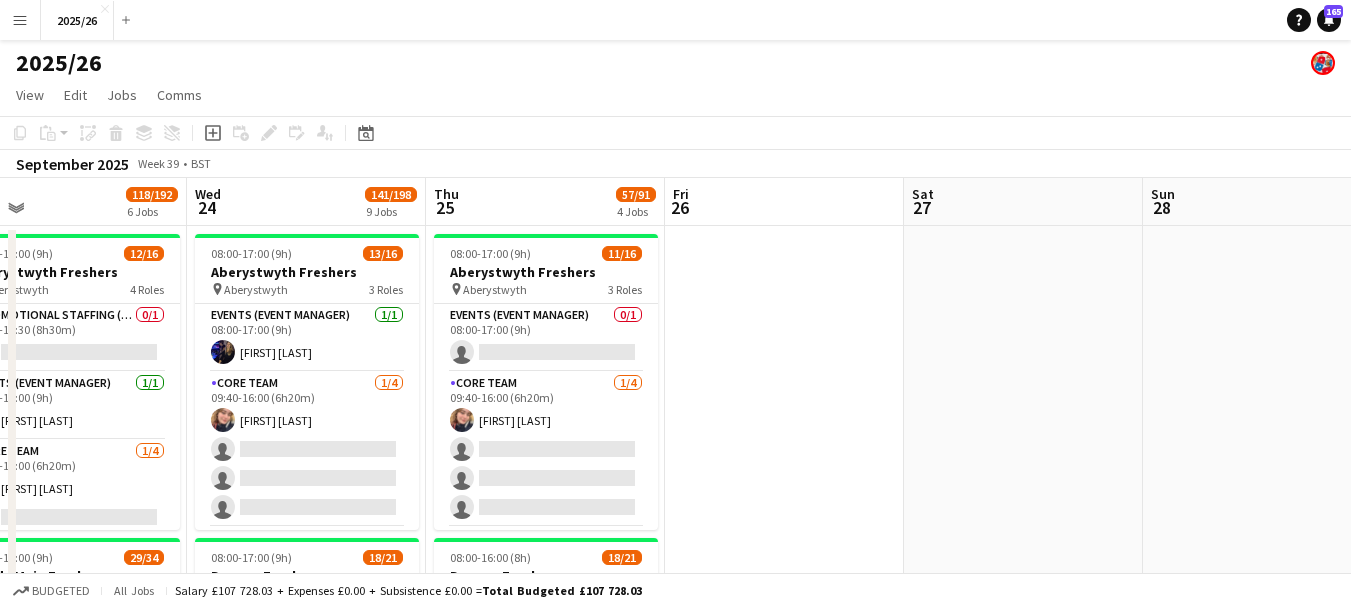drag, startPoint x: 1134, startPoint y: 493, endPoint x: 244, endPoint y: 433, distance: 892.0202 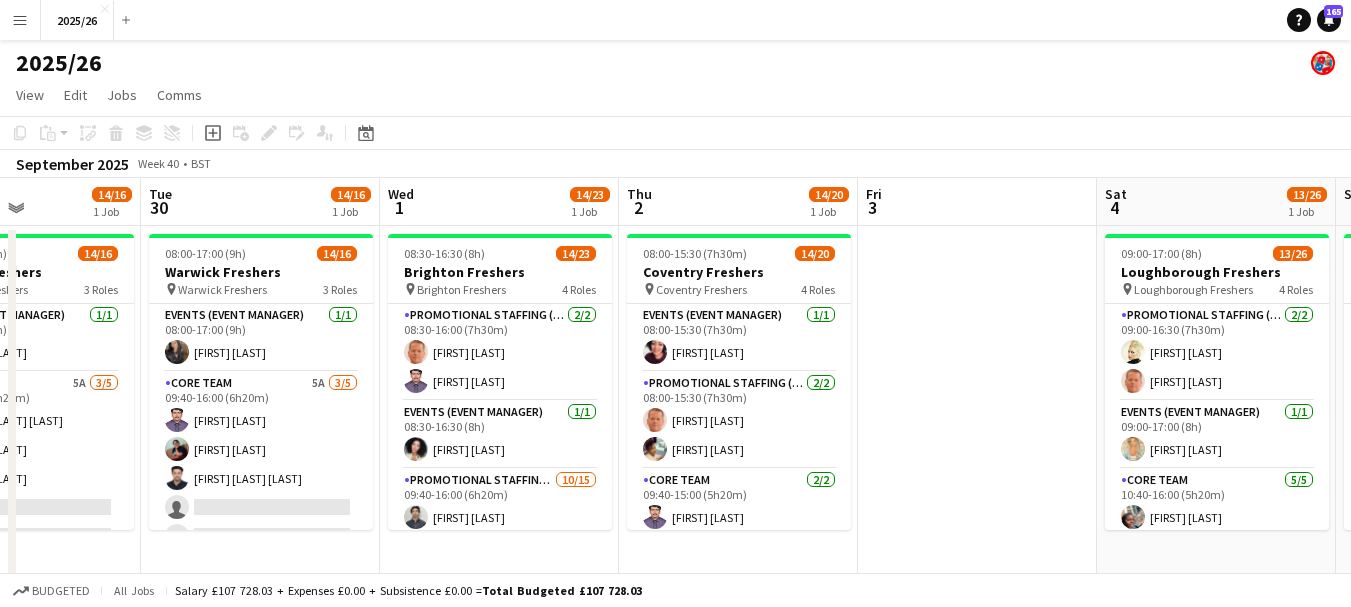 drag, startPoint x: 942, startPoint y: 446, endPoint x: 106, endPoint y: 532, distance: 840.4118 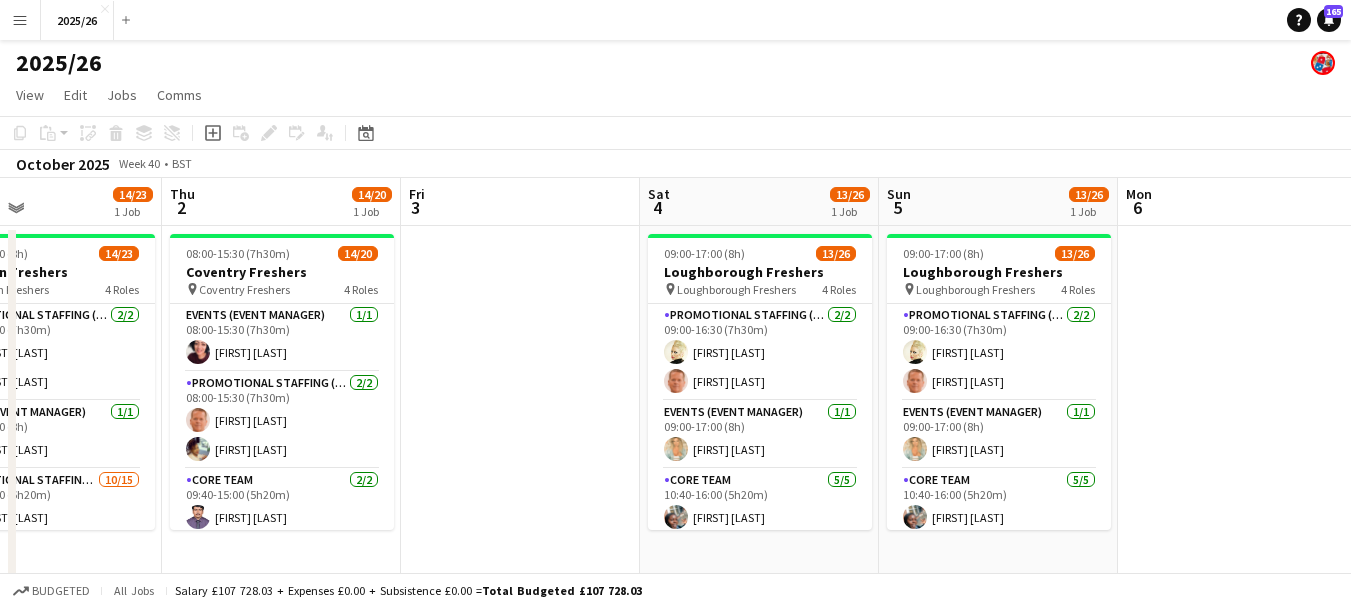 drag, startPoint x: 813, startPoint y: 487, endPoint x: 570, endPoint y: 405, distance: 256.46246 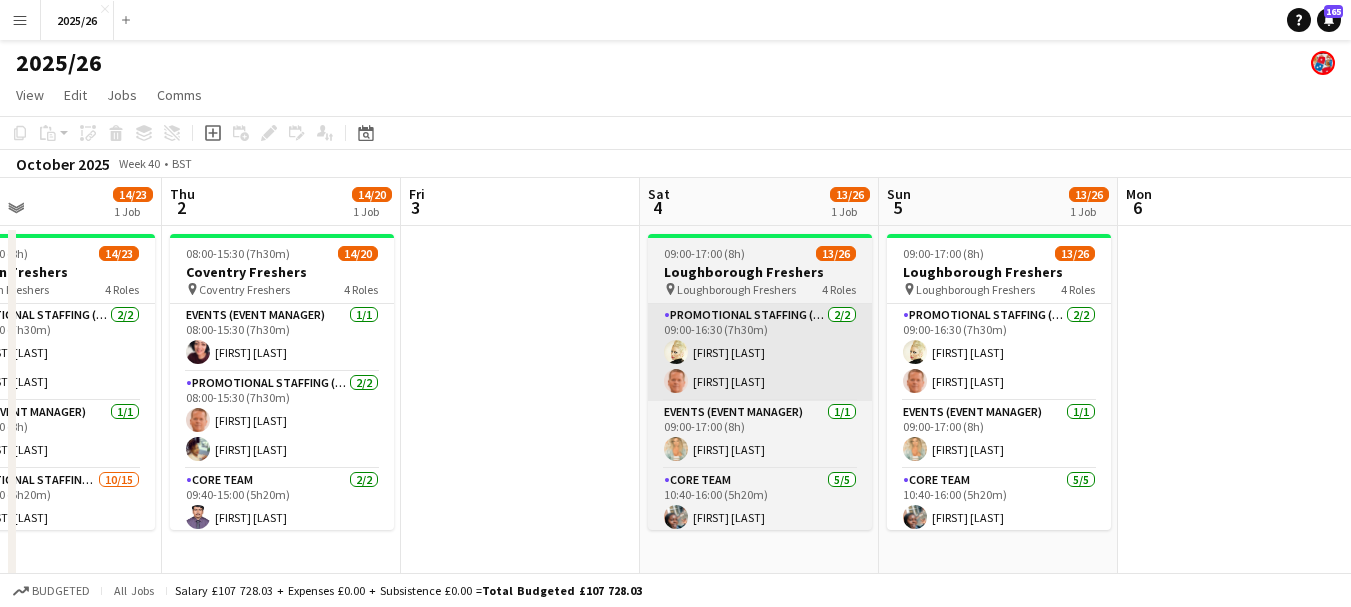 scroll, scrollTop: 0, scrollLeft: 557, axis: horizontal 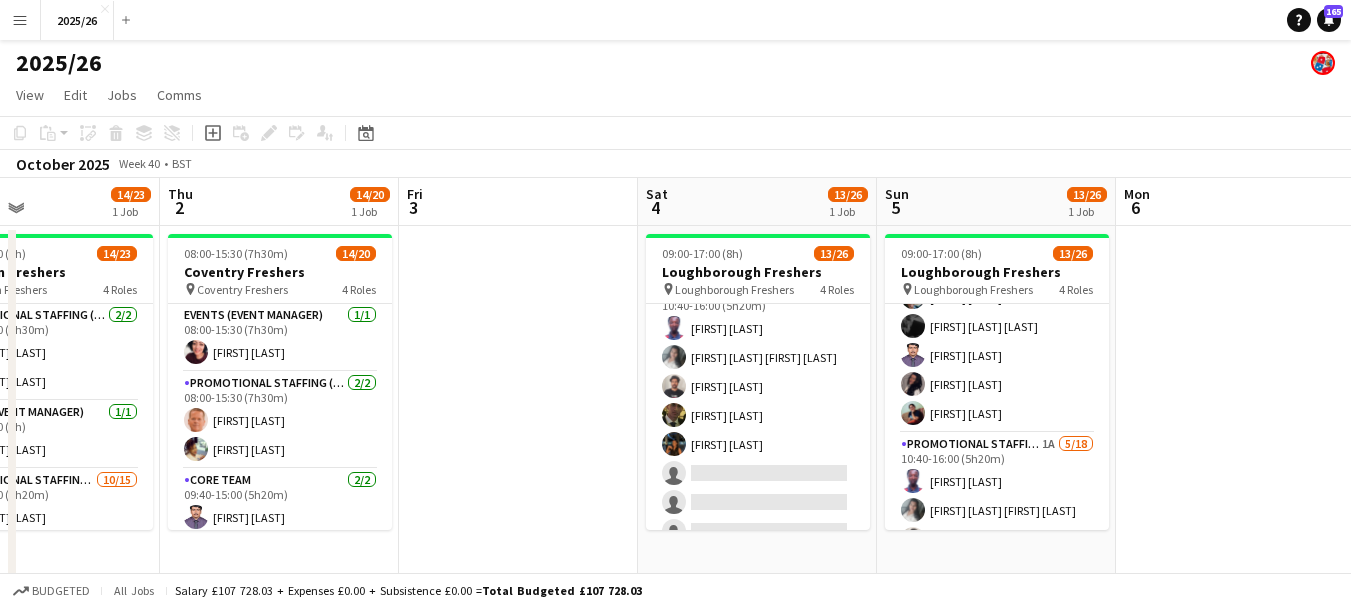 click on "Sat   4   13/26   1 Job" at bounding box center (757, 202) 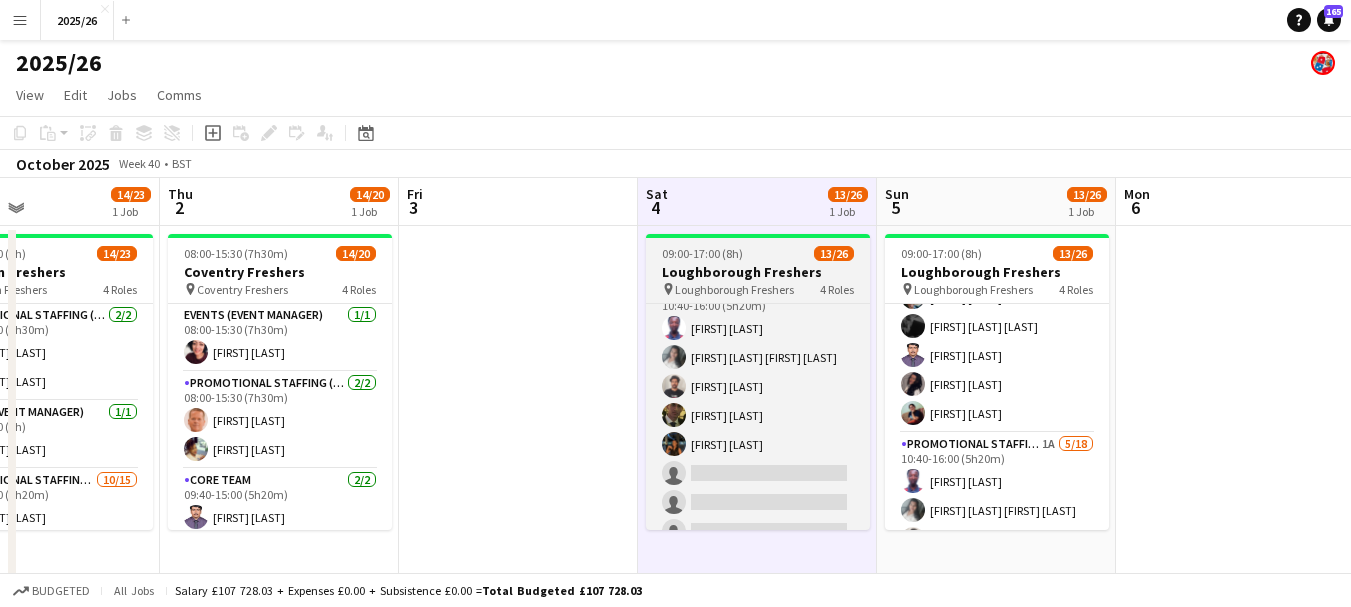 click on "09:00-17:00 (8h)    13/26   Loughborough Freshers
pin
Loughborough Freshers   4 Roles   Promotional Staffing (Team Leader)   2/2   09:00-16:30 (7h30m)
[FIRST] [LAST] [FIRST] [LAST]  Events (Event Manager)   1/1   09:00-17:00 (8h)
[FIRST] [LAST]  Core Team   5/5   10:40-16:00 (5h20m)
[FIRST] [LAST] [FIRST] [LAST] [FIRST] [LAST] [FIRST] [LAST] [FIRST] [LAST] [FIRST] [LAST]  Promotional Staffing (Brand Ambassadors)   1A   5/18   10:40-16:00 (5h20m)
[FIRST] [LAST] [FIRST] [LAST] [FIRST] [LAST] [FIRST] [LAST] [FIRST] [LAST] [FIRST] [LAST] [FIRST] [LAST]
single-neutral-actions
single-neutral-actions
single-neutral-actions
single-neutral-actions
single-neutral-actions
single-neutral-actions" at bounding box center [758, 382] 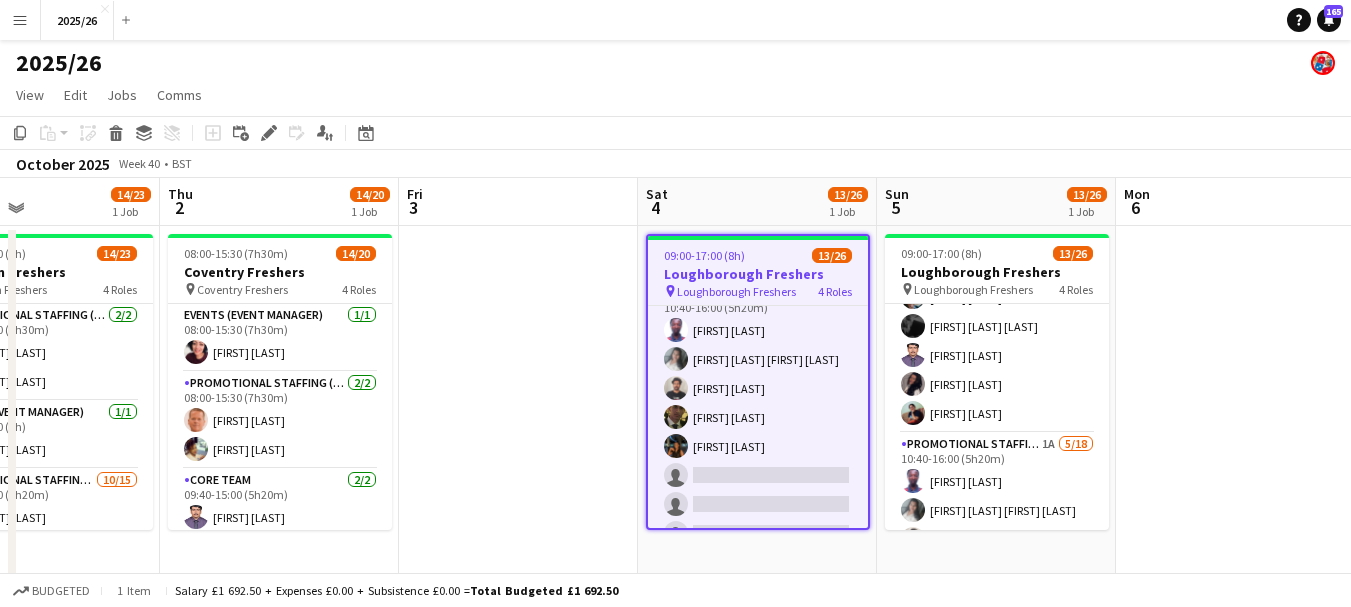 click on "09:00-17:00 (8h)" at bounding box center (704, 255) 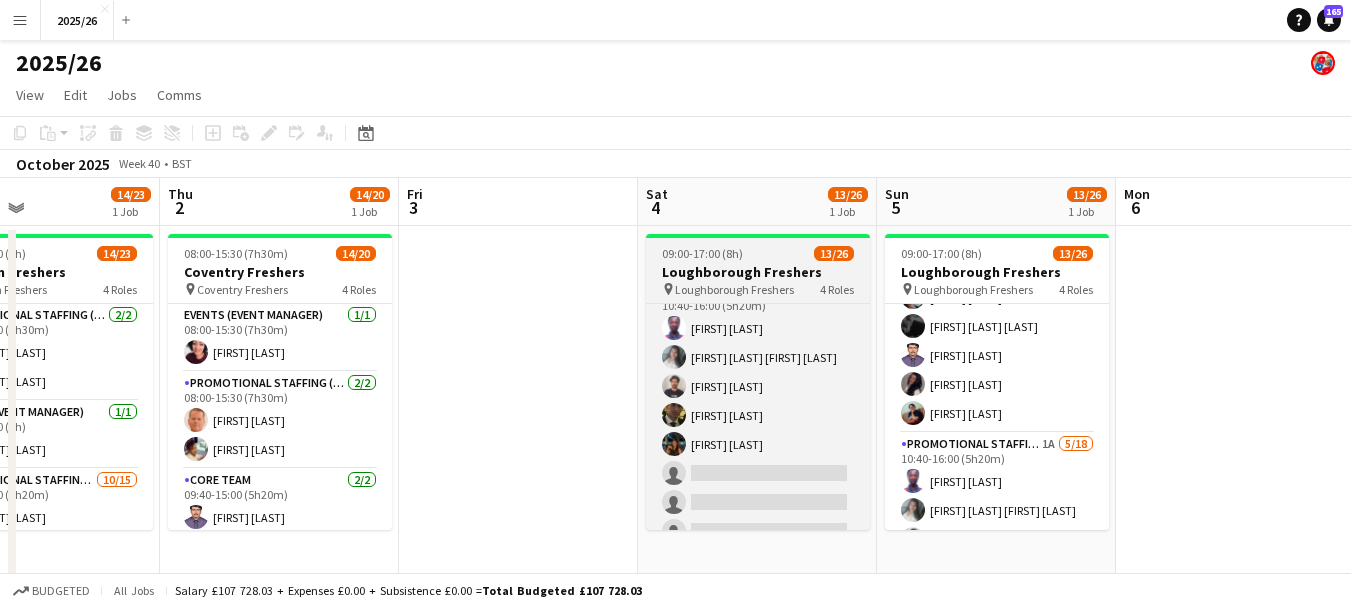 click on "Loughborough Freshers" at bounding box center [758, 272] 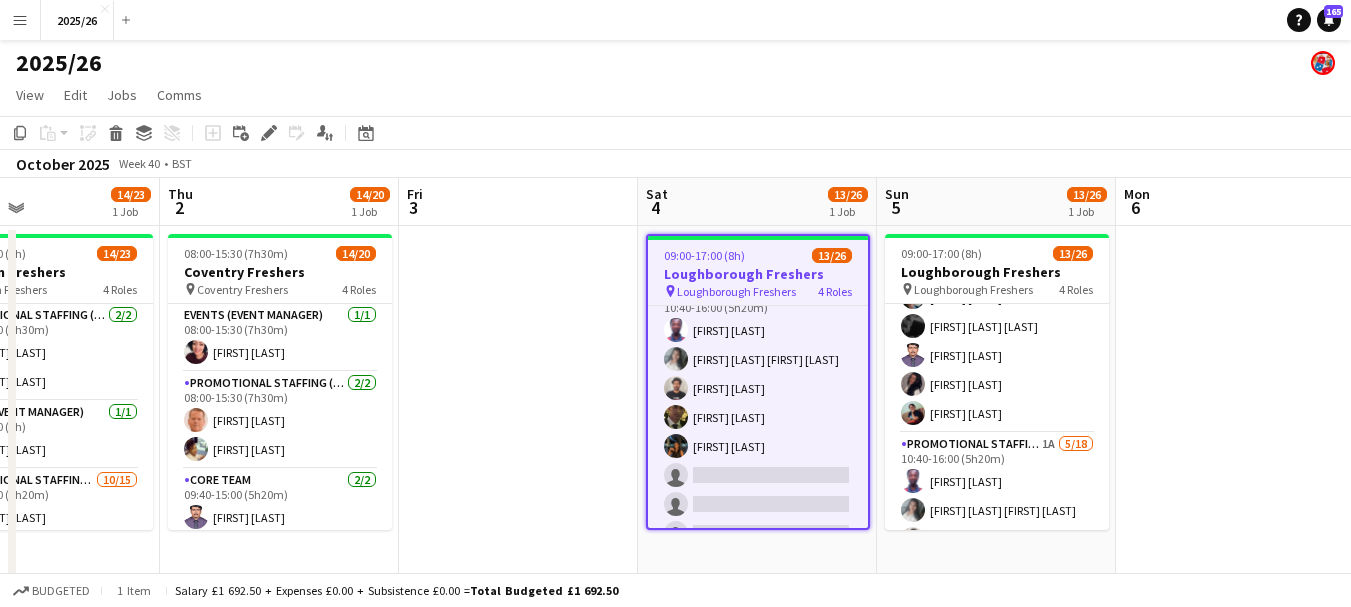 click on "Loughborough Freshers" at bounding box center (758, 274) 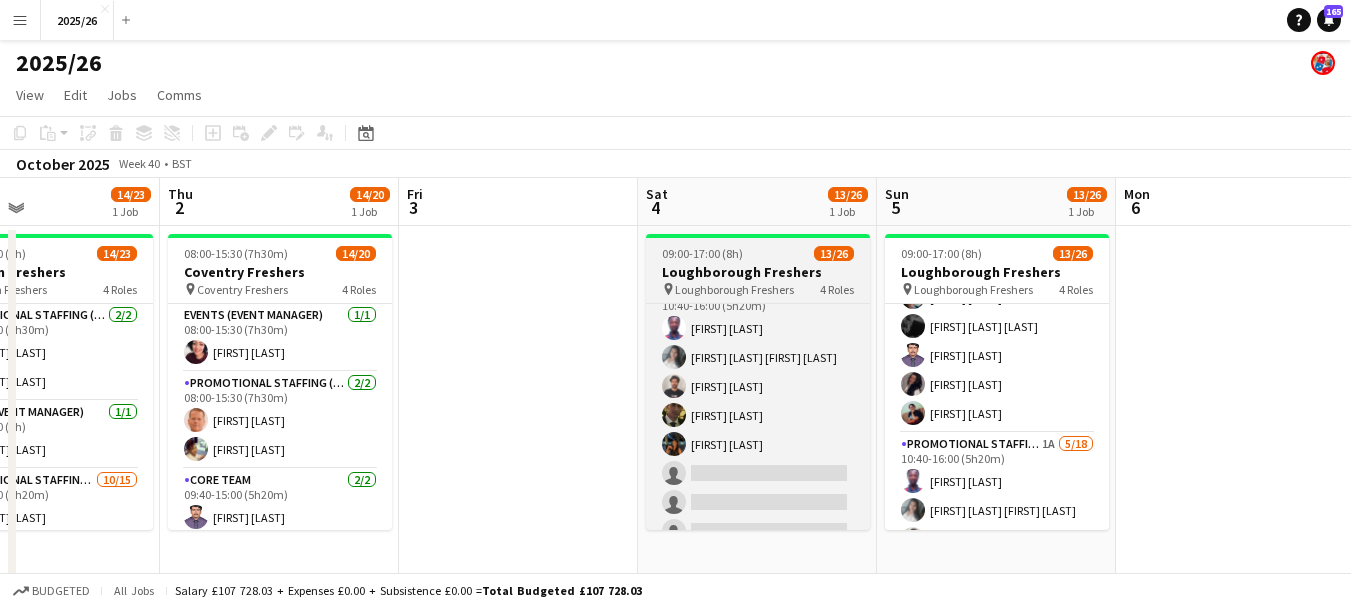 click on "Loughborough Freshers" at bounding box center (758, 272) 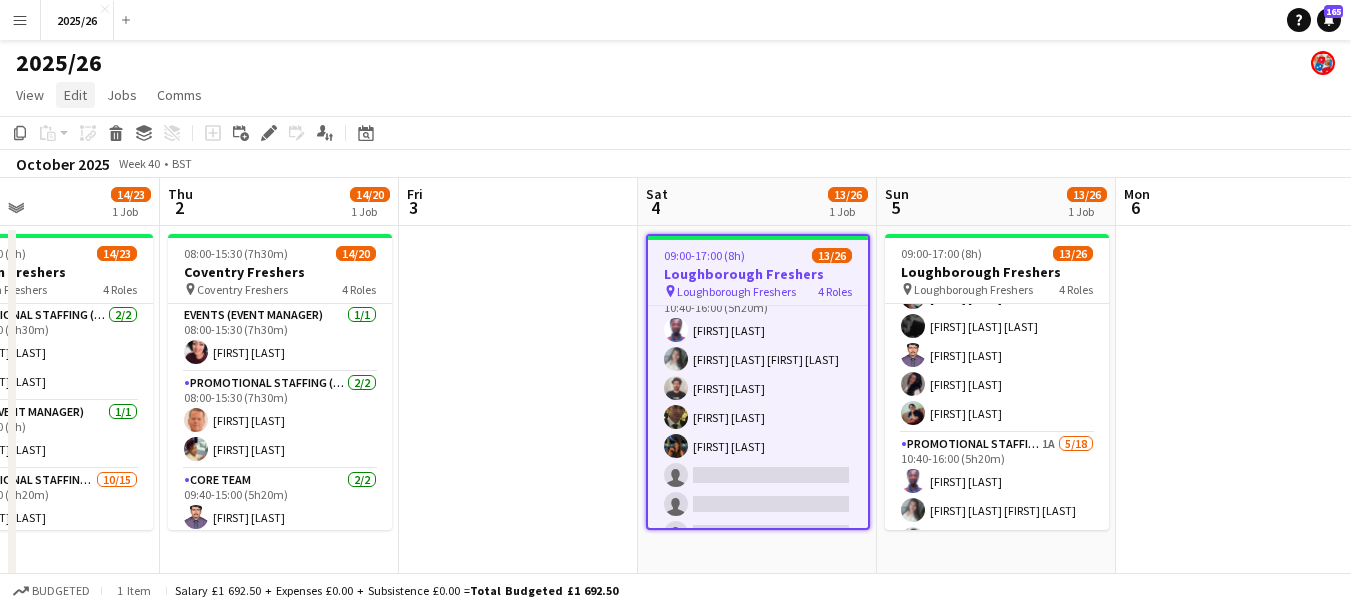 click on "Edit" 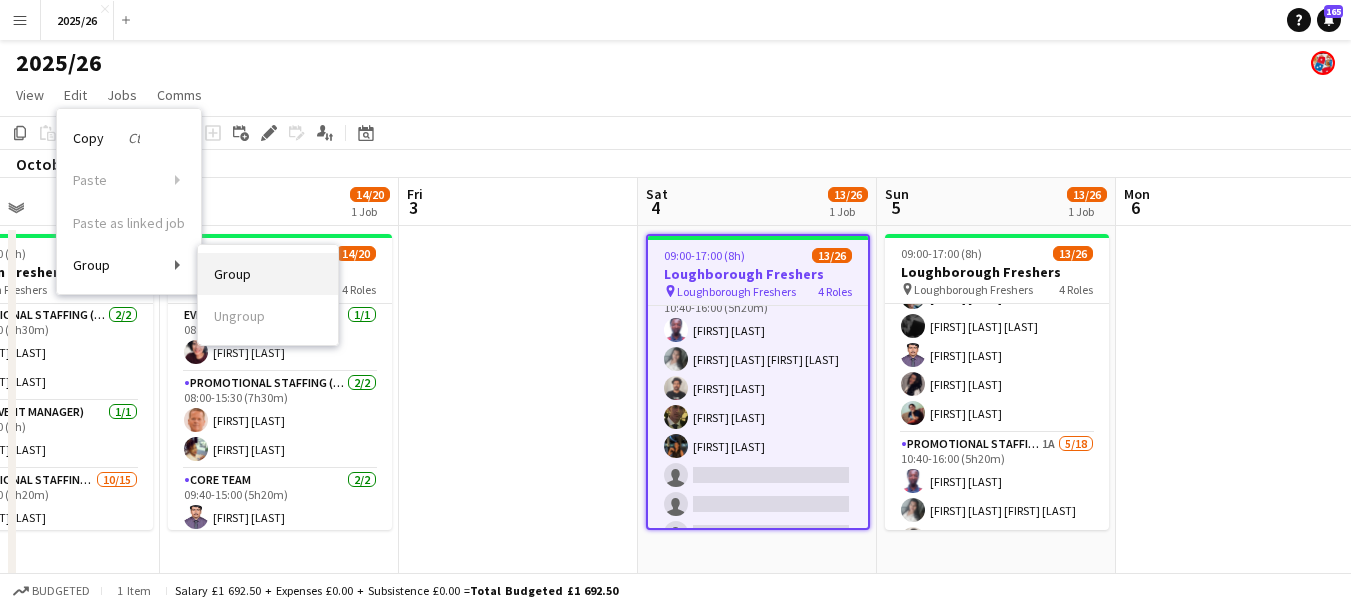 click on "Group" at bounding box center (232, 274) 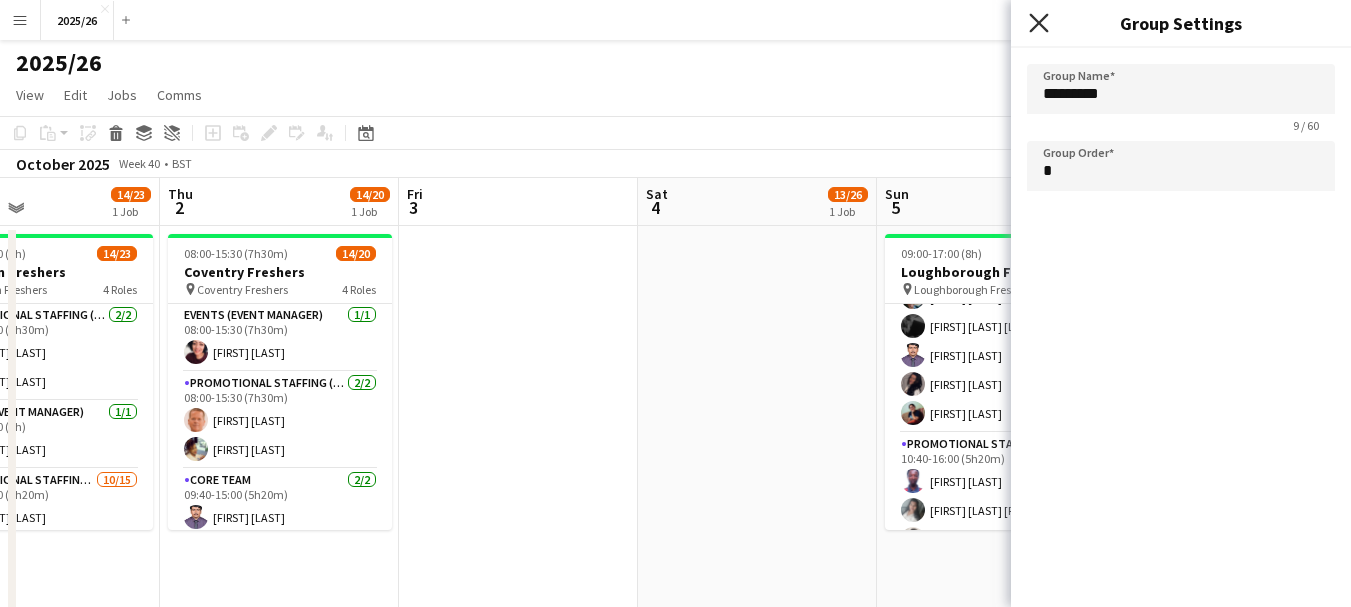click on "Close pop-in" 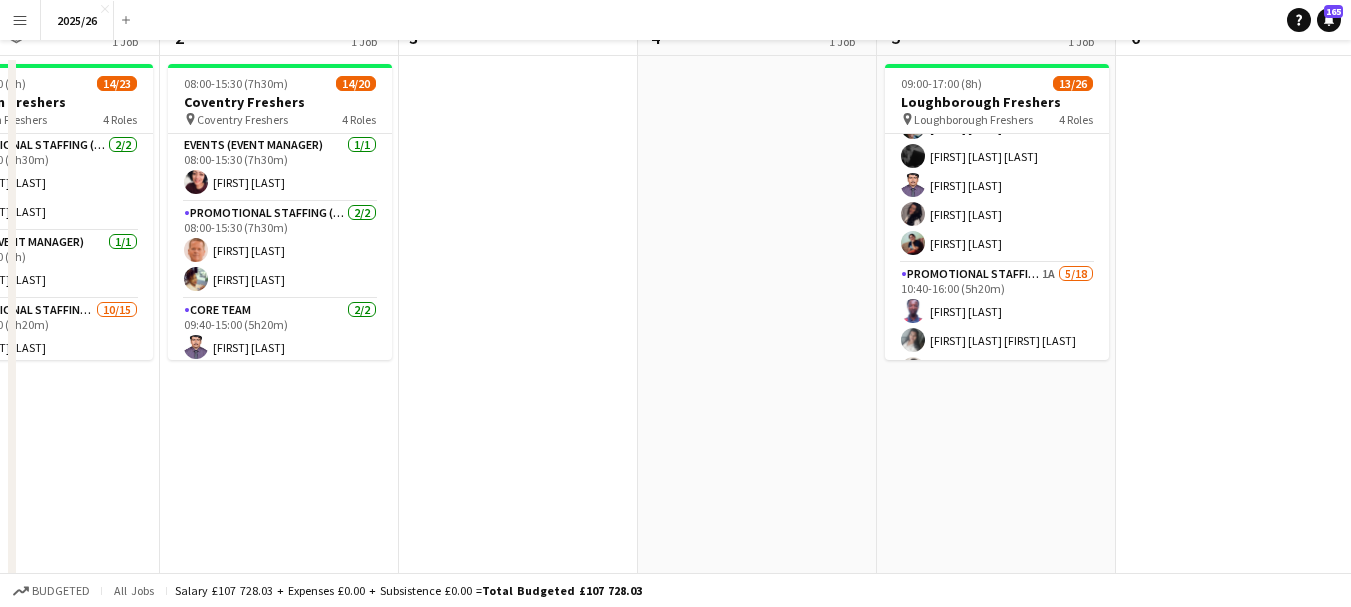scroll, scrollTop: 0, scrollLeft: 0, axis: both 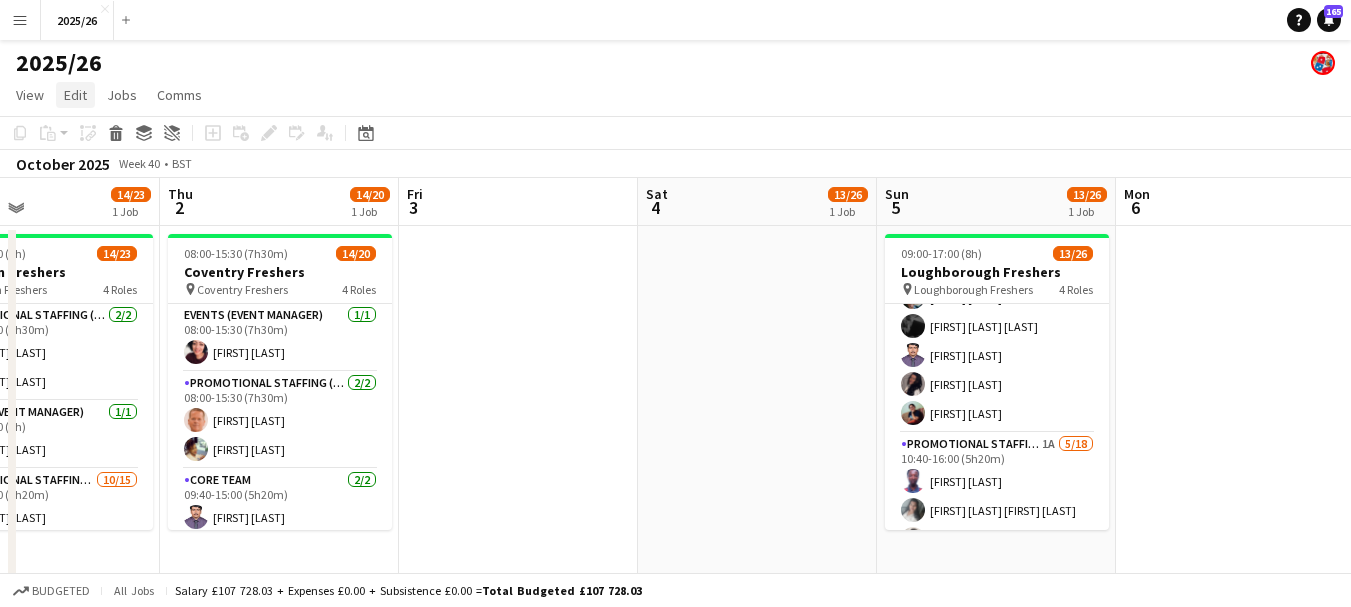 click on "Edit" 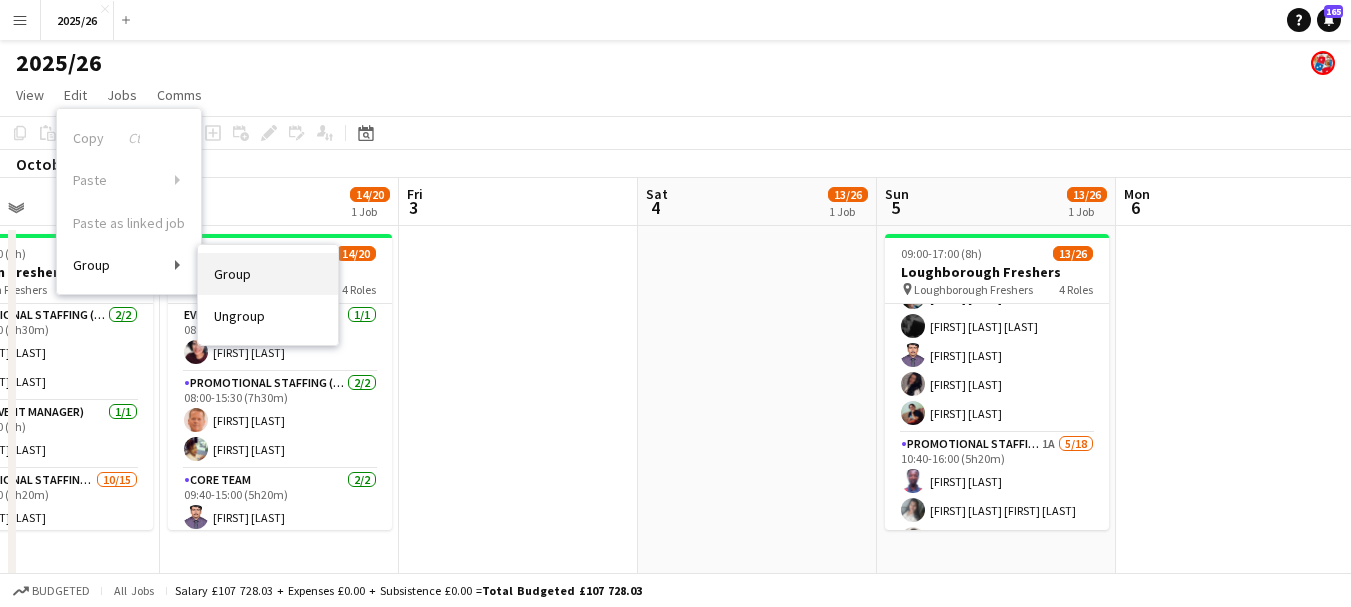 click on "Group" at bounding box center (232, 274) 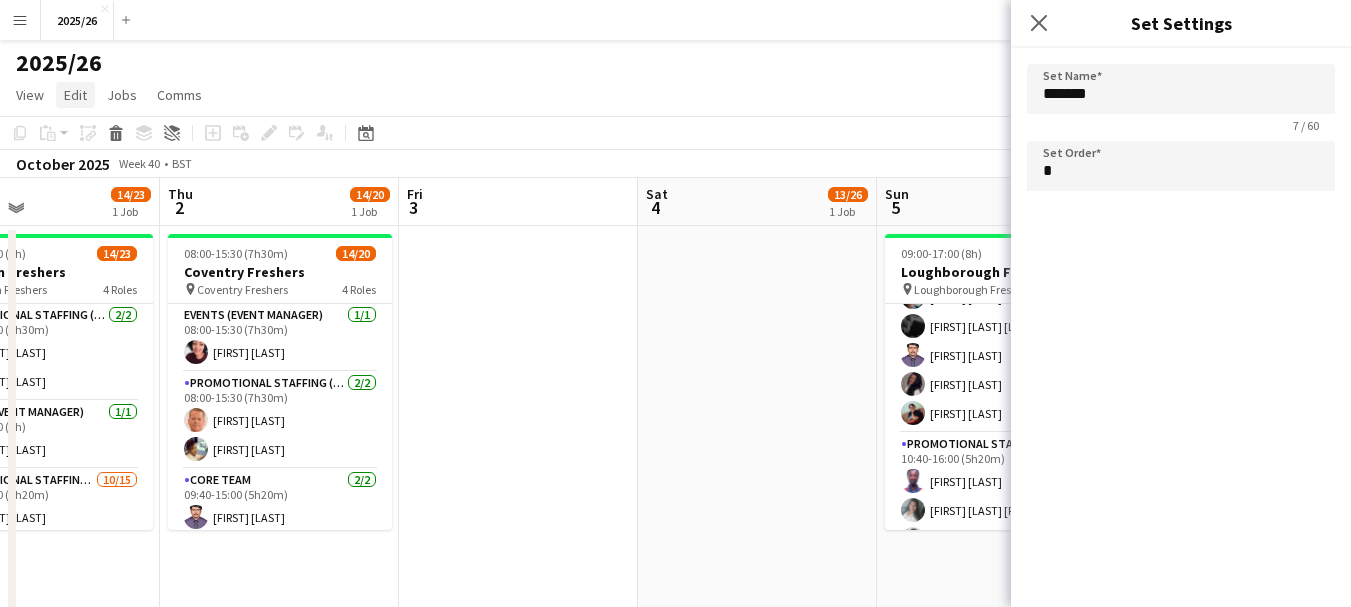 click on "Edit" 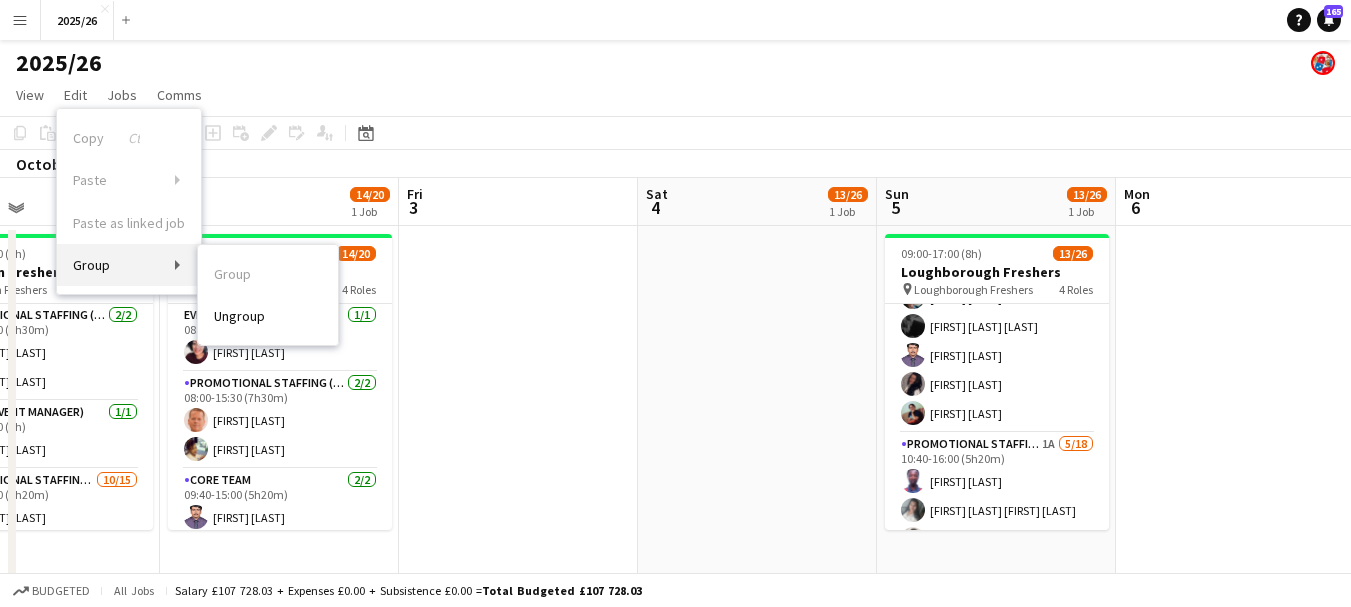 click on "Group" at bounding box center [129, 265] 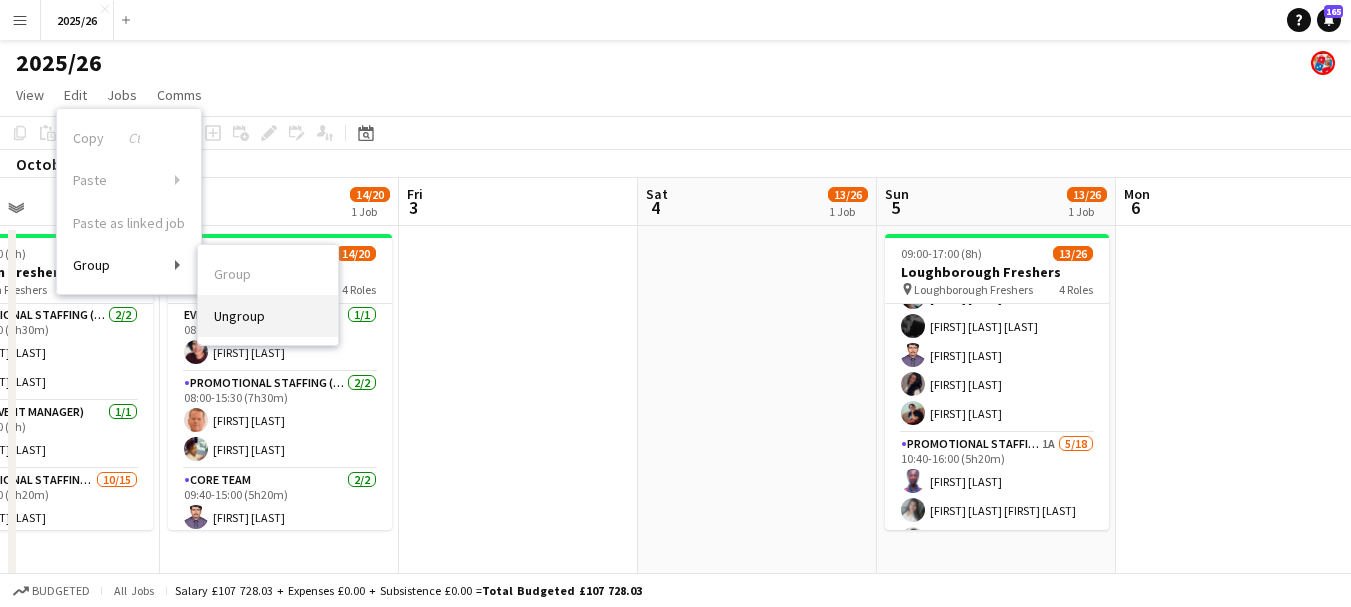 click on "Ungroup" at bounding box center (268, 316) 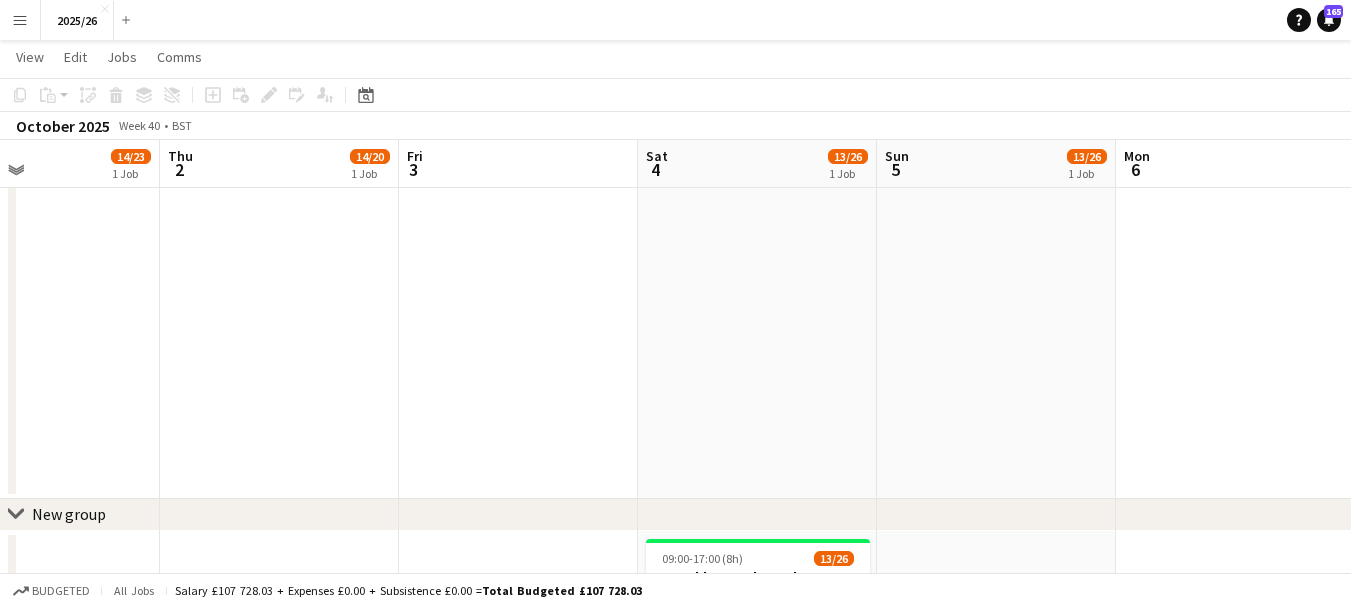 scroll, scrollTop: 2744, scrollLeft: 0, axis: vertical 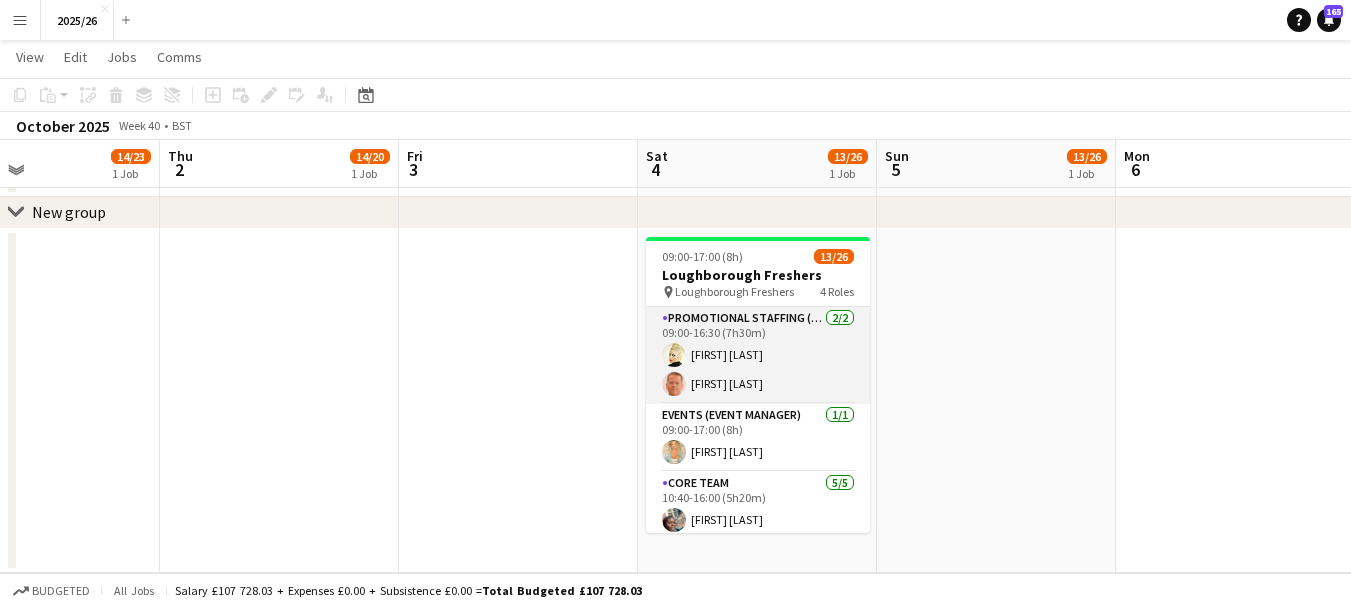 click on "Promotional Staffing (Team Leader)   2/2   09:00-16:30 (7h30m)
[FIRST] [LAST] [FIRST] [LAST]" at bounding box center [758, 355] 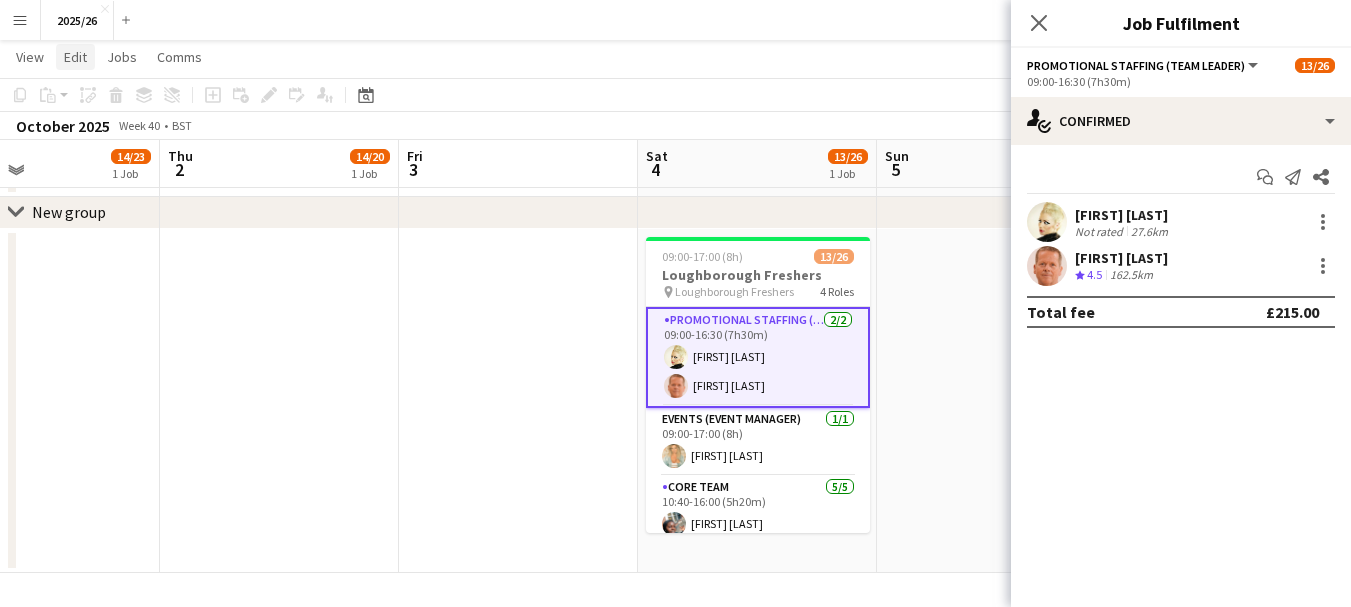 click on "Edit" 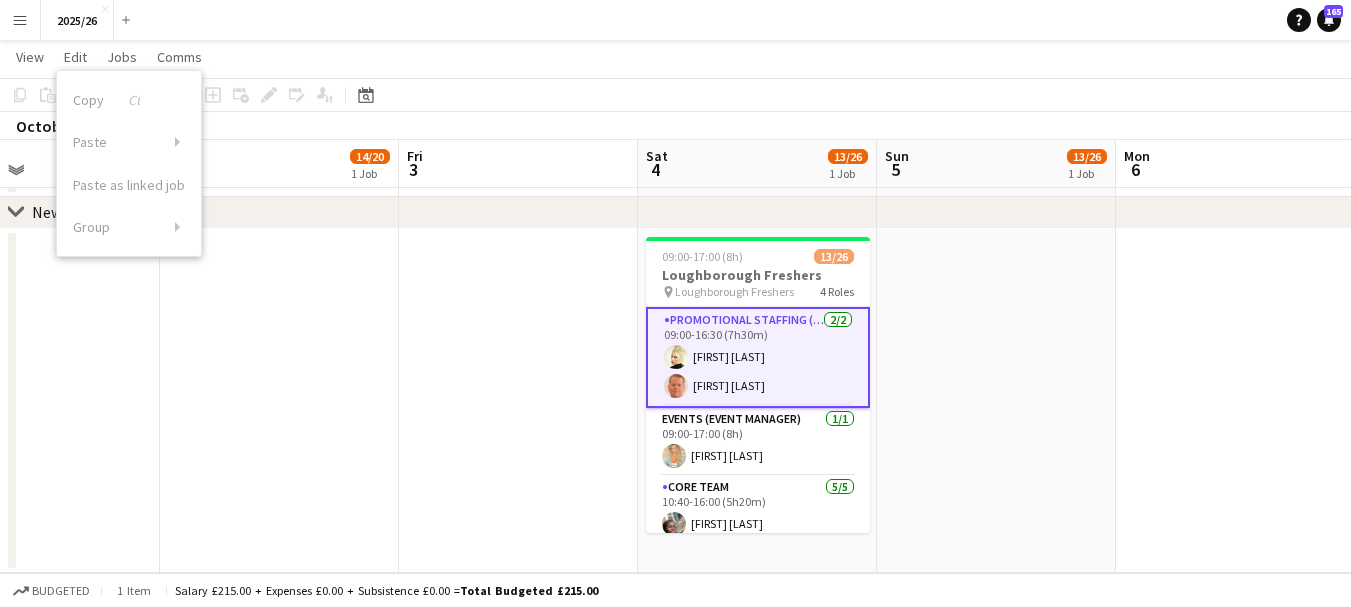click on "Promotional Staffing (Team Leader)   2/2   09:00-16:30 (7h30m)
[FIRST] [LAST] [FIRST] [LAST]" at bounding box center (758, 357) 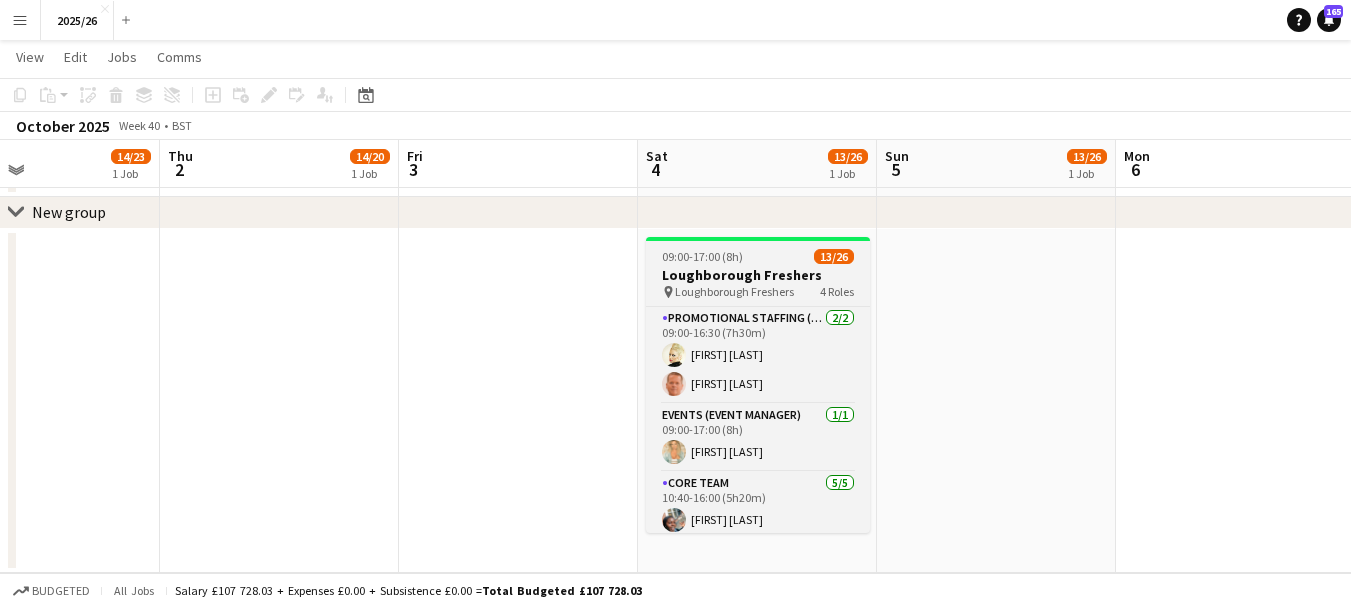 click on "Loughborough Freshers" at bounding box center (734, 291) 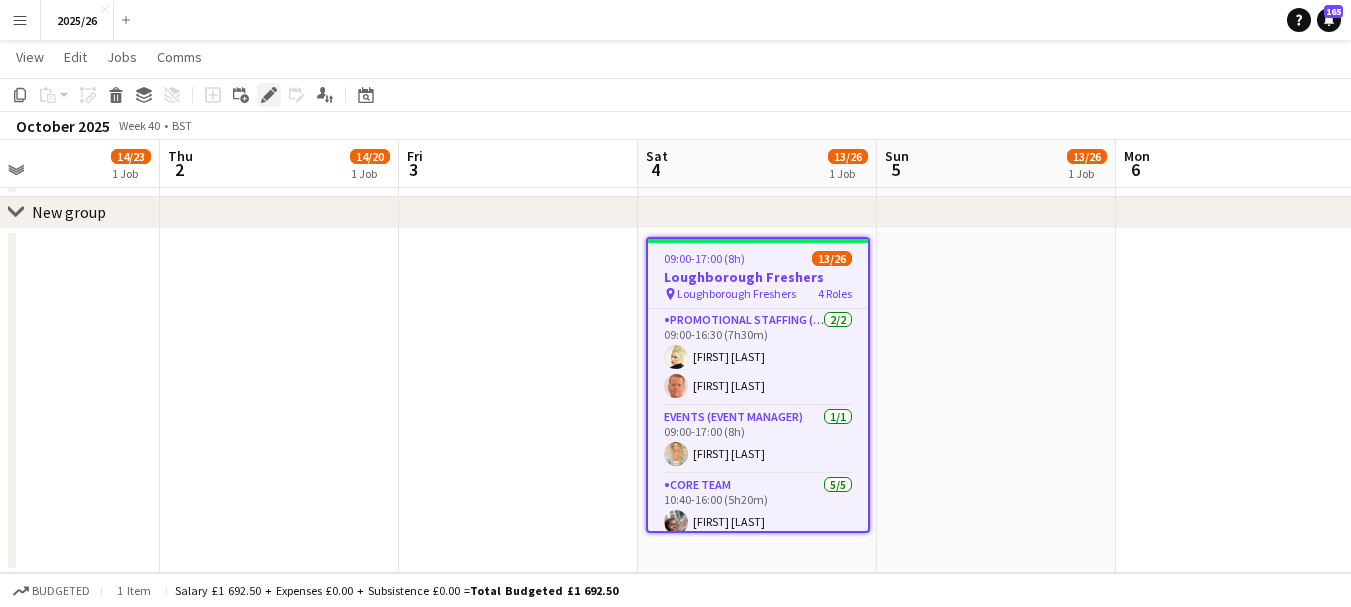 click 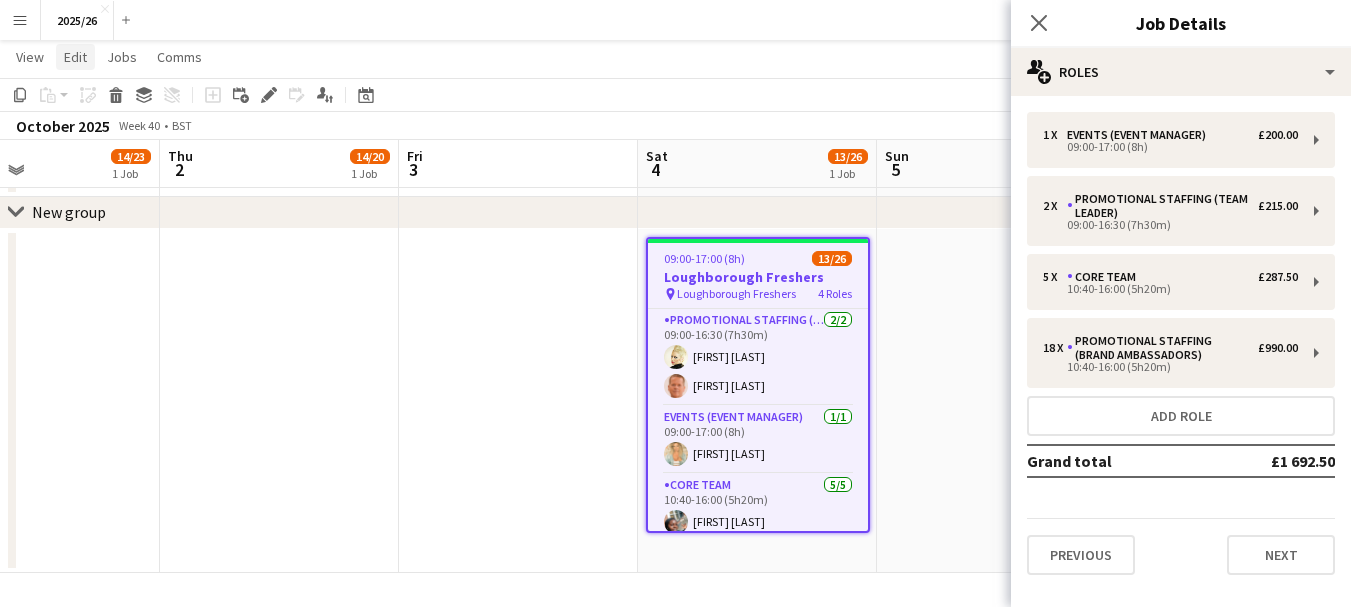 click on "Edit" 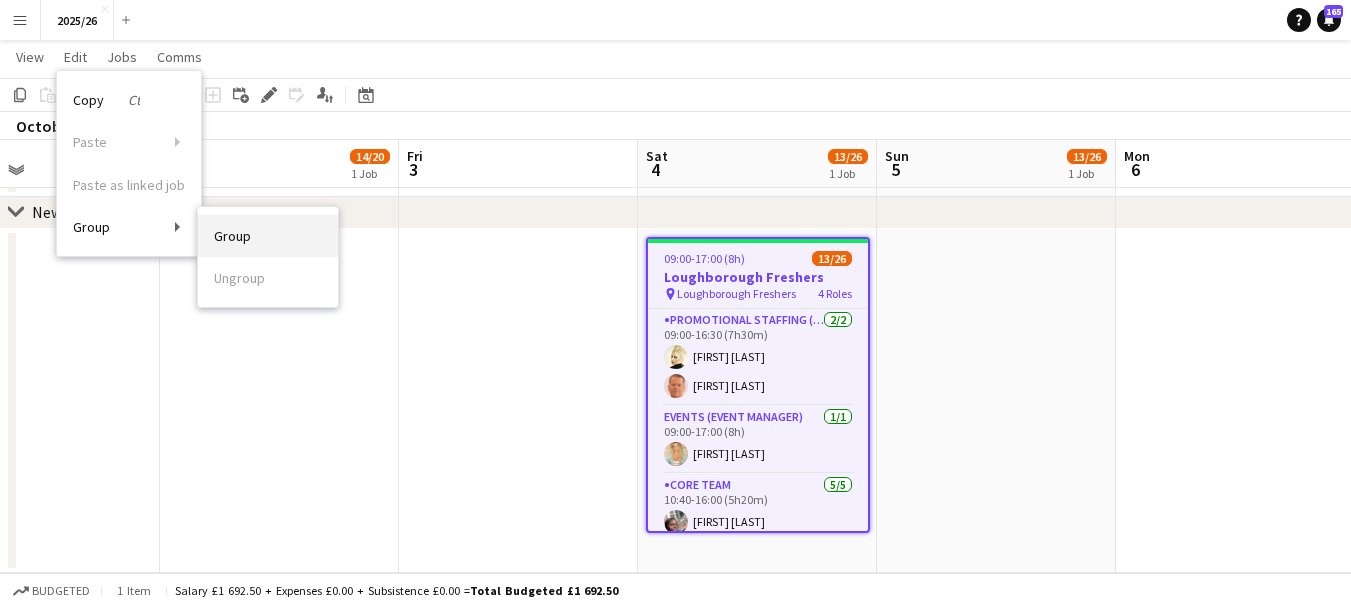 click on "Group" at bounding box center [232, 236] 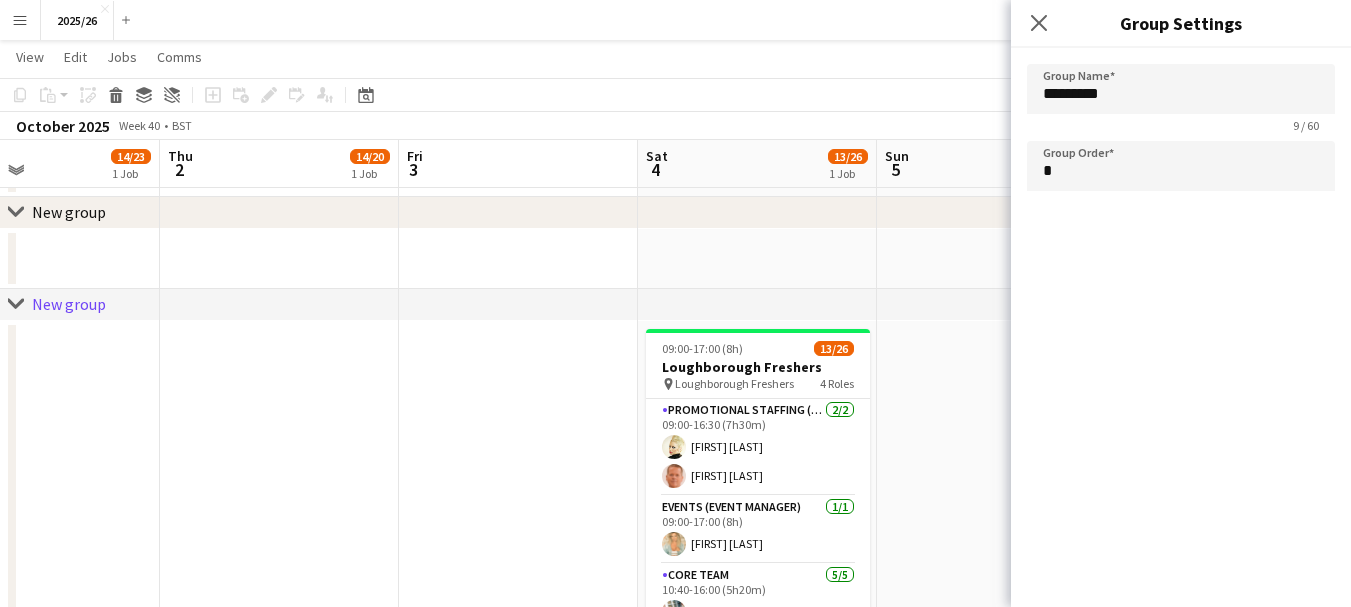 click on "chevron-right
New group" 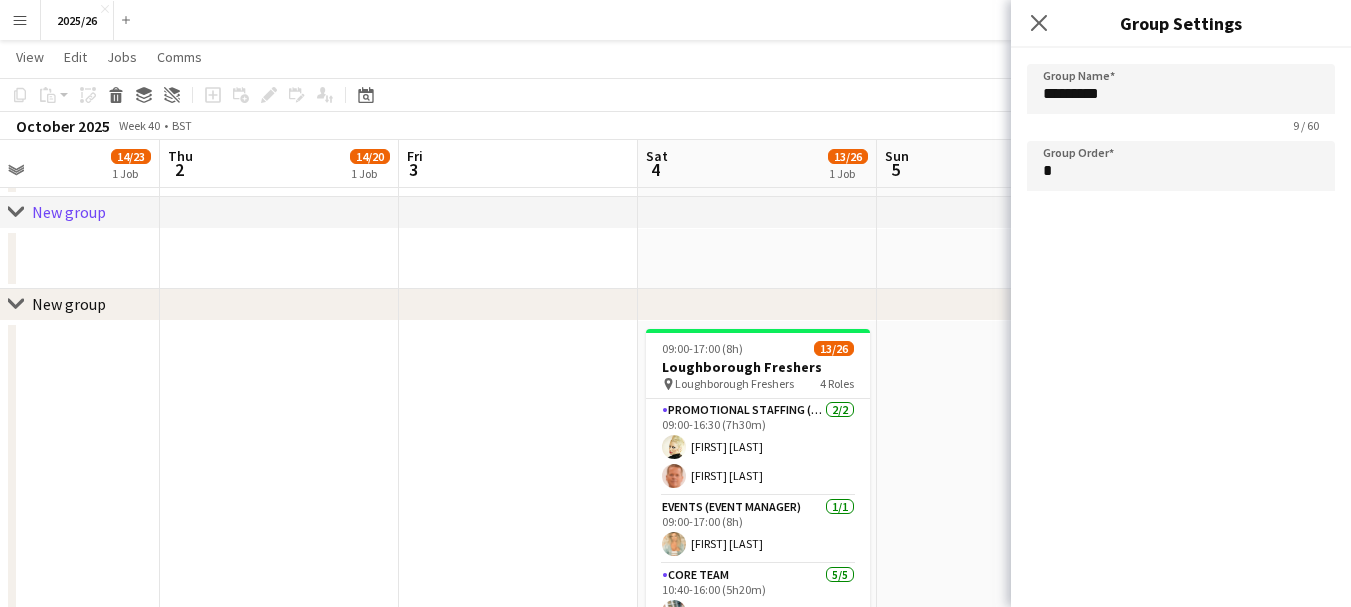 click on "chevron-right" 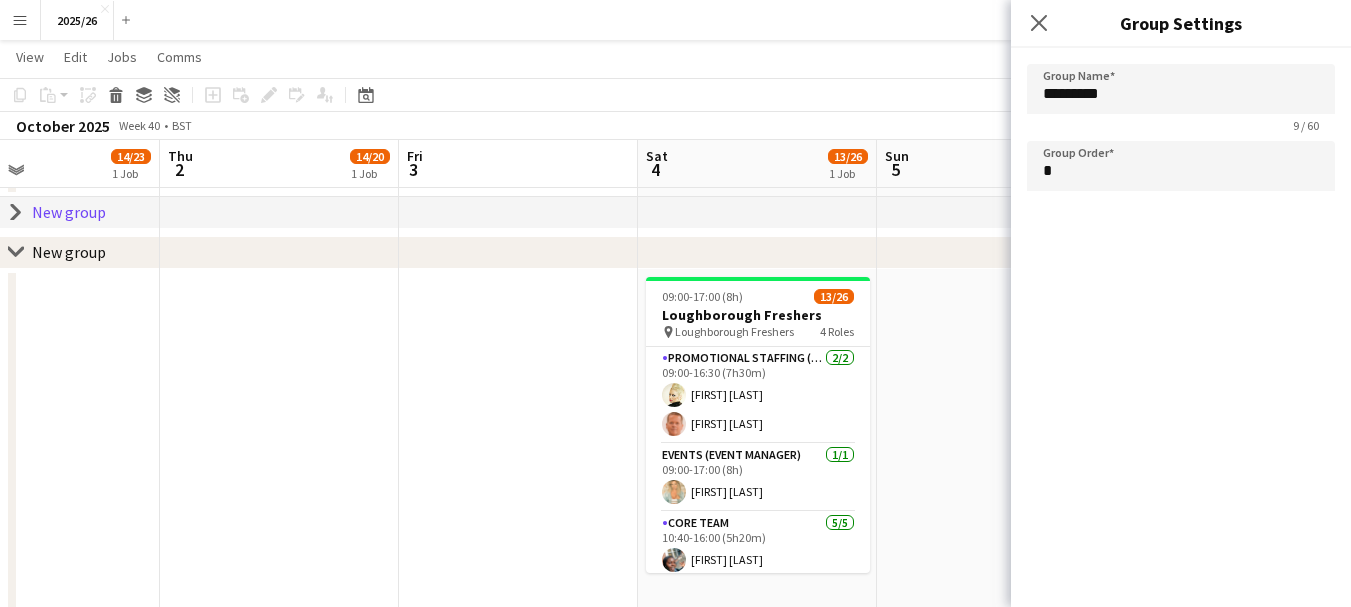 click on "chevron-right" 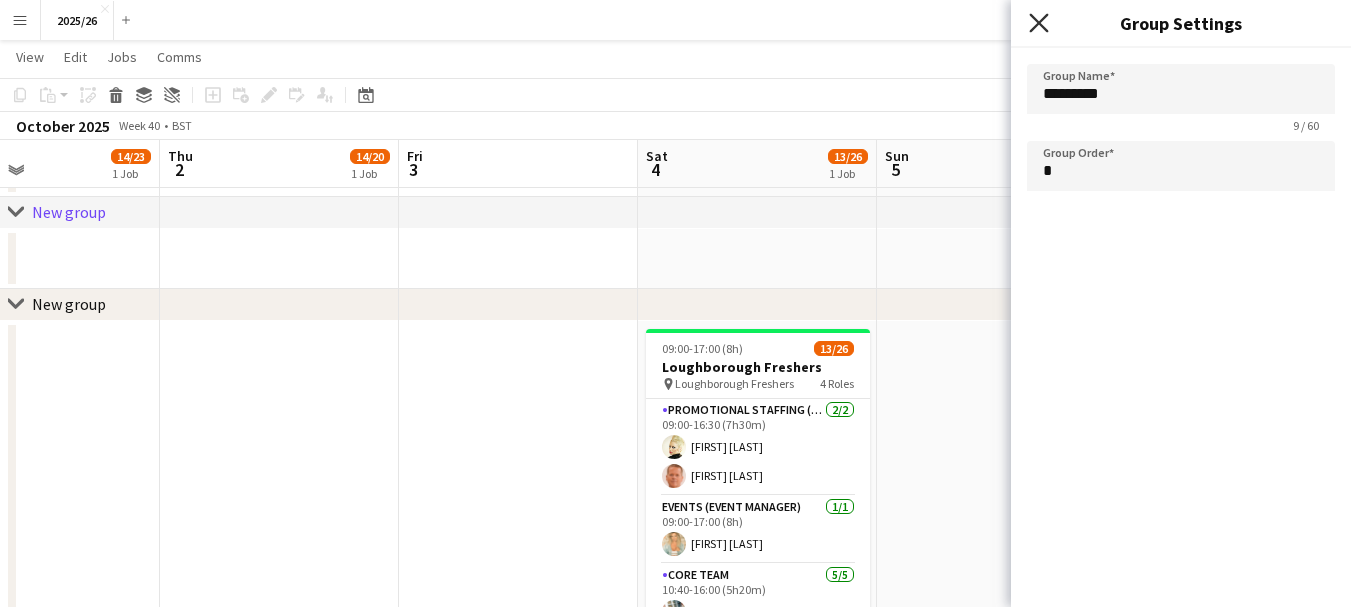 click 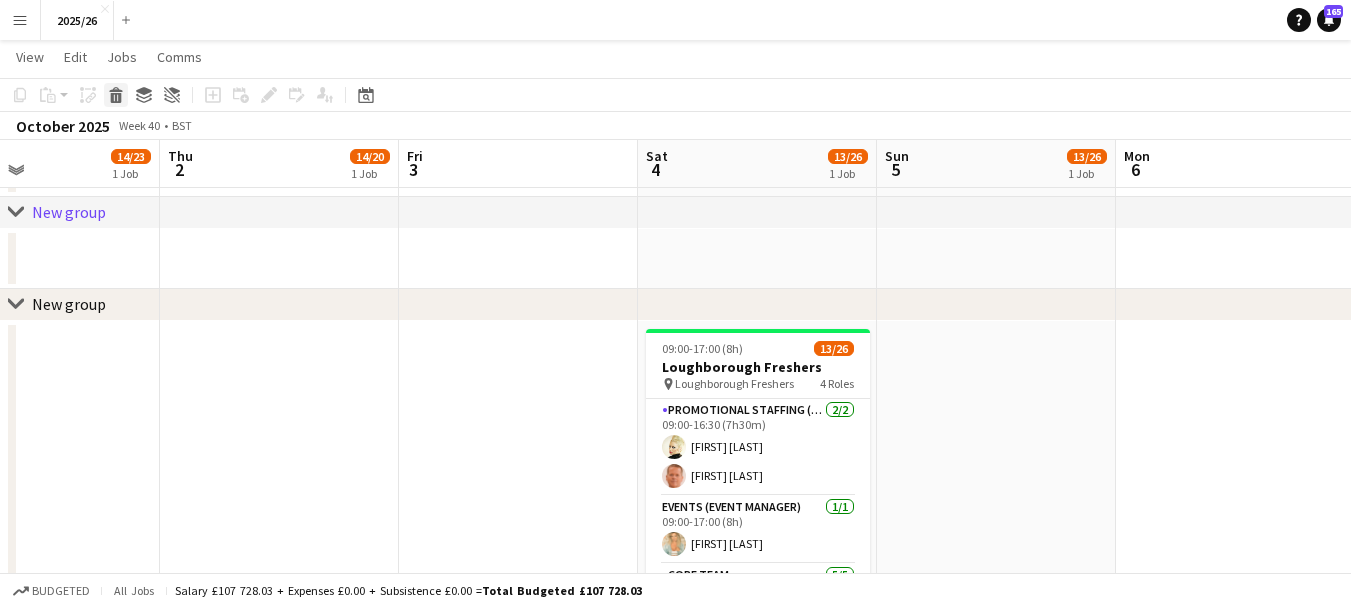 click 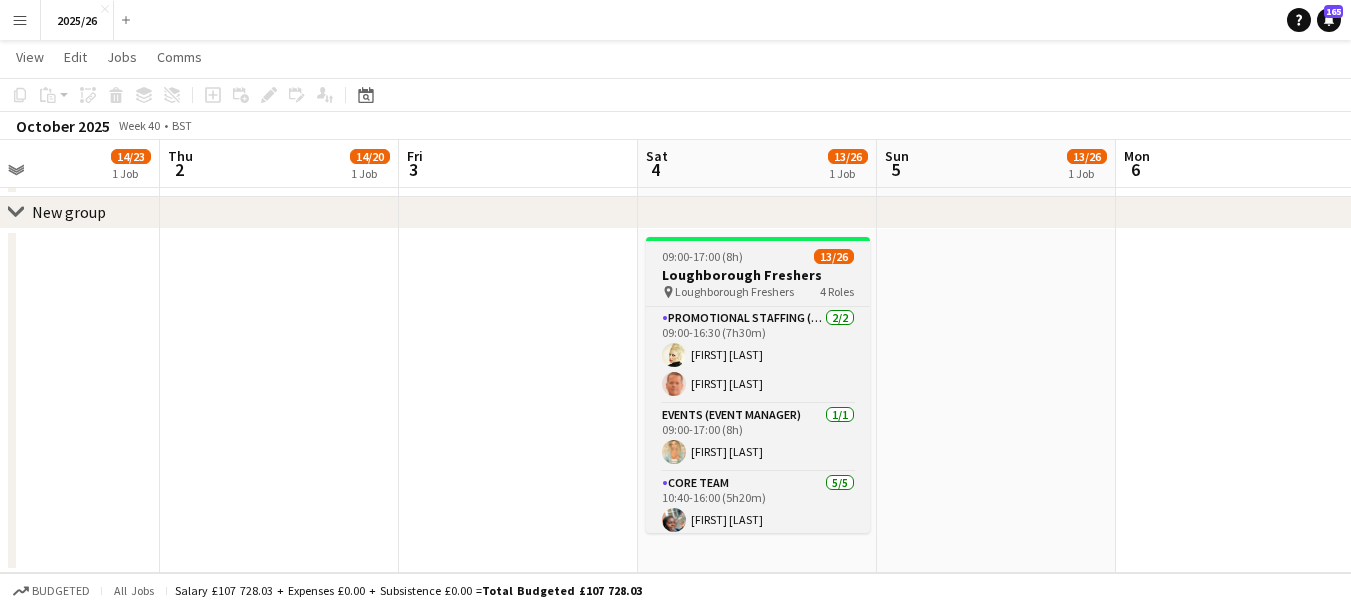 click on "Loughborough Freshers" at bounding box center [758, 275] 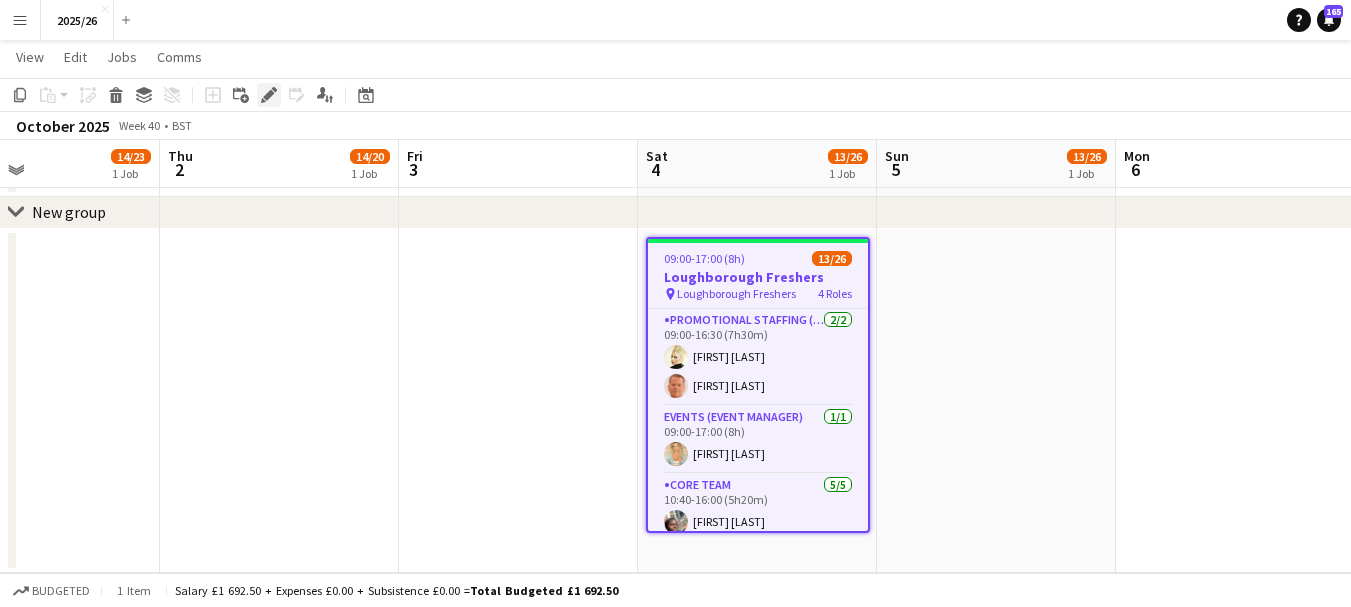 click 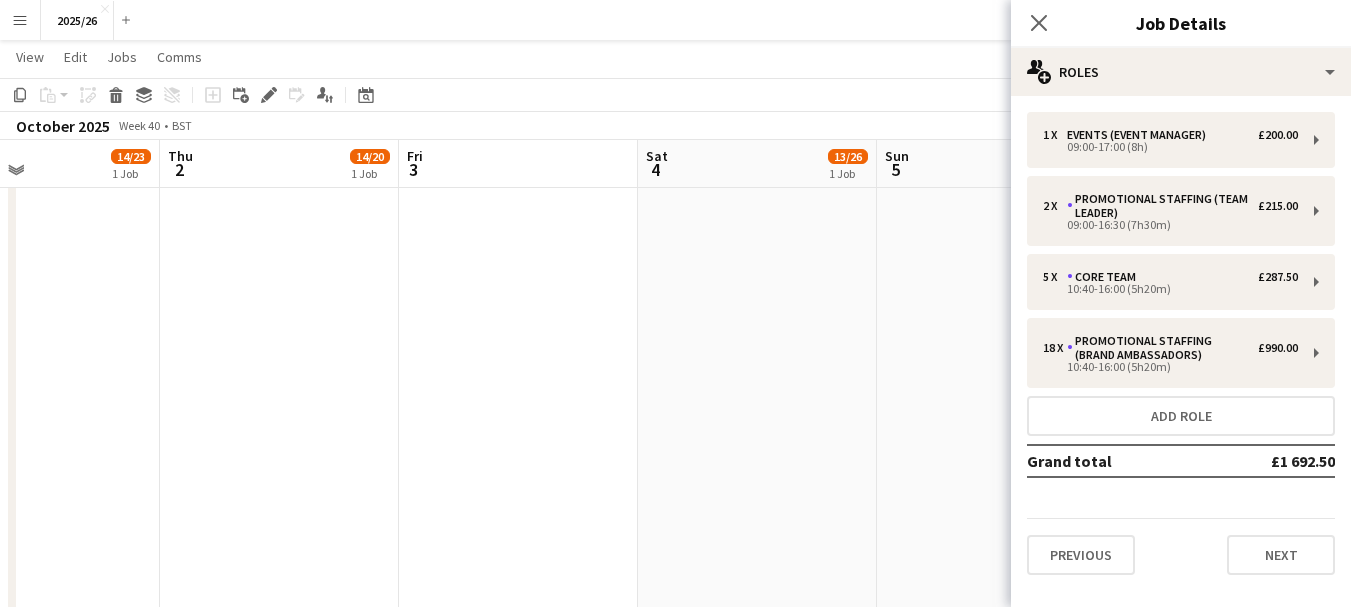 scroll, scrollTop: 2744, scrollLeft: 0, axis: vertical 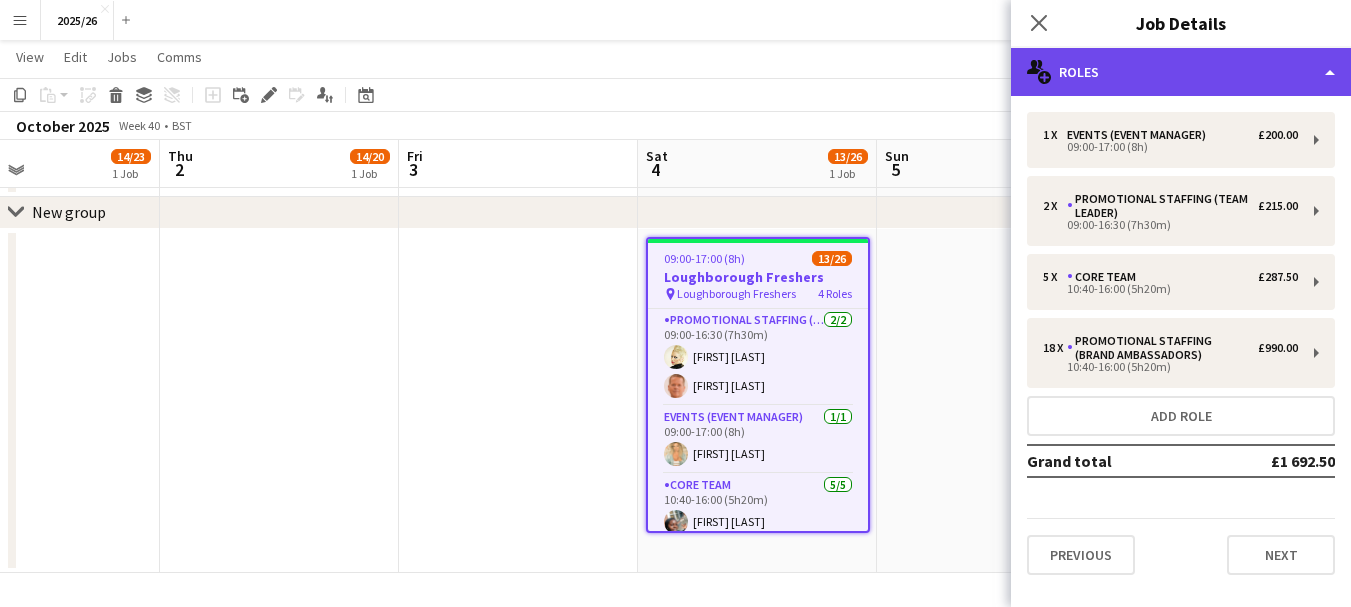 click on "multiple-users-add
Roles" 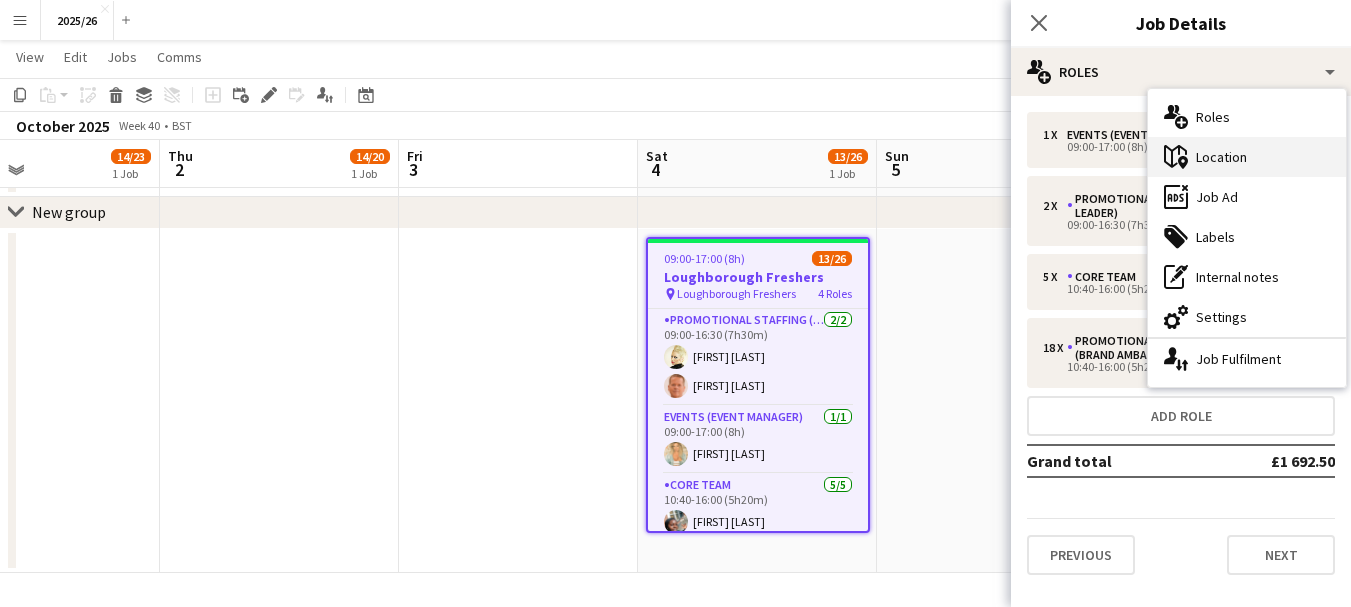 click on "maps-pin-1
Location" at bounding box center (1247, 157) 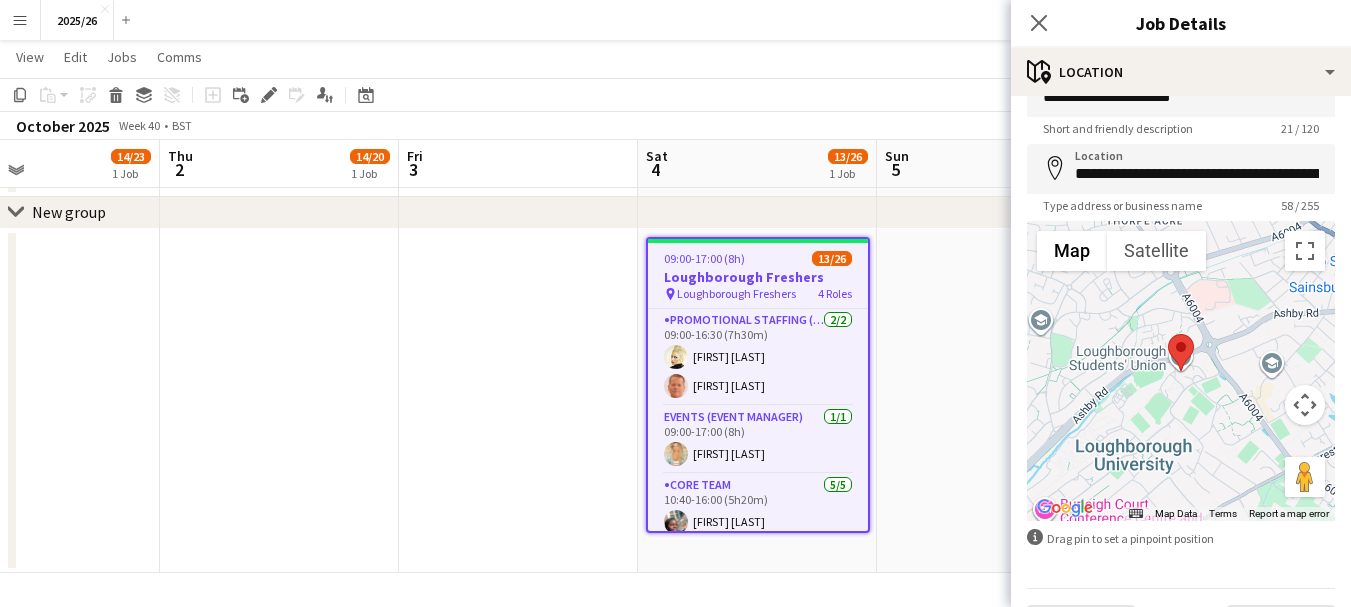 scroll, scrollTop: 99, scrollLeft: 0, axis: vertical 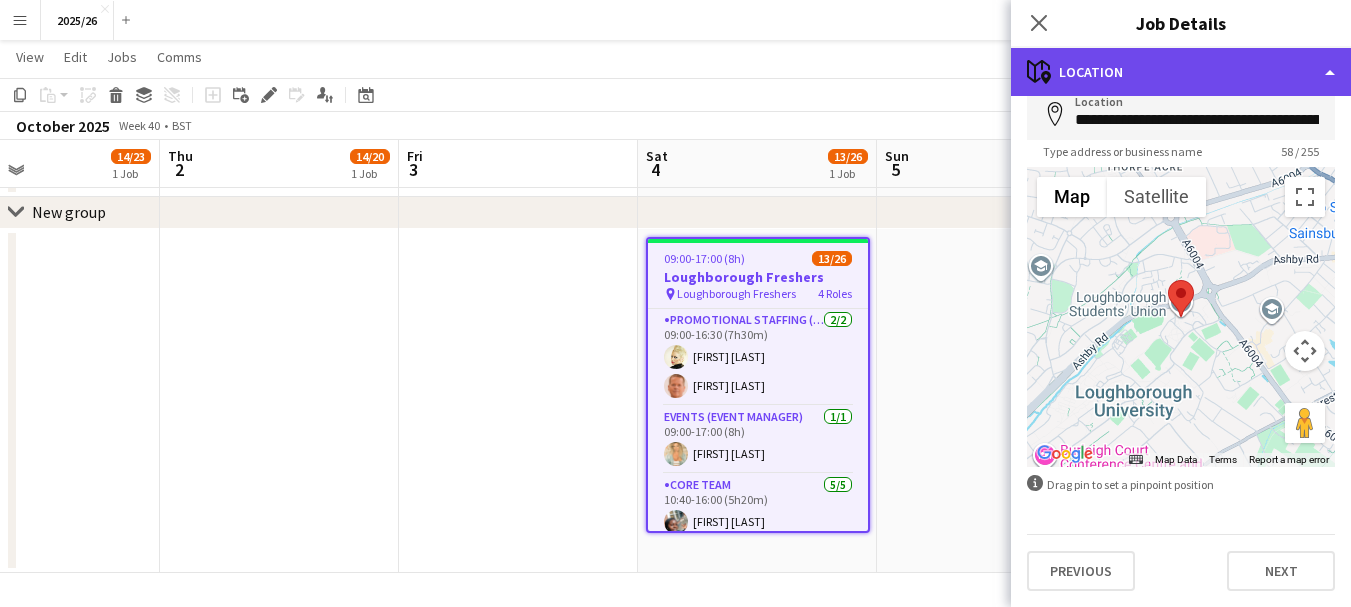 click on "maps-pin-1
Location" 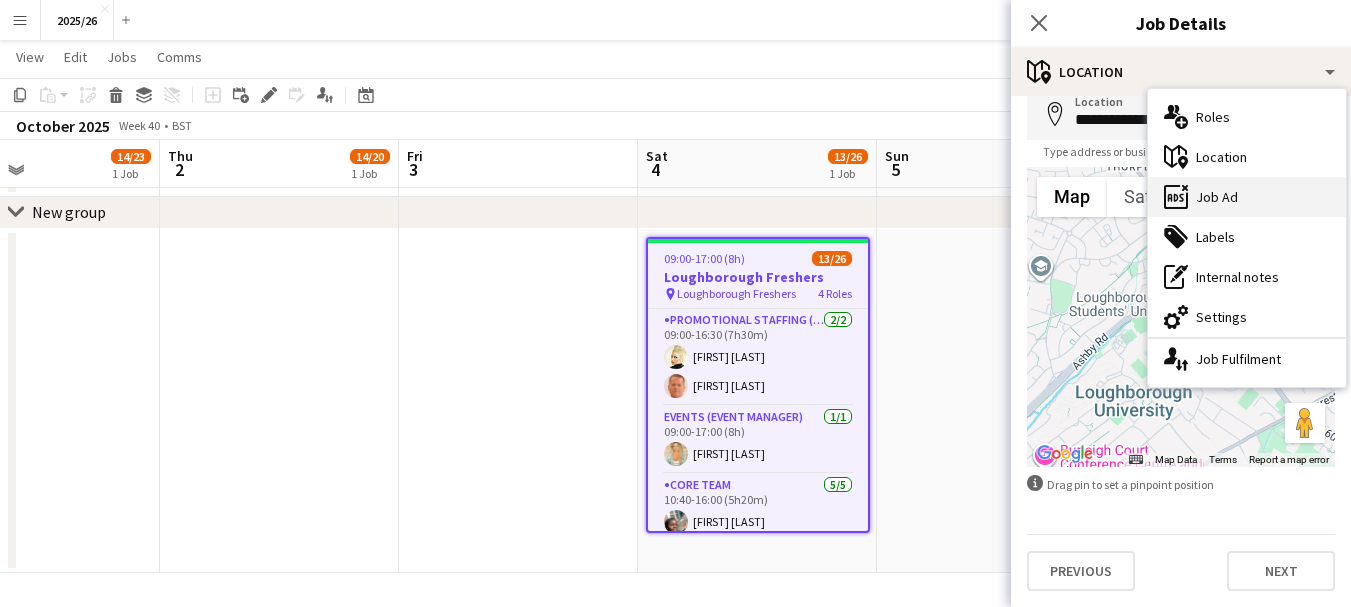 click on "ads-window
Job Ad" at bounding box center (1247, 197) 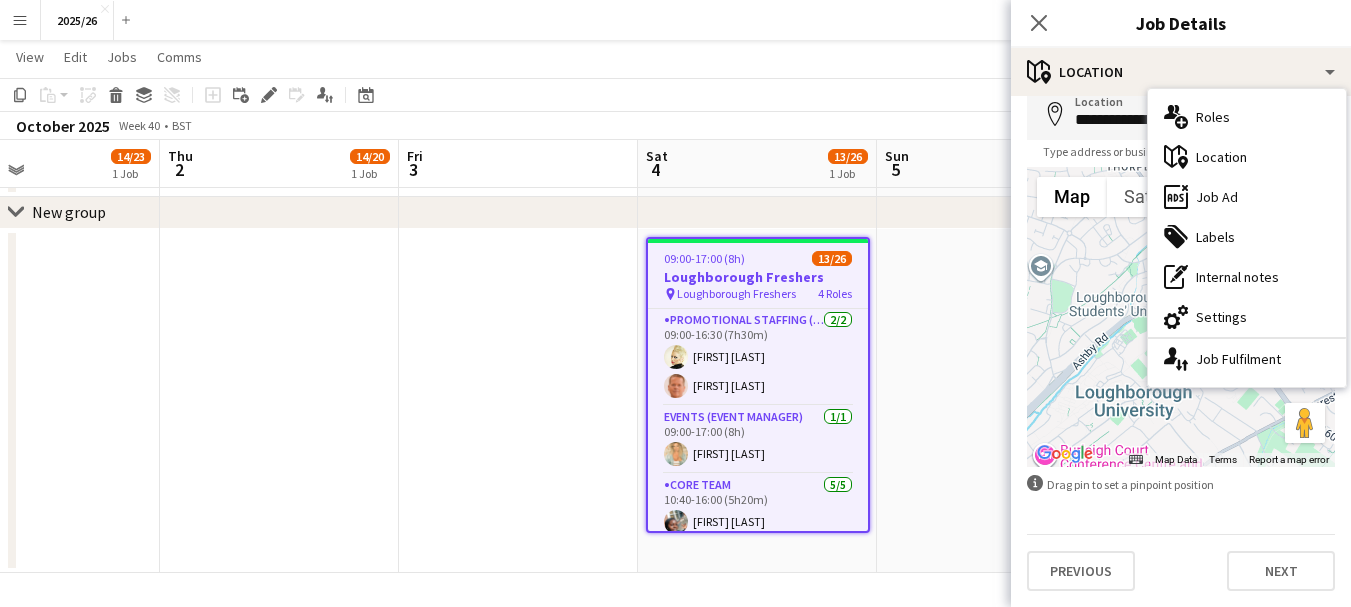 scroll, scrollTop: 0, scrollLeft: 0, axis: both 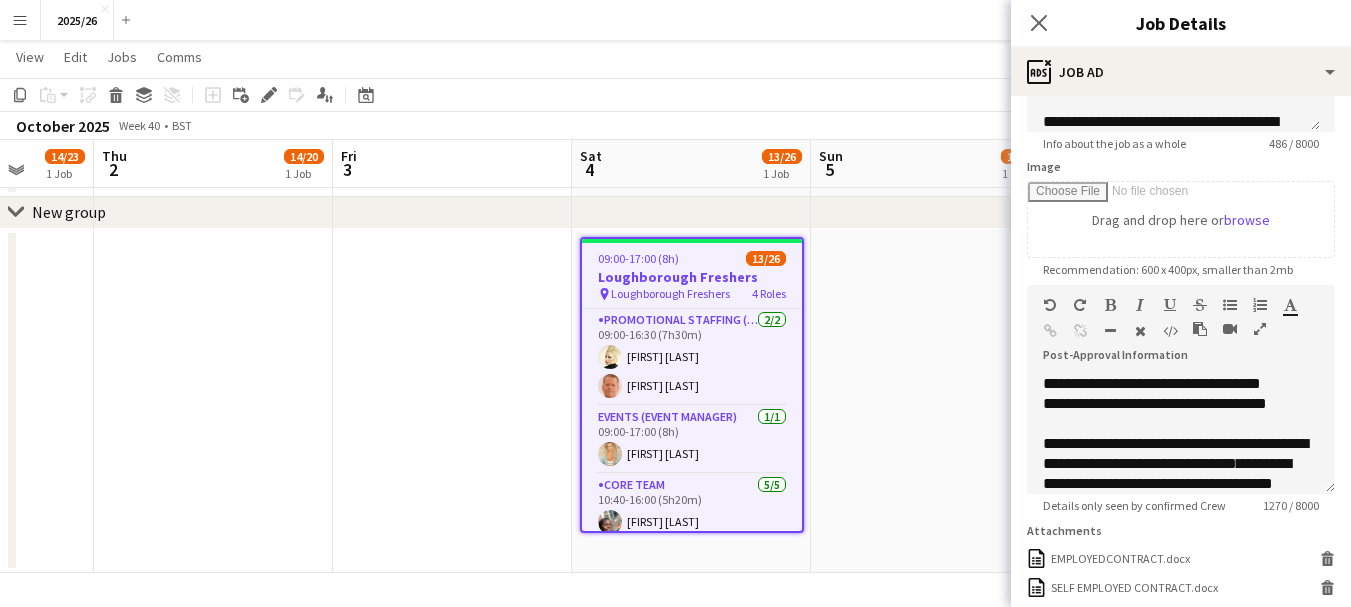drag, startPoint x: 778, startPoint y: 238, endPoint x: 720, endPoint y: 251, distance: 59.439045 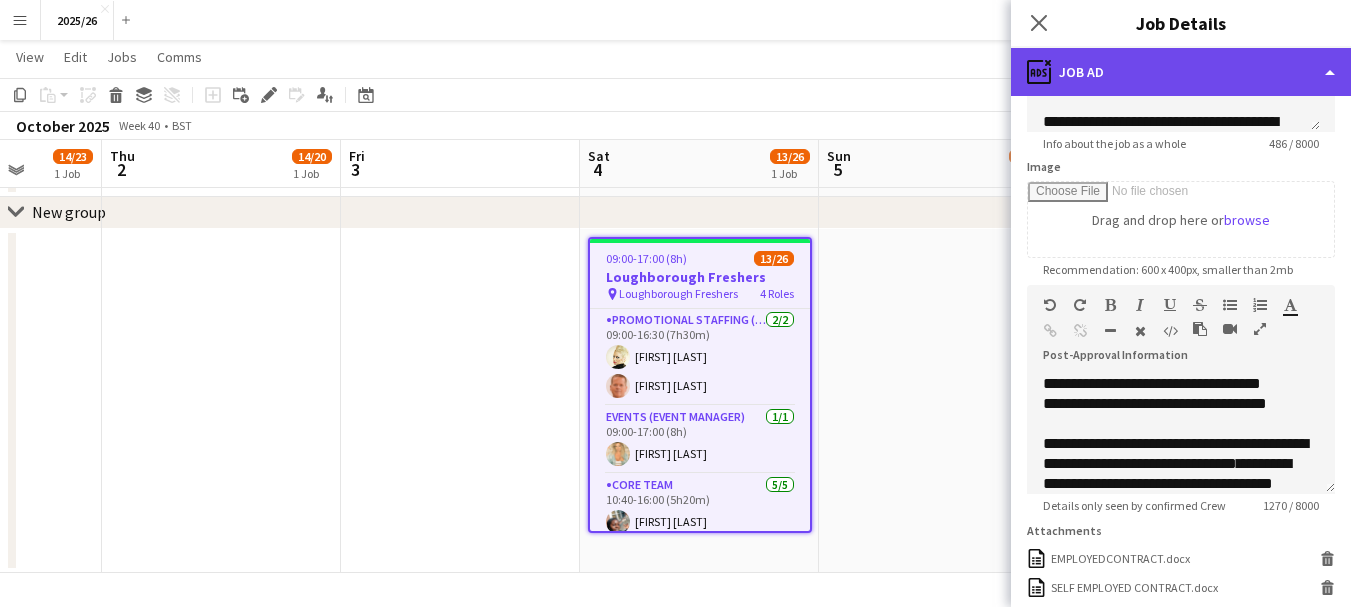click on "ads-window
Job Ad" 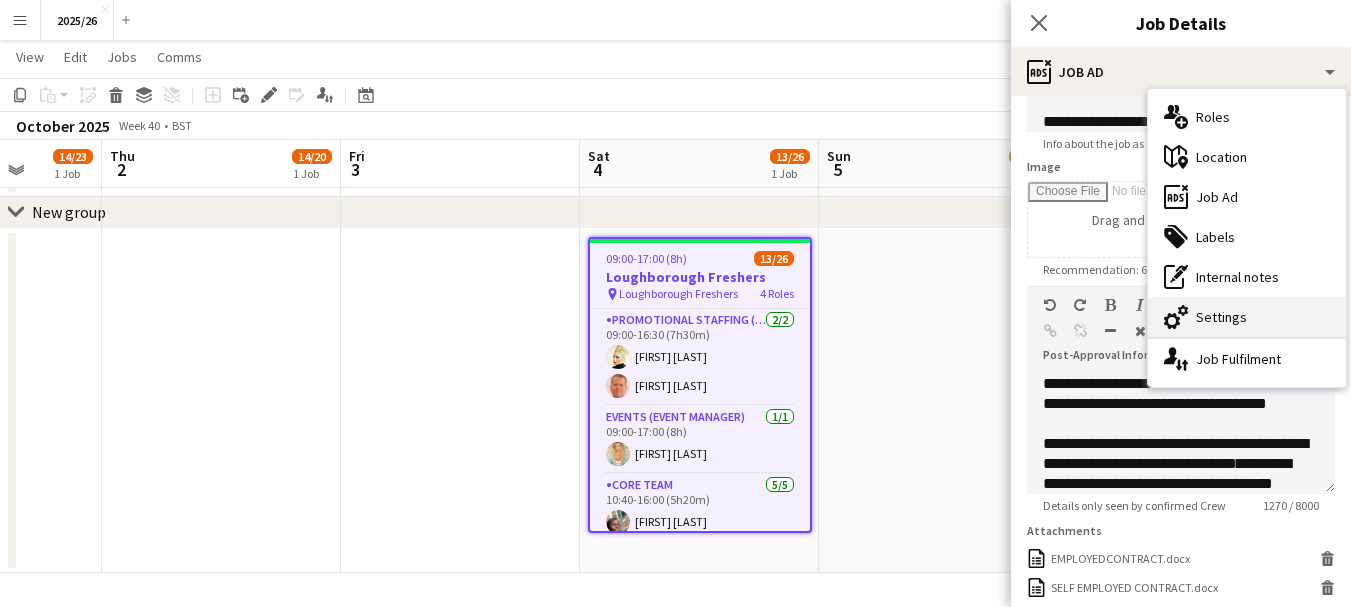 click on "cog-double-3
Settings" at bounding box center (1247, 317) 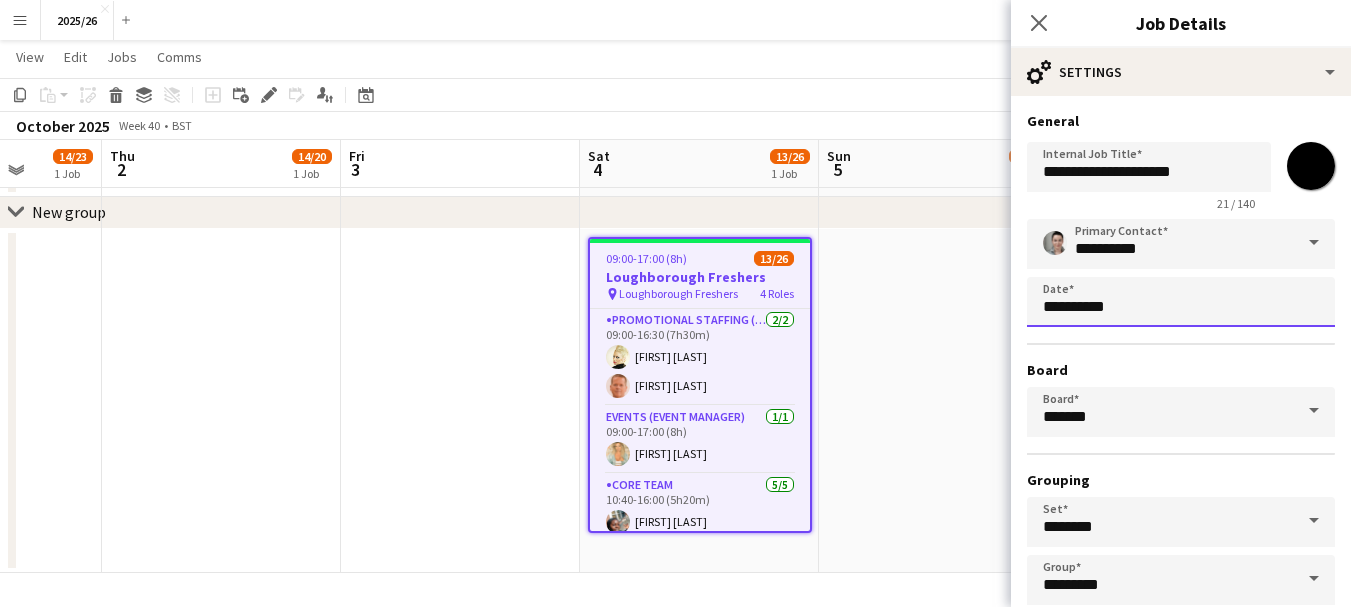 scroll, scrollTop: 0, scrollLeft: 0, axis: both 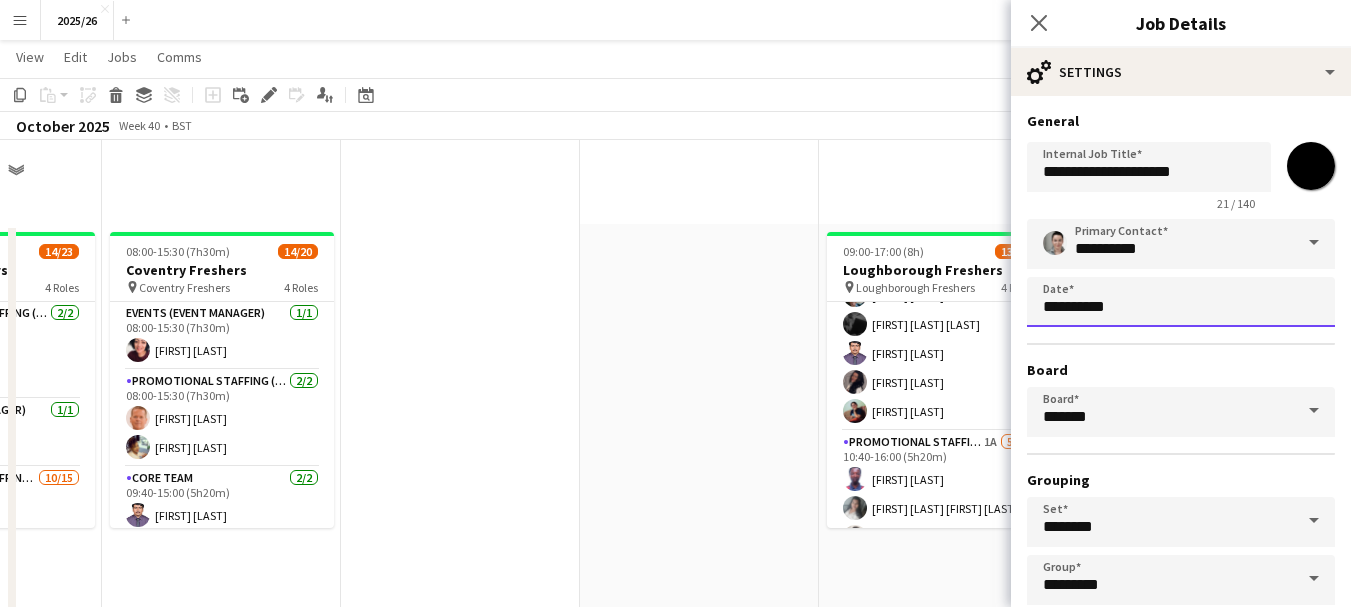 click on "Menu
Boards
Boards   Boards   All jobs   Status
Workforce
Workforce   My Workforce   Recruiting
Comms
Comms
Pay
Pay   Approvals
Platform Settings
Platform Settings   Your settings
Training Academy
Training Academy
Knowledge Base
Knowledge Base
Product Updates
Product Updates   Log Out   Privacy   2025/26
Close
Add
Help
Notifications
165   2025/26
user
View  Day view expanded Day view collapsed Month view Date picker Jump to today Expand Linked Jobs Collapse Linked Jobs  Edit  Copy Ctrl+C  Paste" at bounding box center [675, 1675] 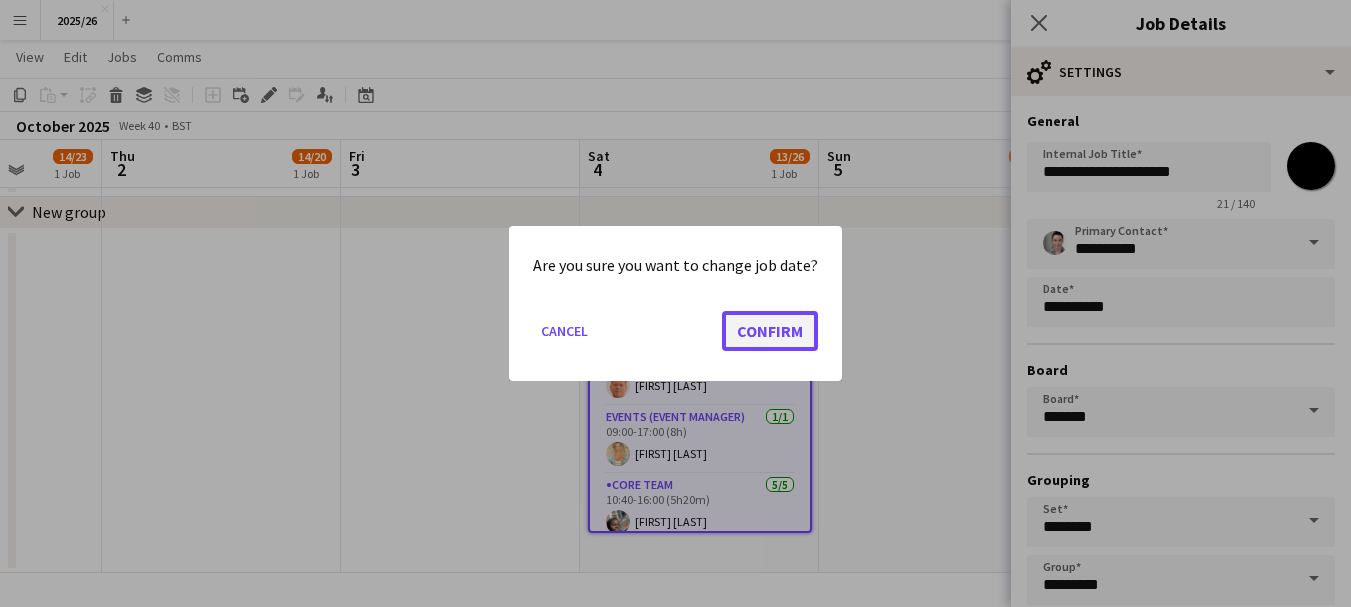 click on "Confirm" 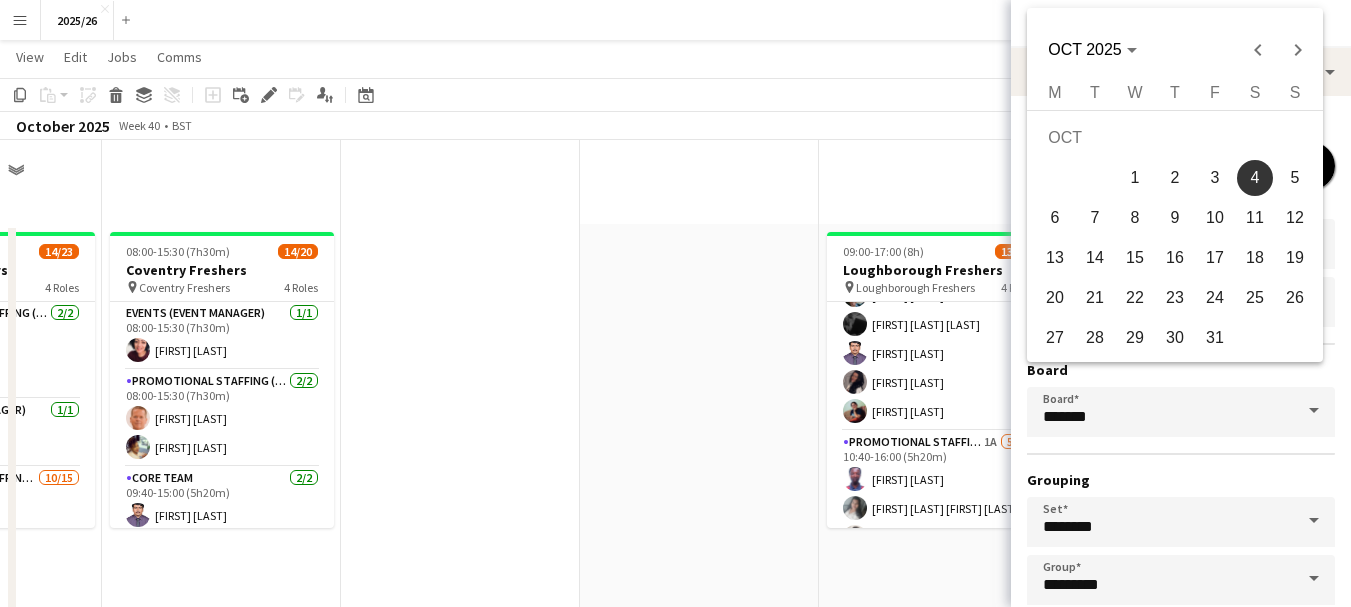 scroll, scrollTop: 2744, scrollLeft: 0, axis: vertical 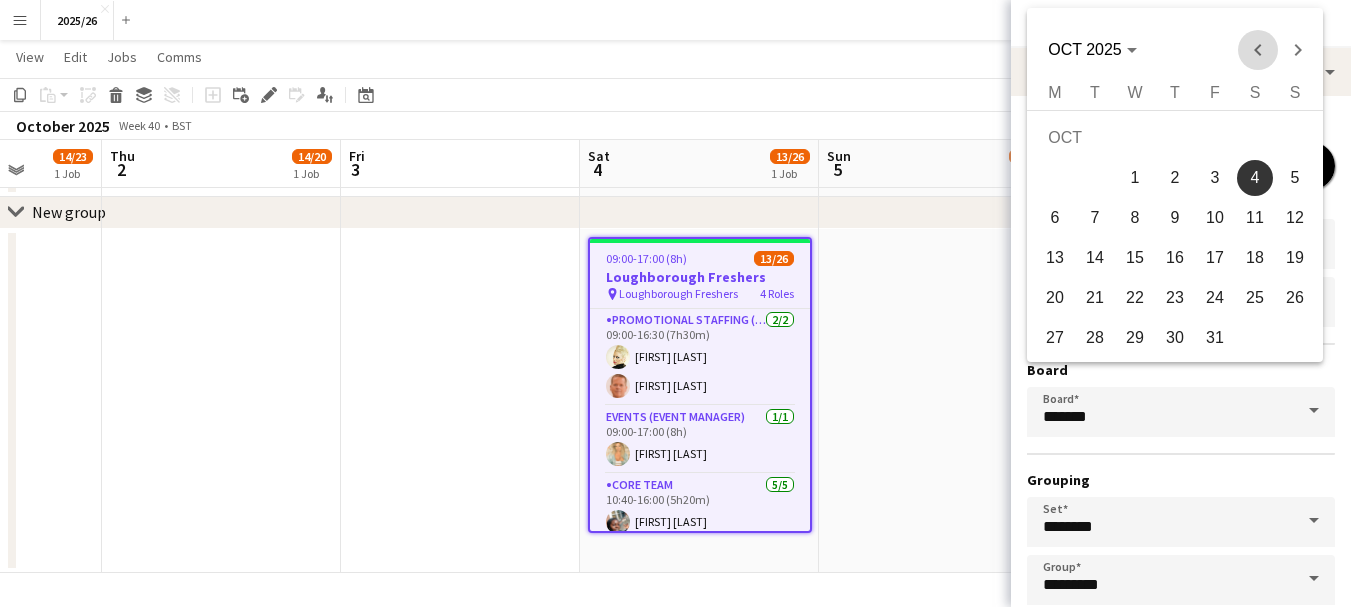 click at bounding box center (1258, 50) 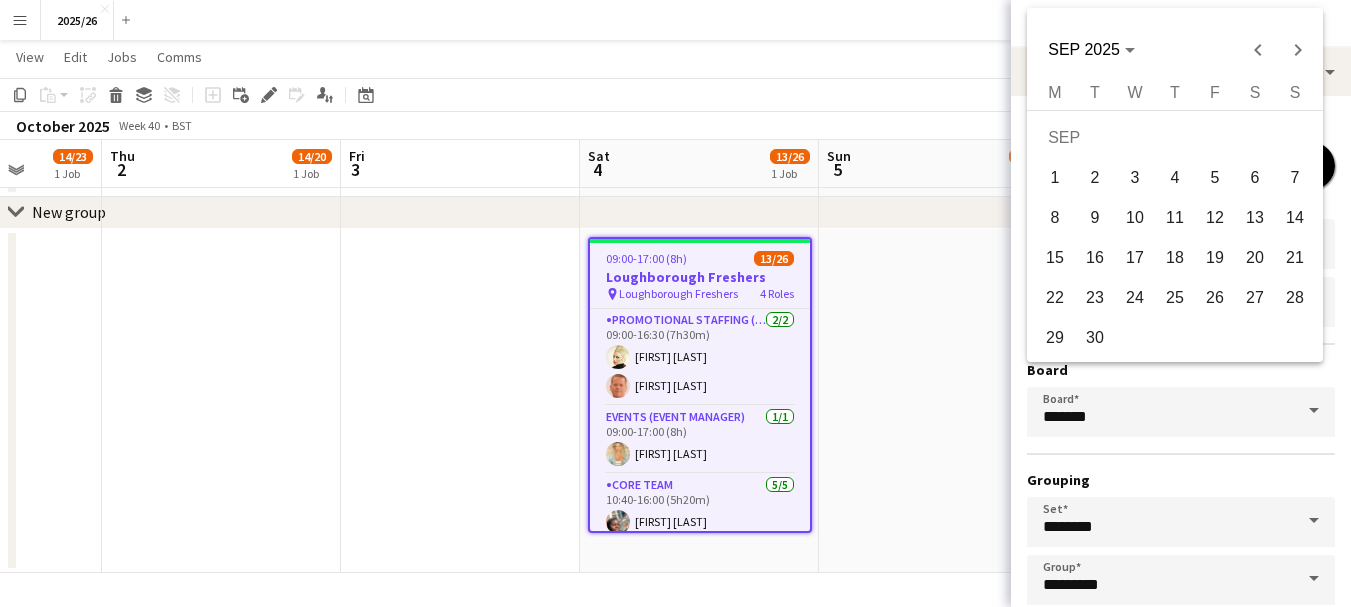 click on "27" at bounding box center [1255, 298] 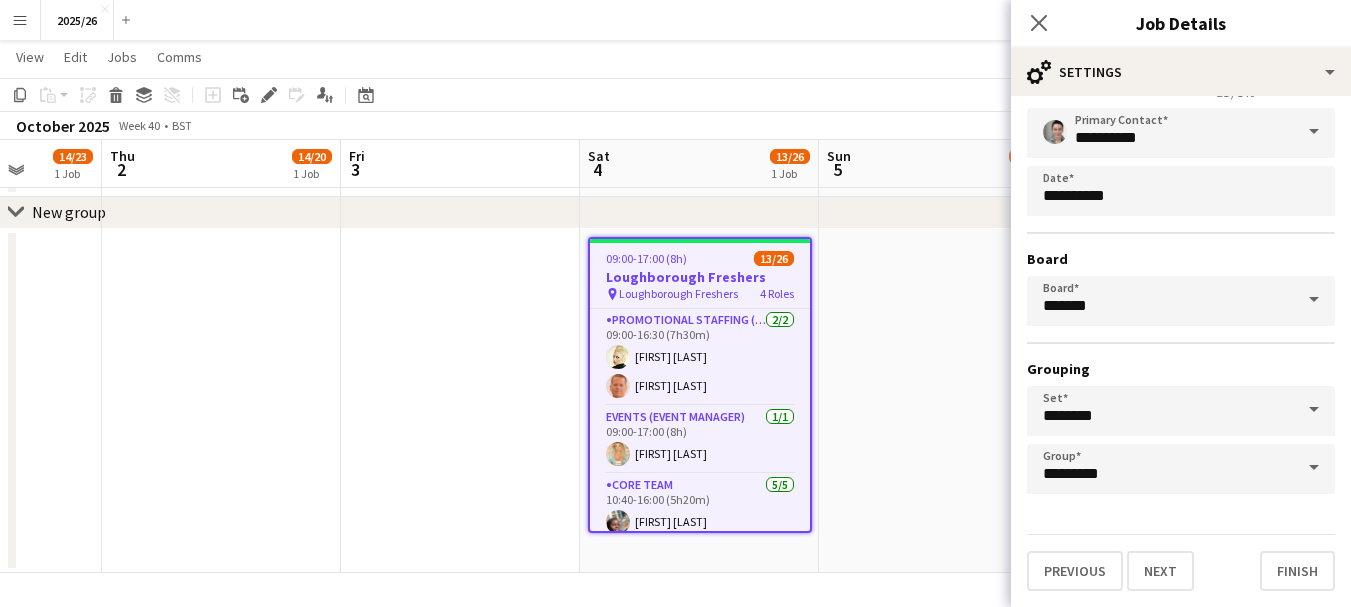 scroll, scrollTop: 111, scrollLeft: 0, axis: vertical 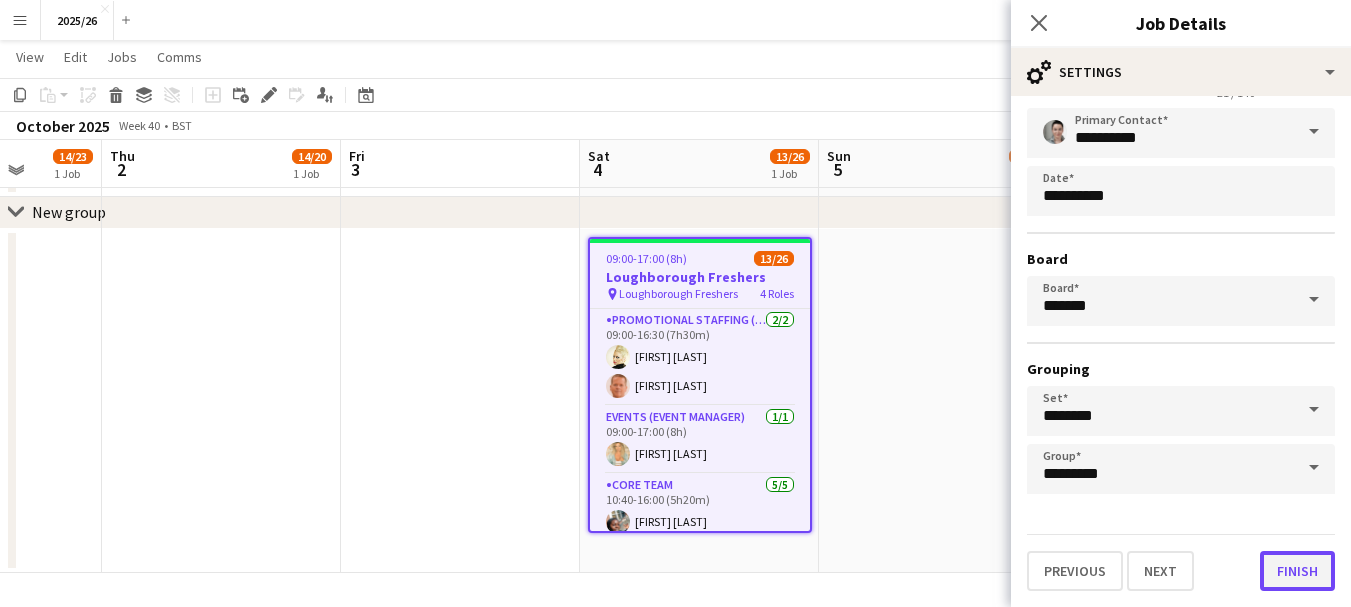 click on "Finish" at bounding box center (1297, 571) 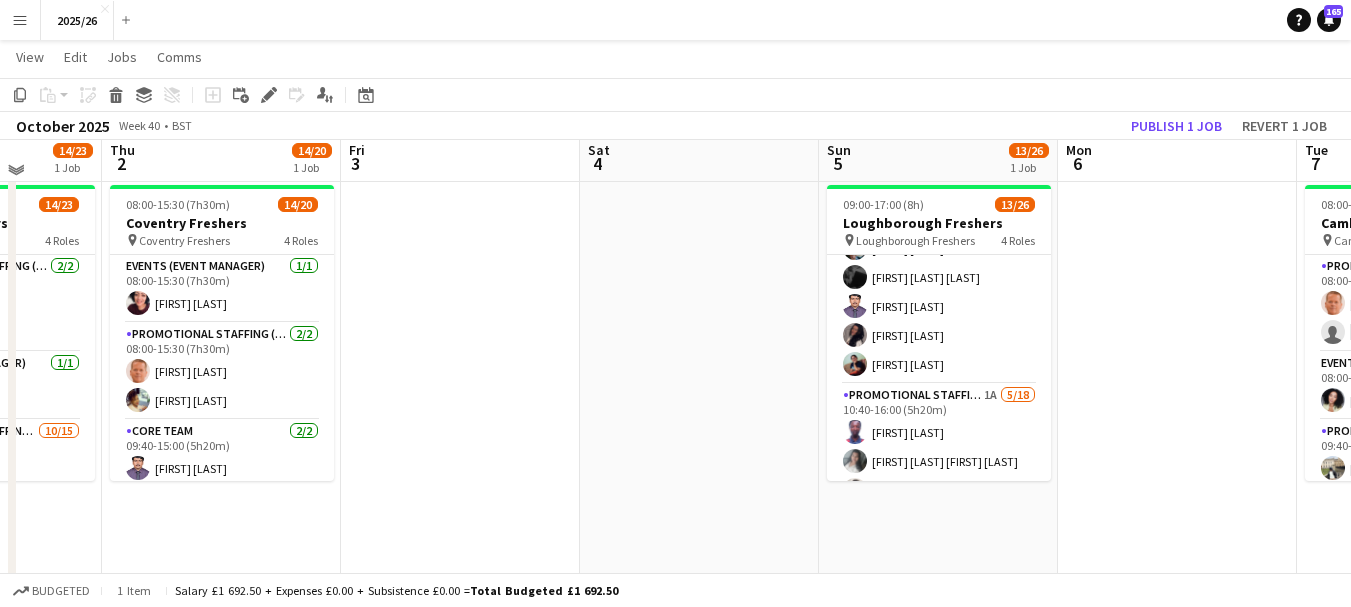 scroll, scrollTop: 0, scrollLeft: 0, axis: both 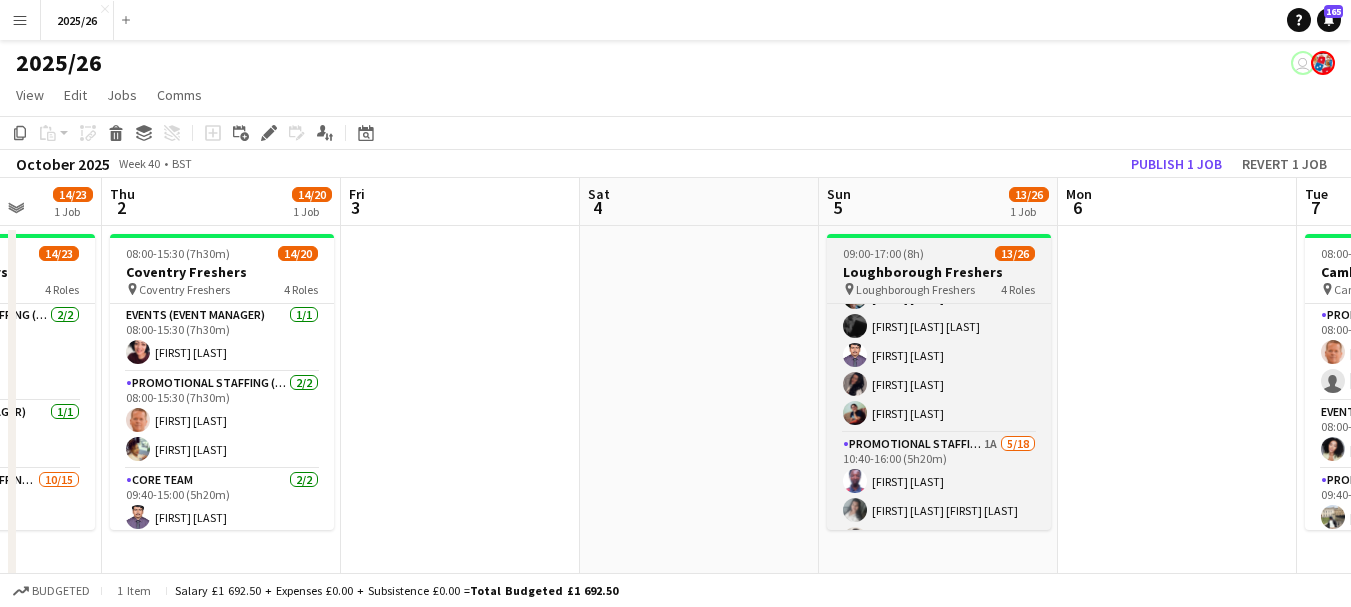 click on "09:00-17:00 (8h)    13/26" at bounding box center [939, 253] 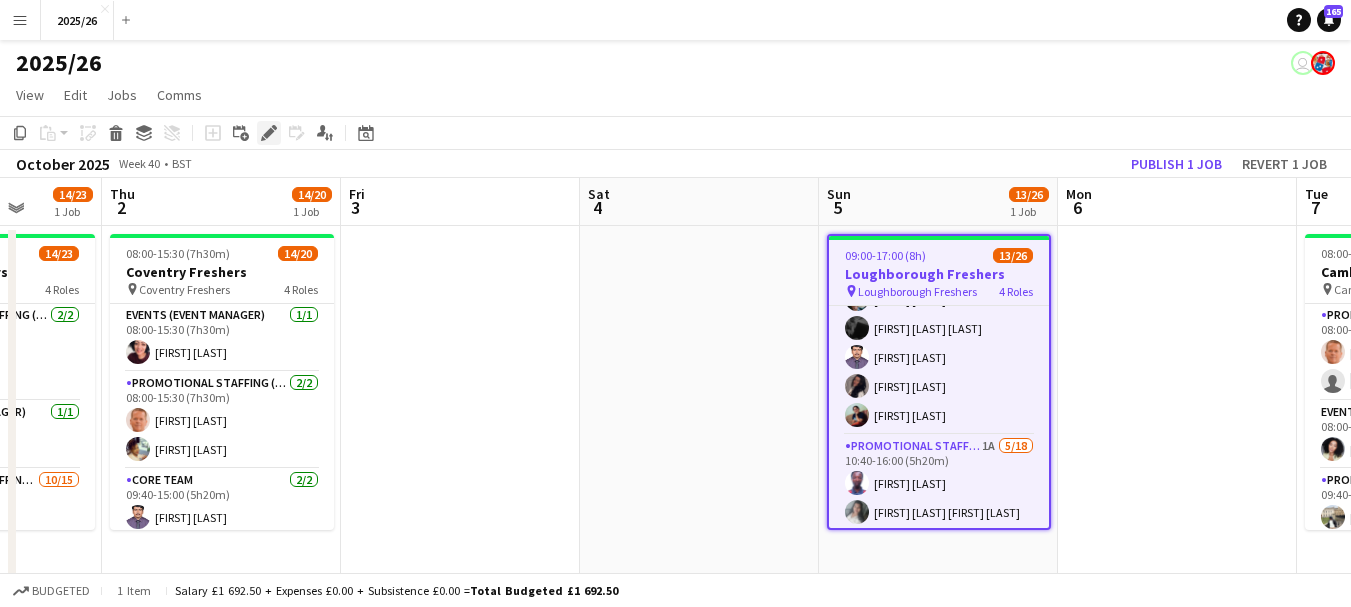 click 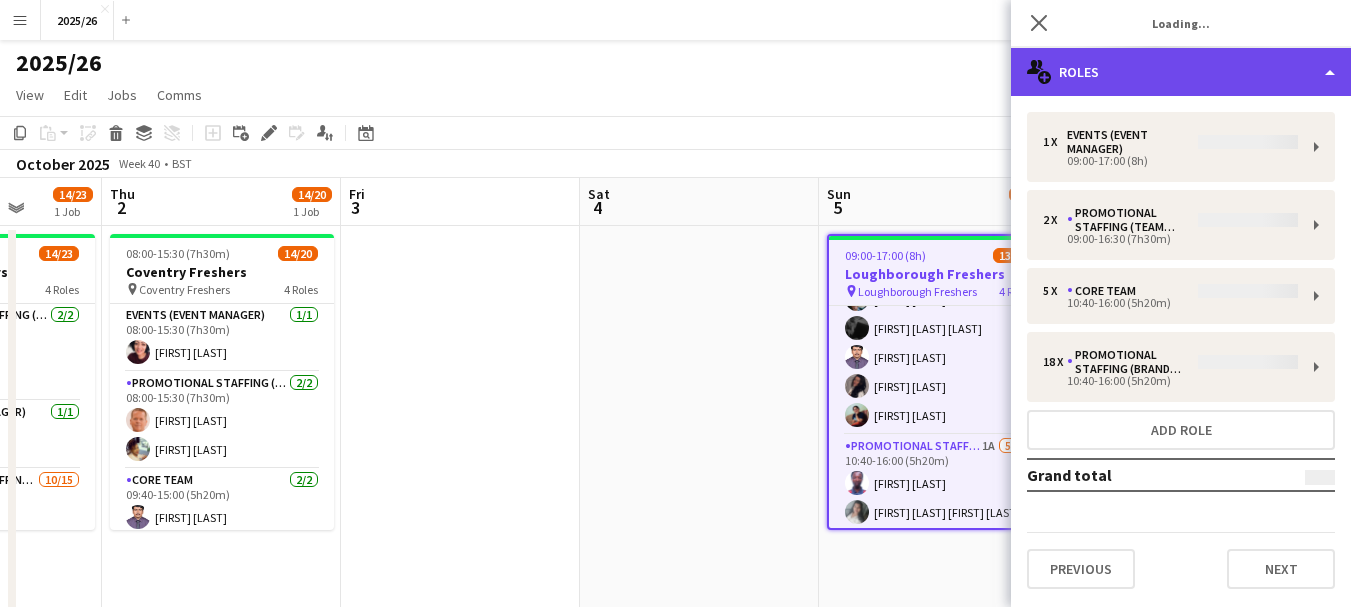 click on "multiple-users-add
Roles" 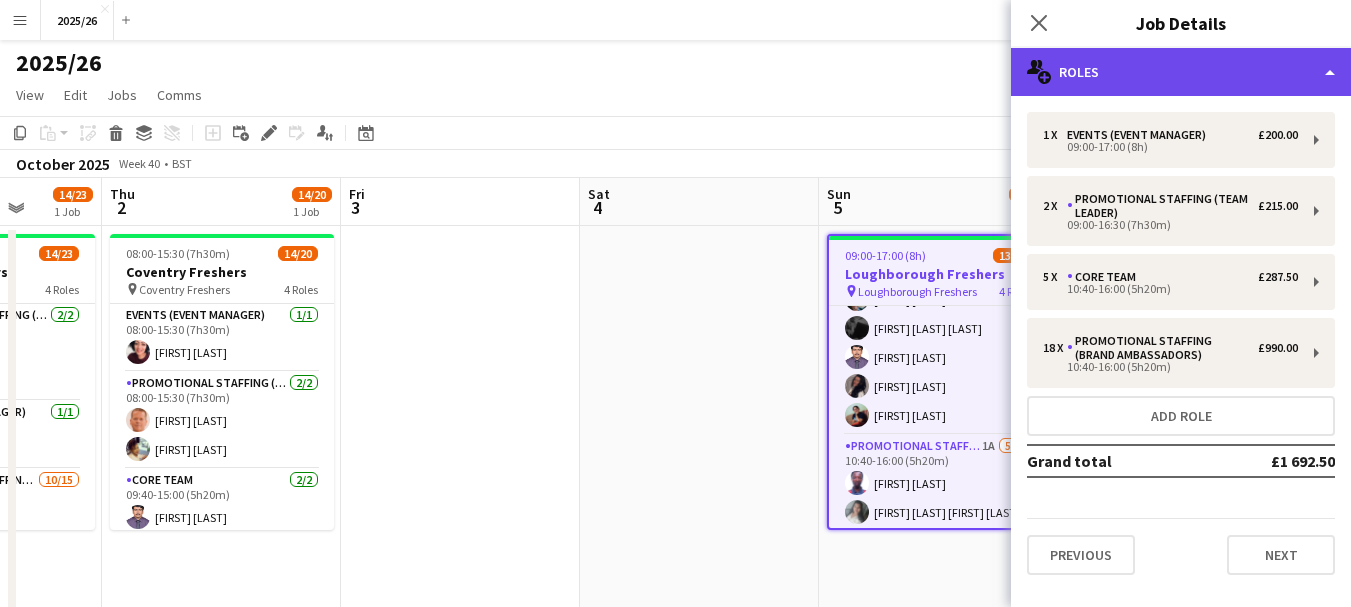click on "multiple-users-add
Roles" 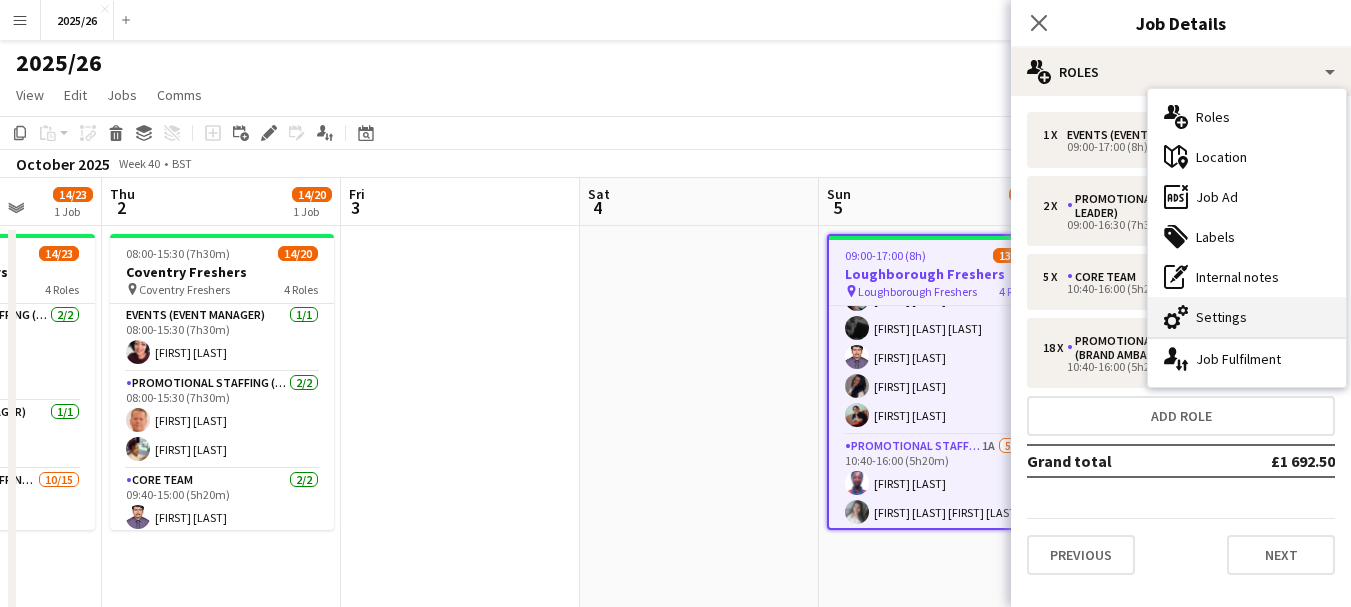 click on "cog-double-3
Settings" at bounding box center [1247, 317] 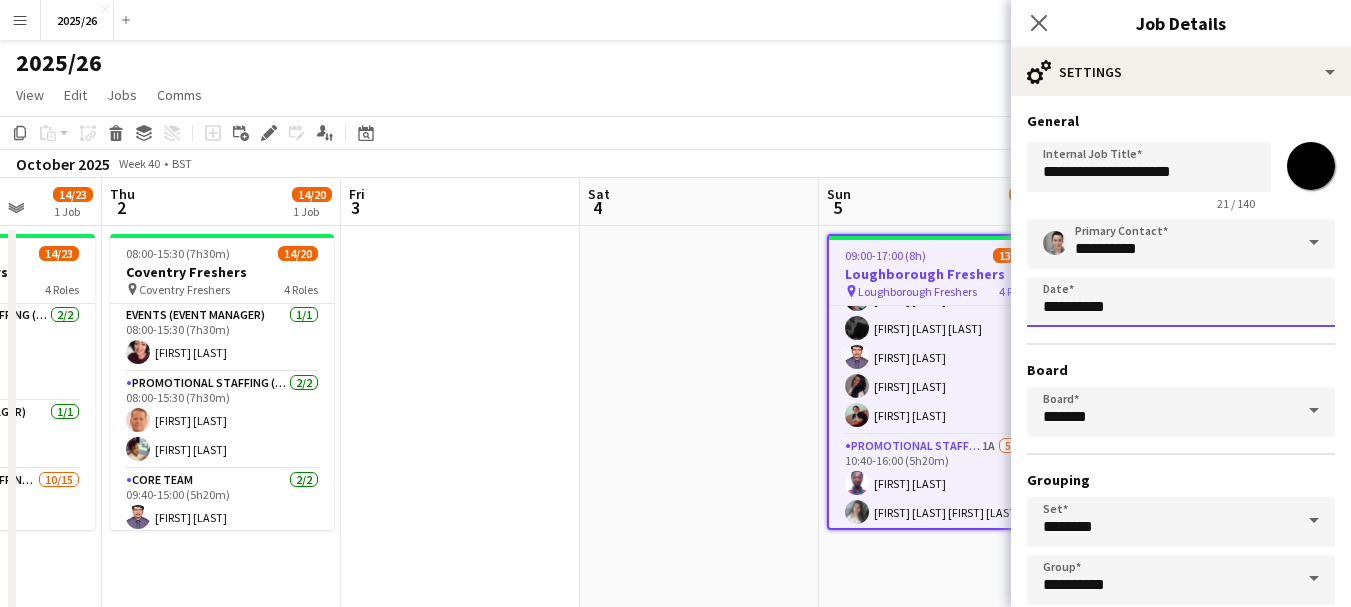 click on "Menu
Boards
Boards   Boards   All jobs   Status
Workforce
Workforce   My Workforce   Recruiting
Comms
Comms
Pay
Pay   Approvals
Platform Settings
Platform Settings   Your settings
Training Academy
Training Academy
Knowledge Base
Knowledge Base
Product Updates
Product Updates   Log Out   Privacy   2025/26
Close
Add
Help
Notifications
165   2025/26
user
View  Day view expanded Day view collapsed Month view Date picker Jump to today Expand Linked Jobs Collapse Linked Jobs  Edit  Copy Ctrl+C  Paste" at bounding box center [675, 1676] 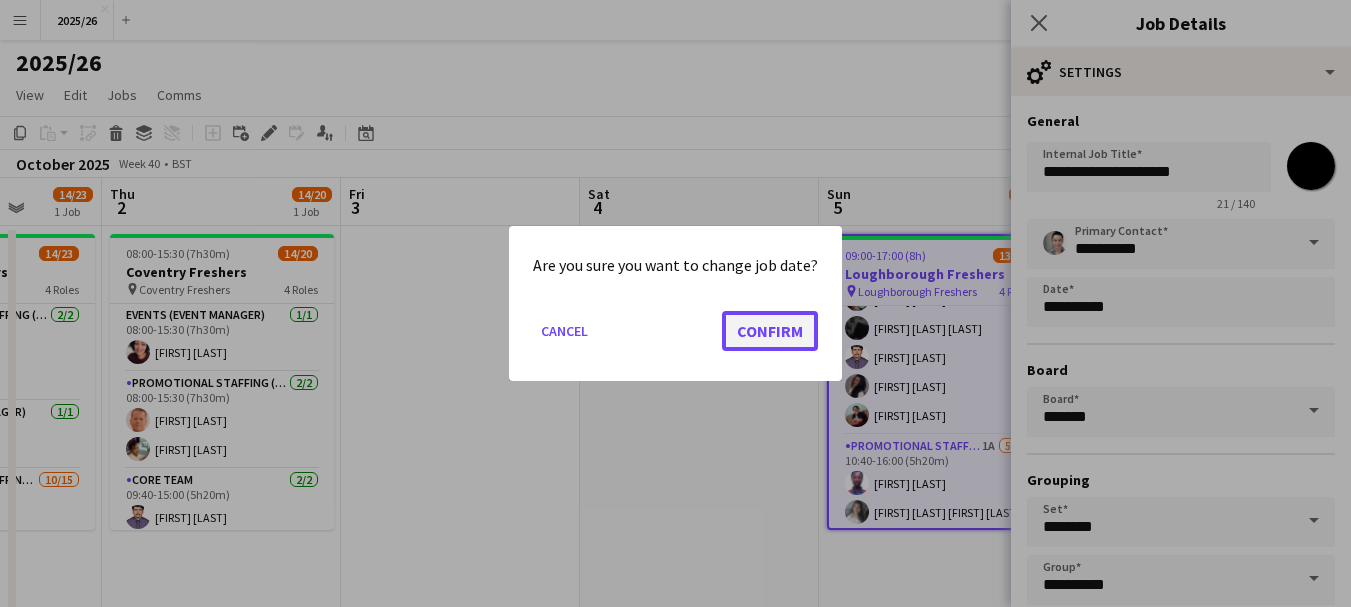 click on "Confirm" 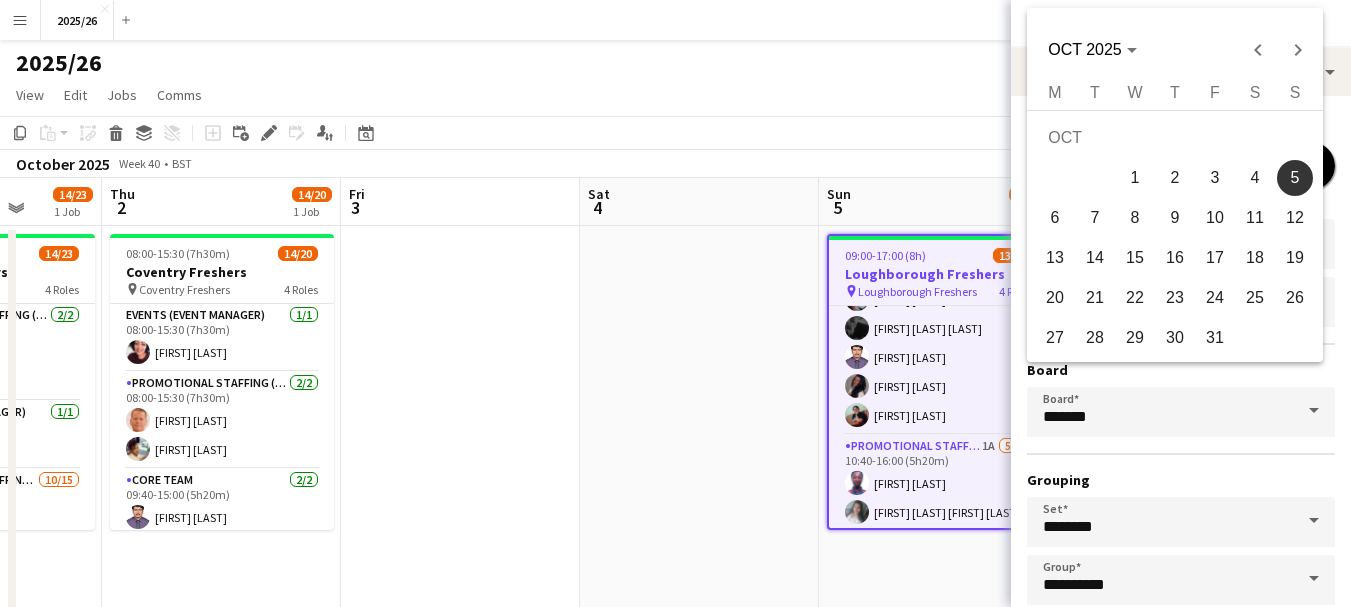 click on "28" at bounding box center (1095, 338) 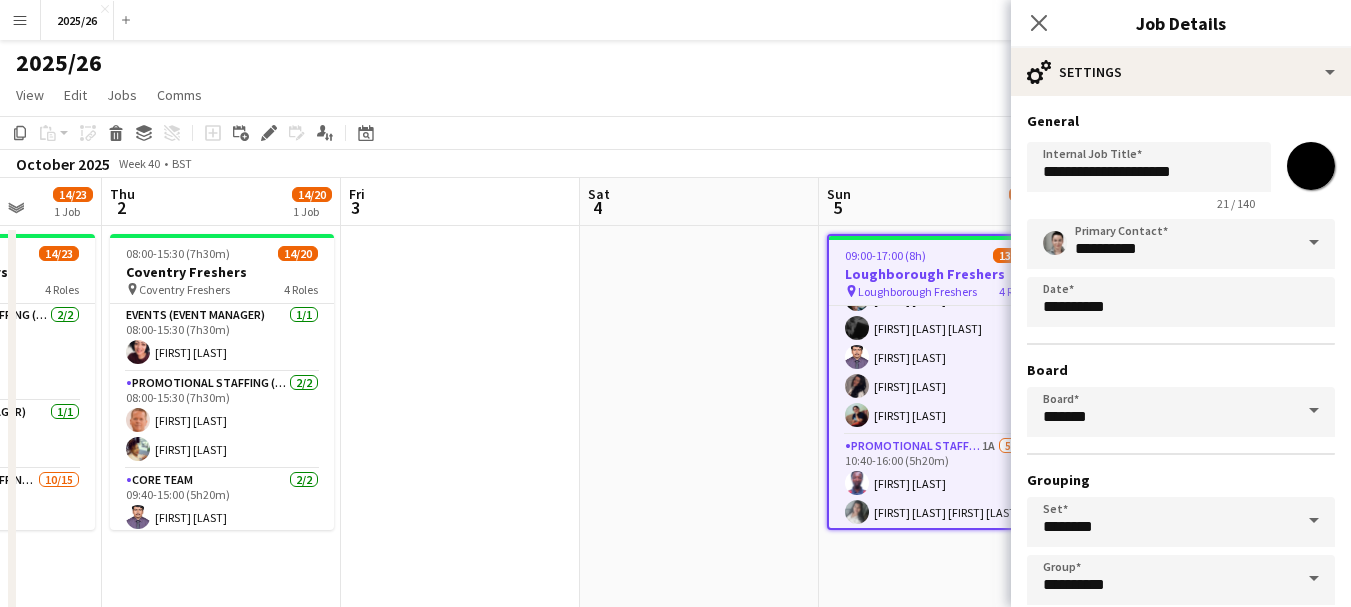 scroll, scrollTop: 111, scrollLeft: 0, axis: vertical 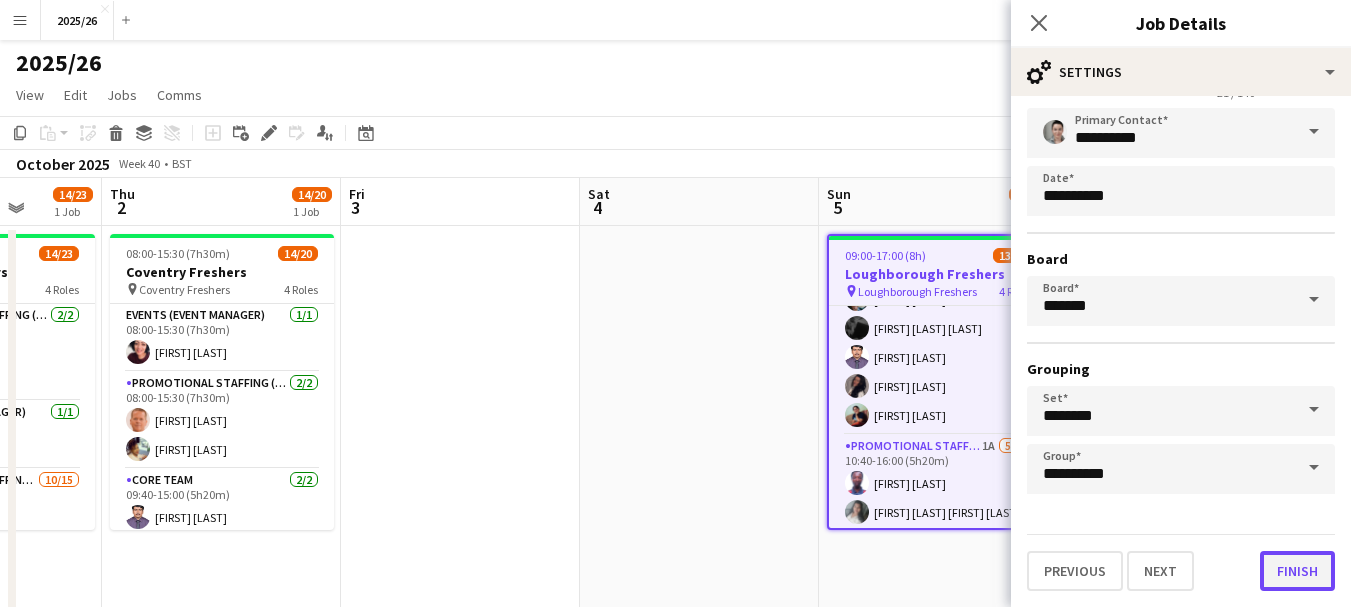 click on "Finish" at bounding box center (1297, 571) 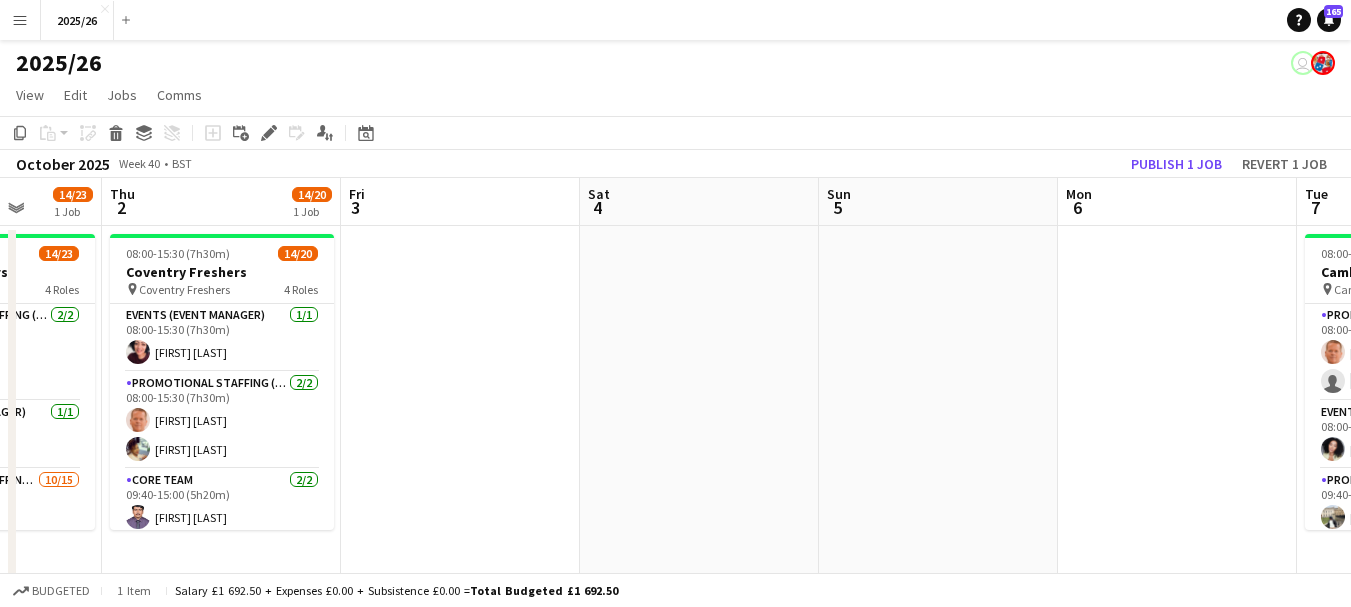 drag, startPoint x: 413, startPoint y: 377, endPoint x: 1005, endPoint y: 439, distance: 595.2378 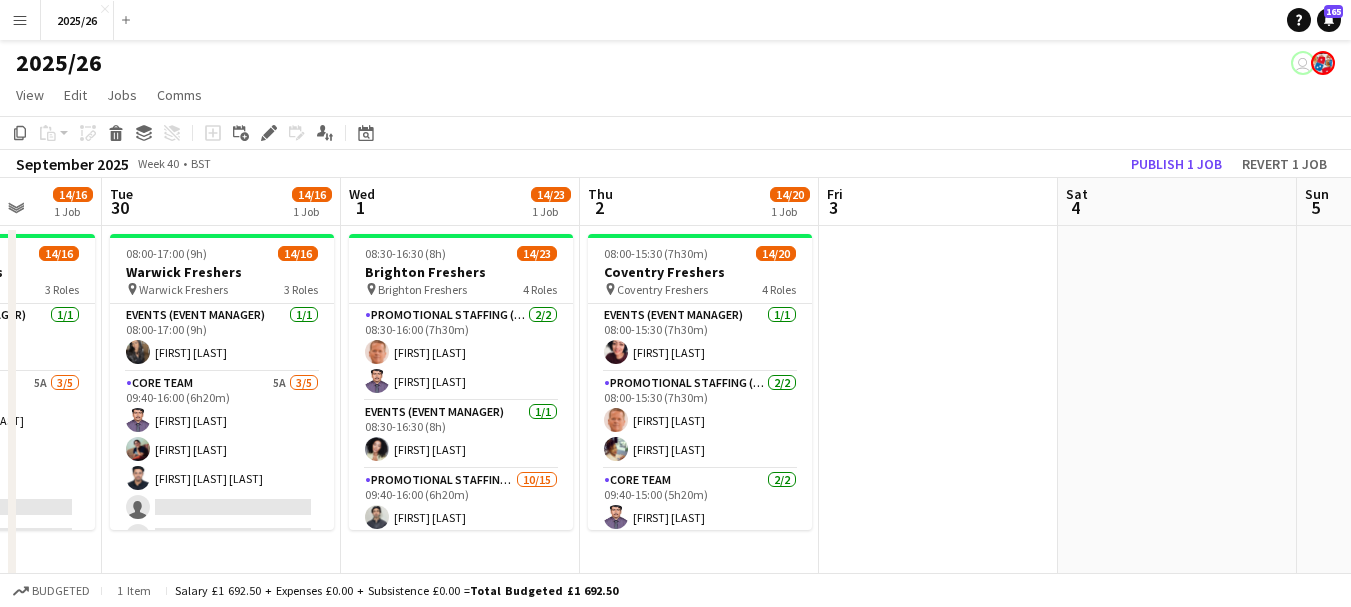 scroll, scrollTop: 0, scrollLeft: 499, axis: horizontal 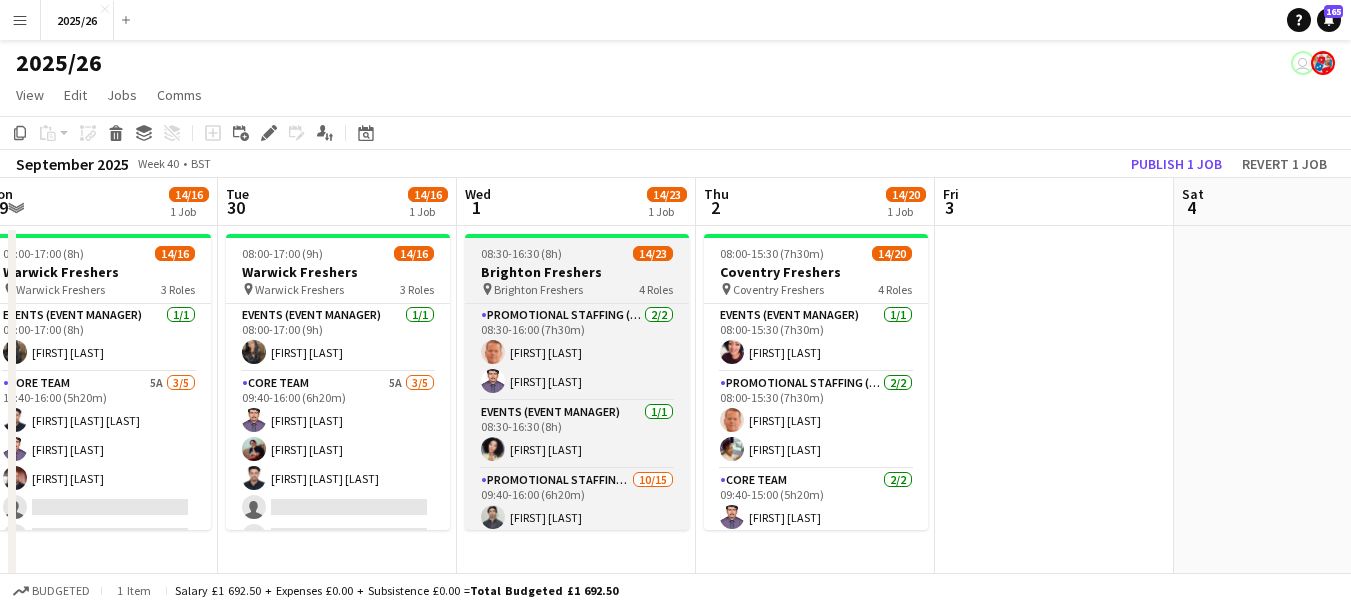 drag, startPoint x: 14, startPoint y: 302, endPoint x: 480, endPoint y: 255, distance: 468.36417 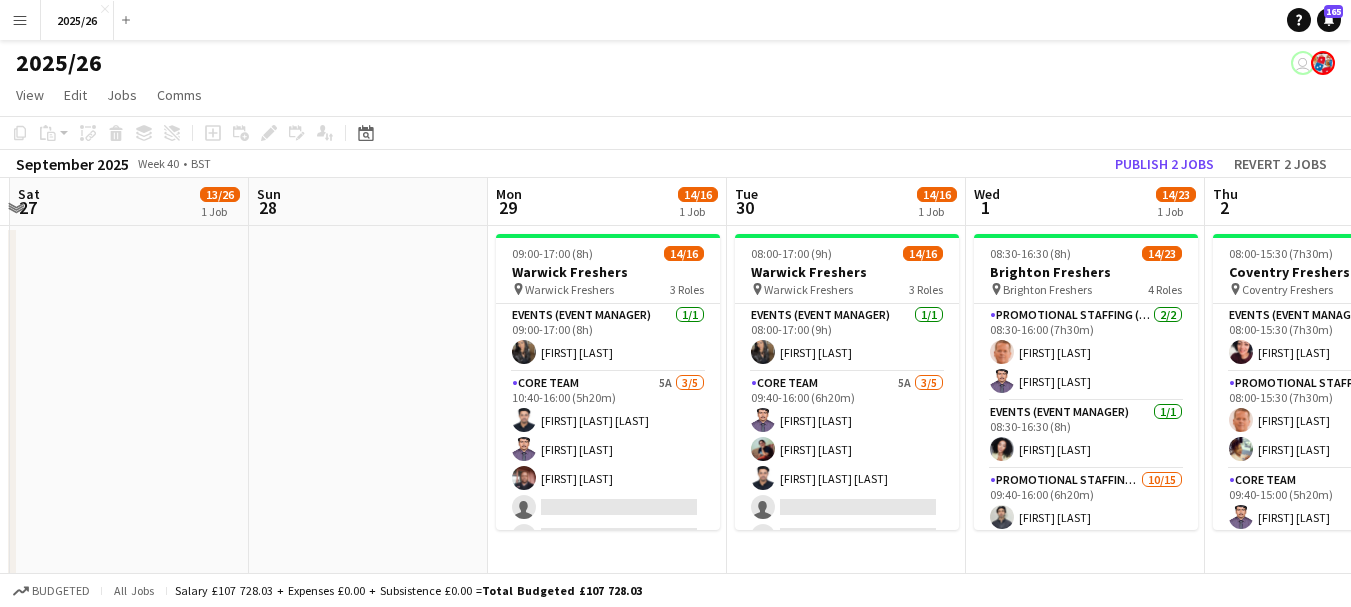 drag, startPoint x: 480, startPoint y: 255, endPoint x: 1139, endPoint y: 315, distance: 661.72577 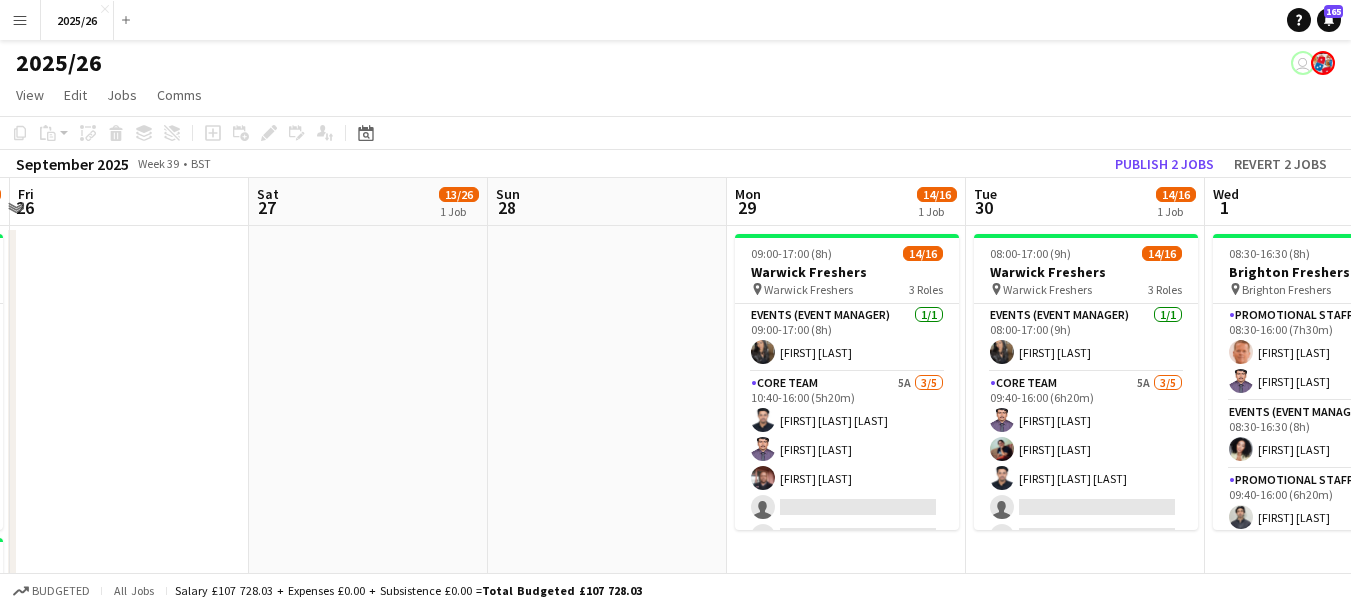 scroll, scrollTop: 0, scrollLeft: 556, axis: horizontal 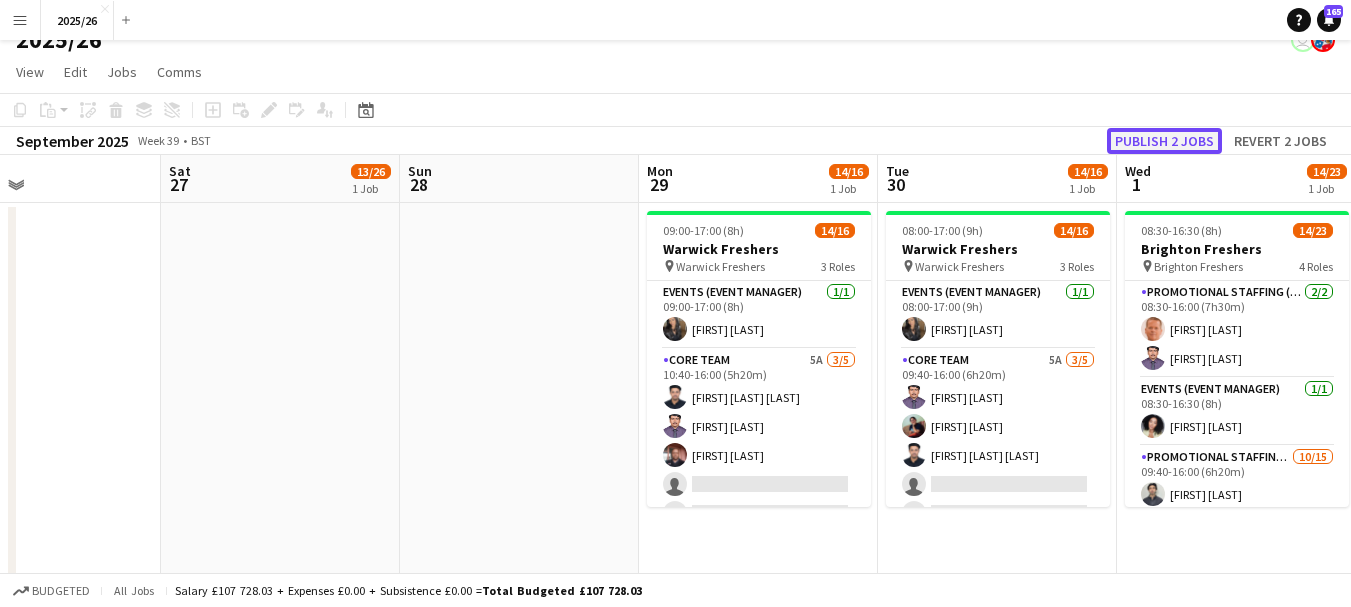 click on "Publish 2 jobs" 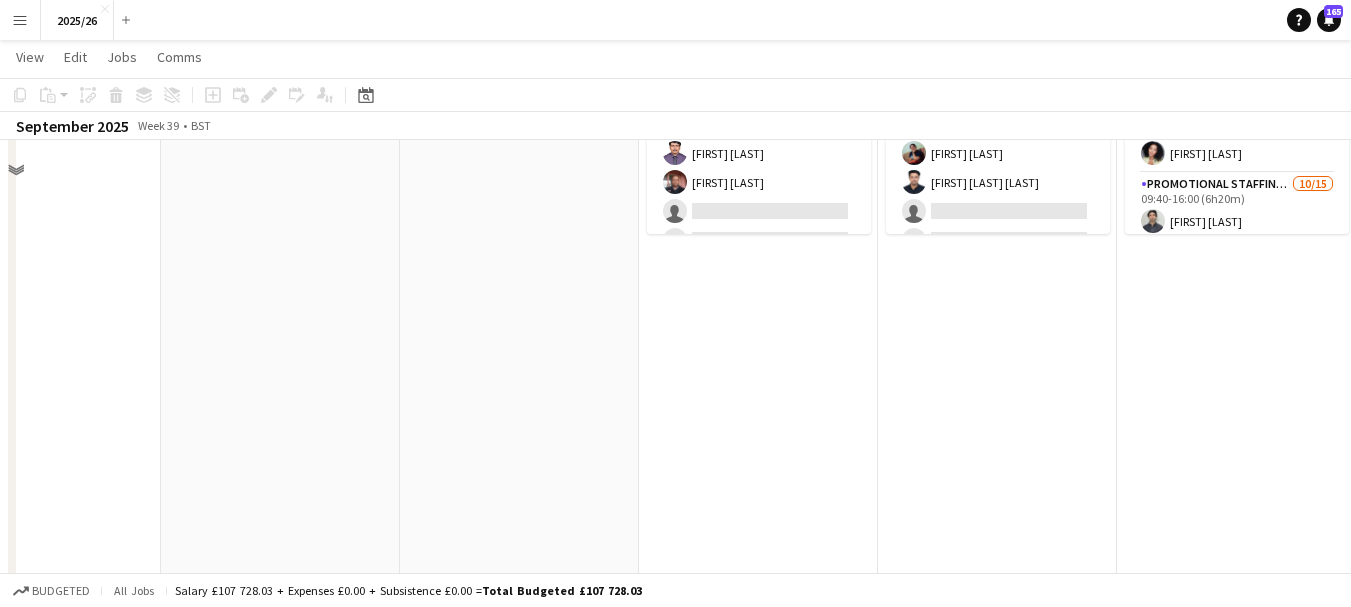 scroll, scrollTop: 247, scrollLeft: 0, axis: vertical 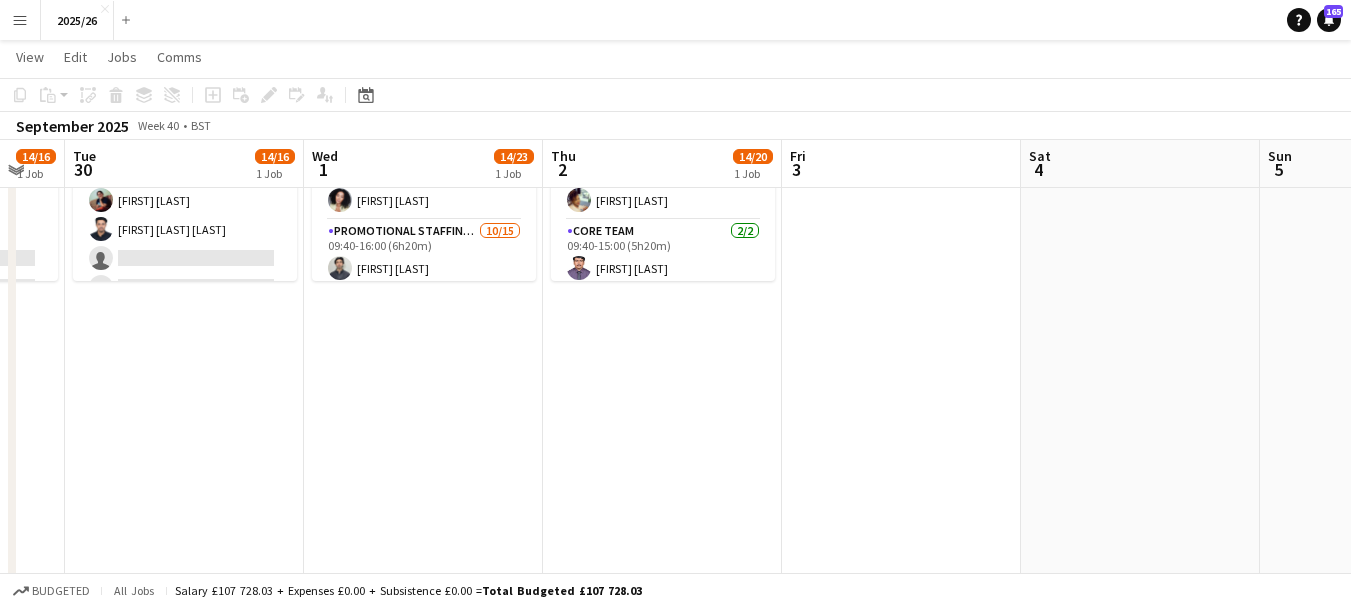 drag, startPoint x: 666, startPoint y: 361, endPoint x: 416, endPoint y: 360, distance: 250.002 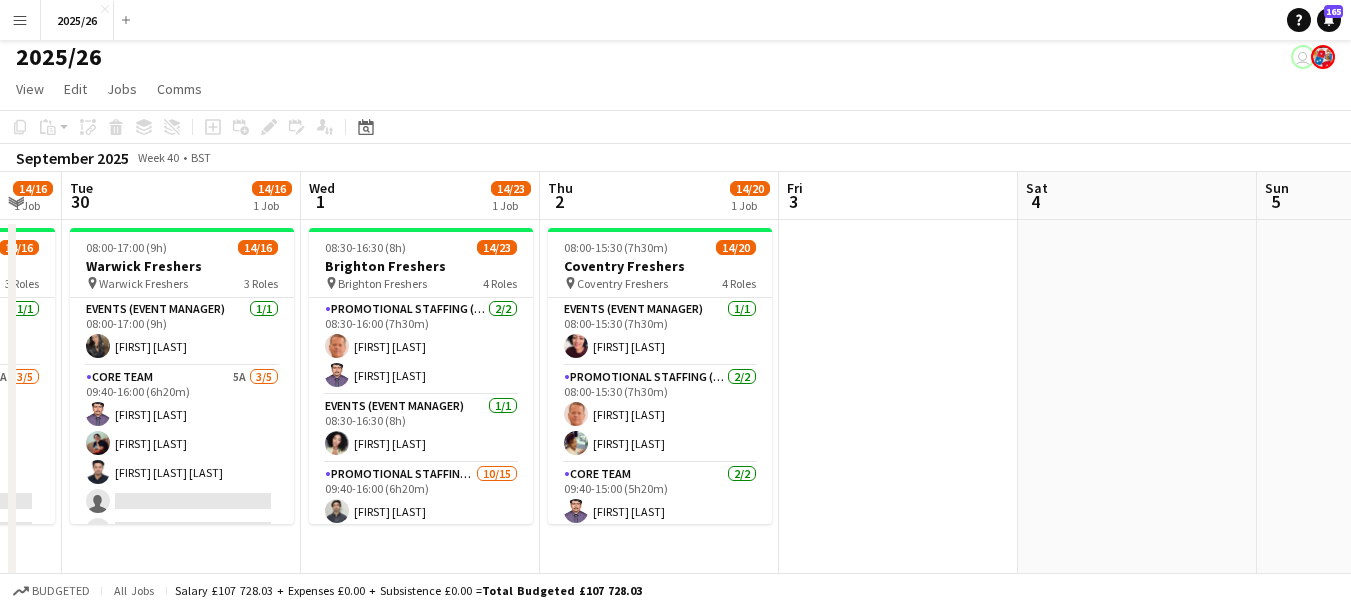 scroll, scrollTop: 0, scrollLeft: 0, axis: both 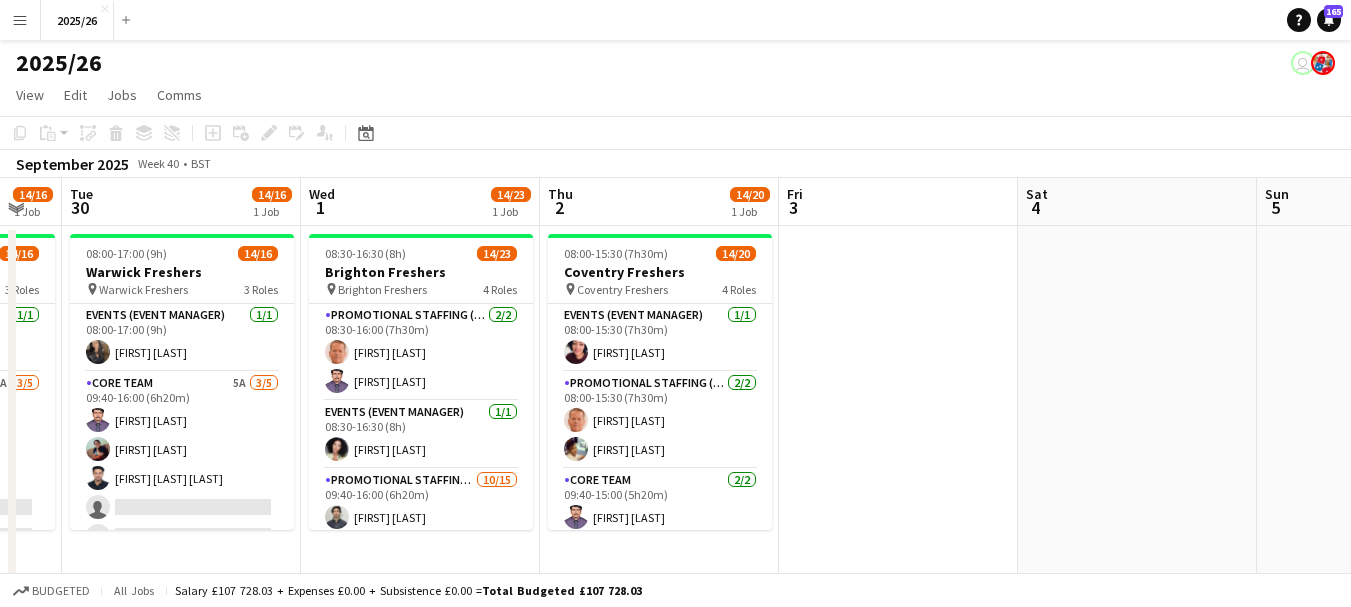 drag, startPoint x: 1143, startPoint y: 311, endPoint x: 165, endPoint y: 344, distance: 978.5566 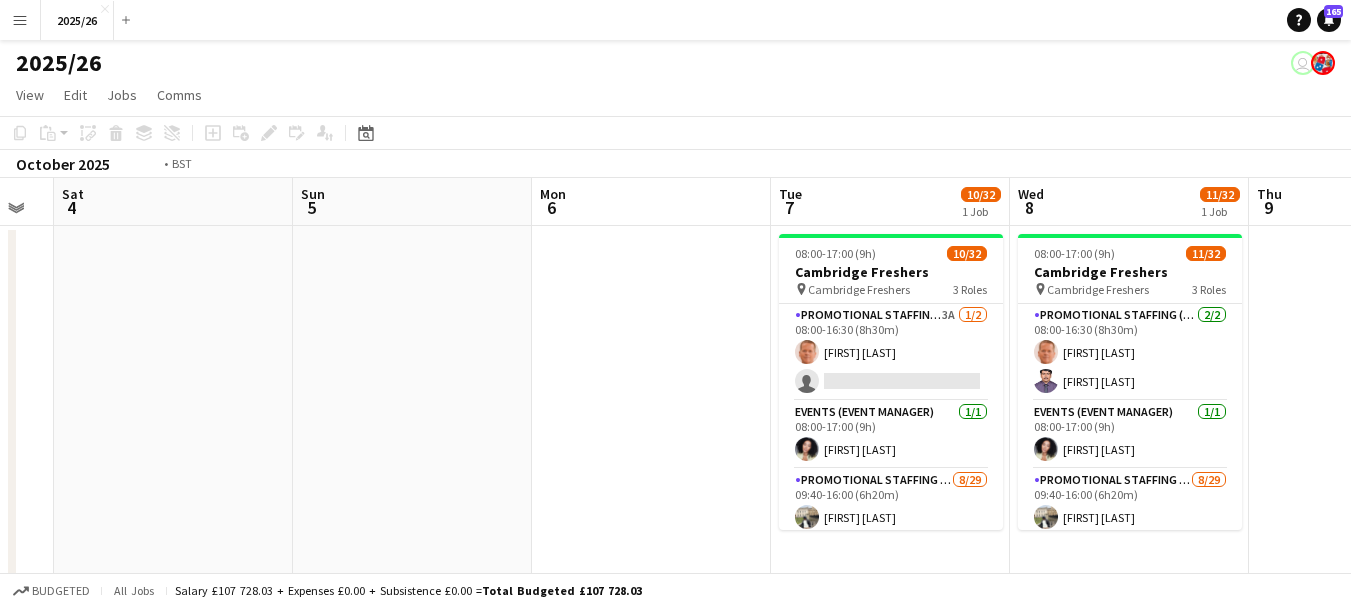 drag, startPoint x: 840, startPoint y: 376, endPoint x: 269, endPoint y: 353, distance: 571.463 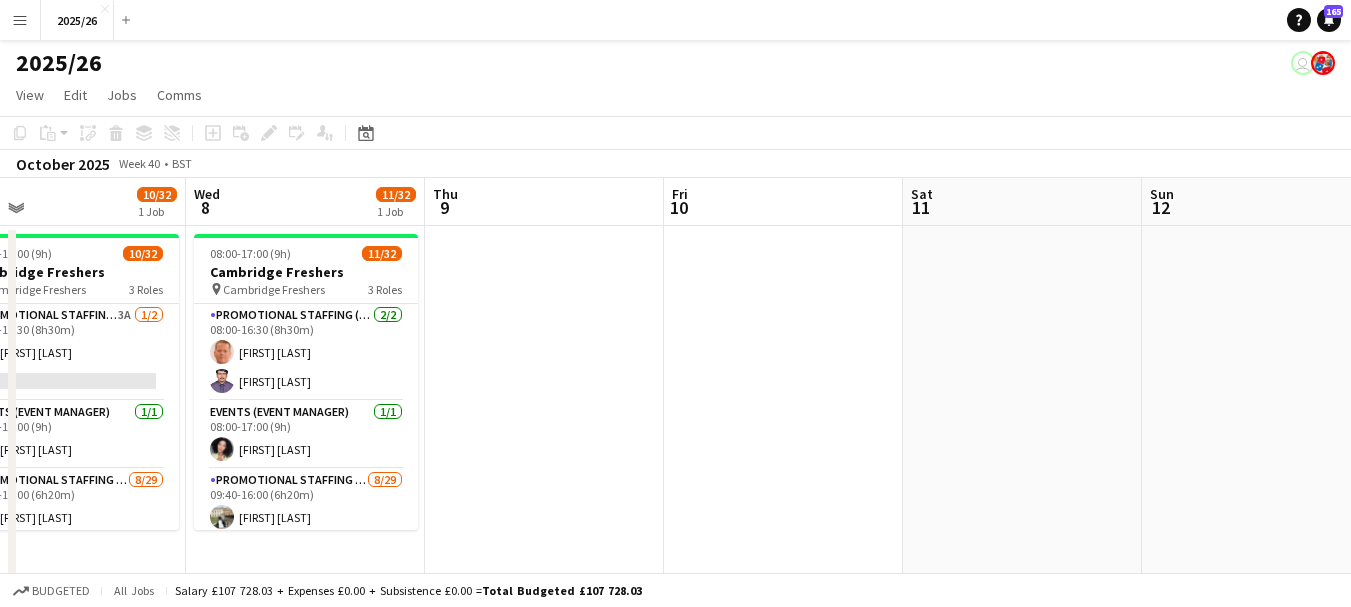 drag, startPoint x: 650, startPoint y: 383, endPoint x: 395, endPoint y: 367, distance: 255.50146 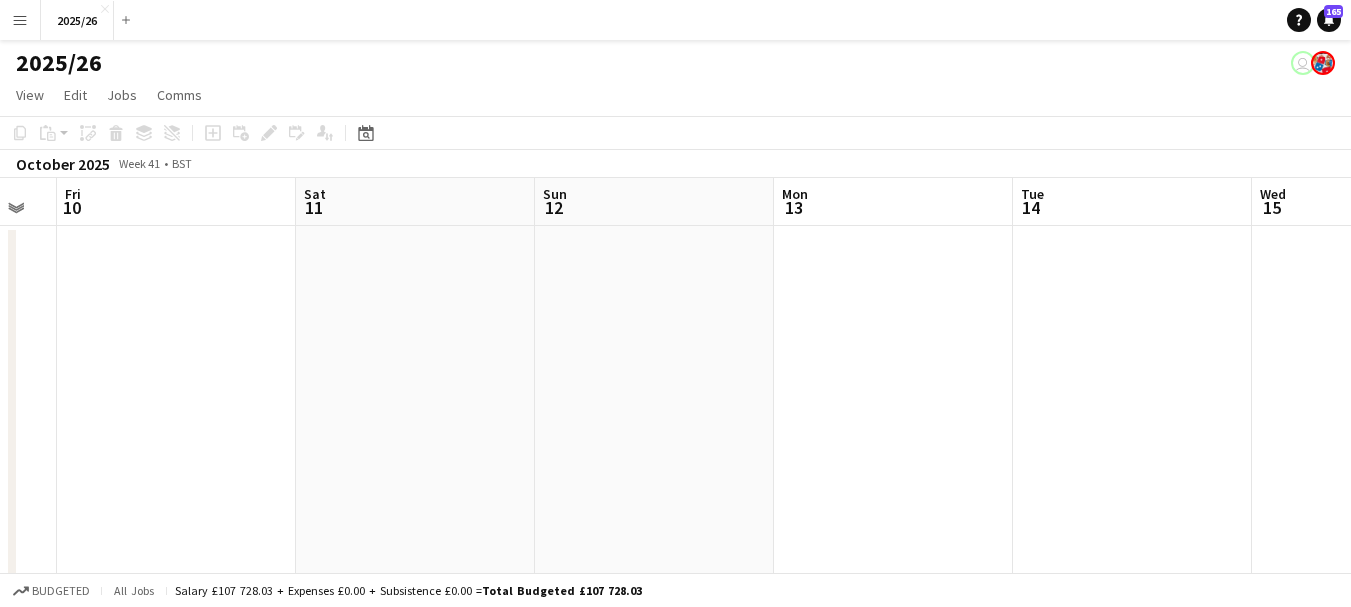 drag, startPoint x: 1134, startPoint y: 394, endPoint x: 750, endPoint y: 318, distance: 391.44858 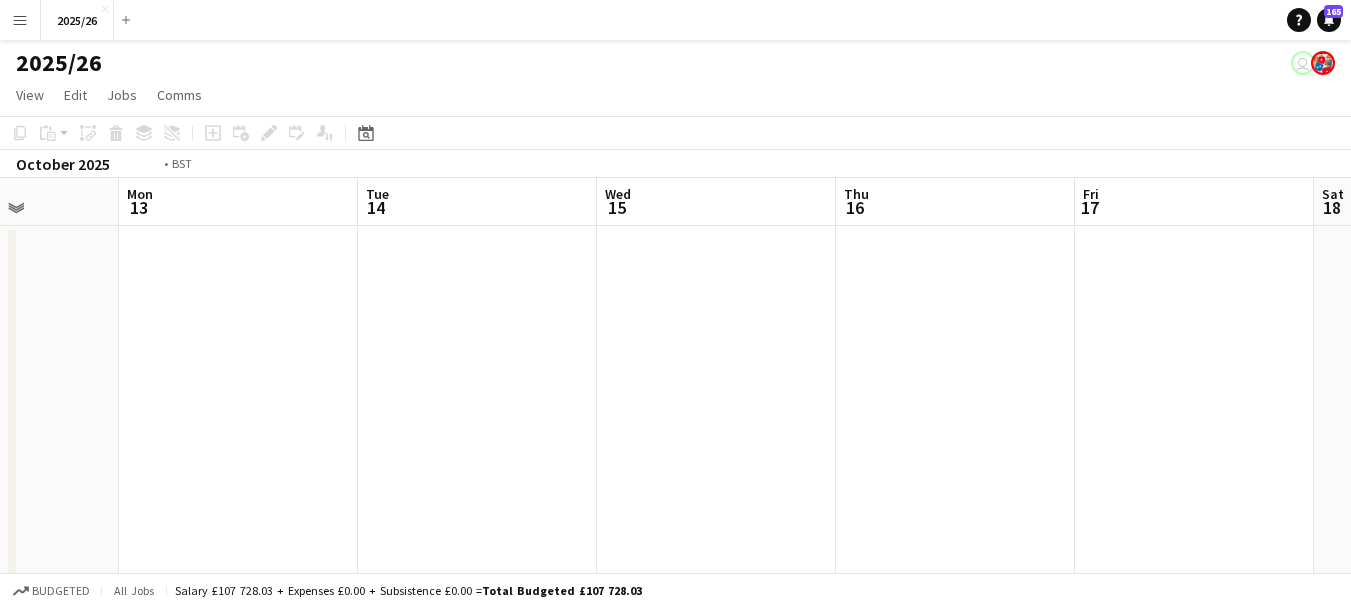 drag, startPoint x: 752, startPoint y: 345, endPoint x: 331, endPoint y: 323, distance: 421.57443 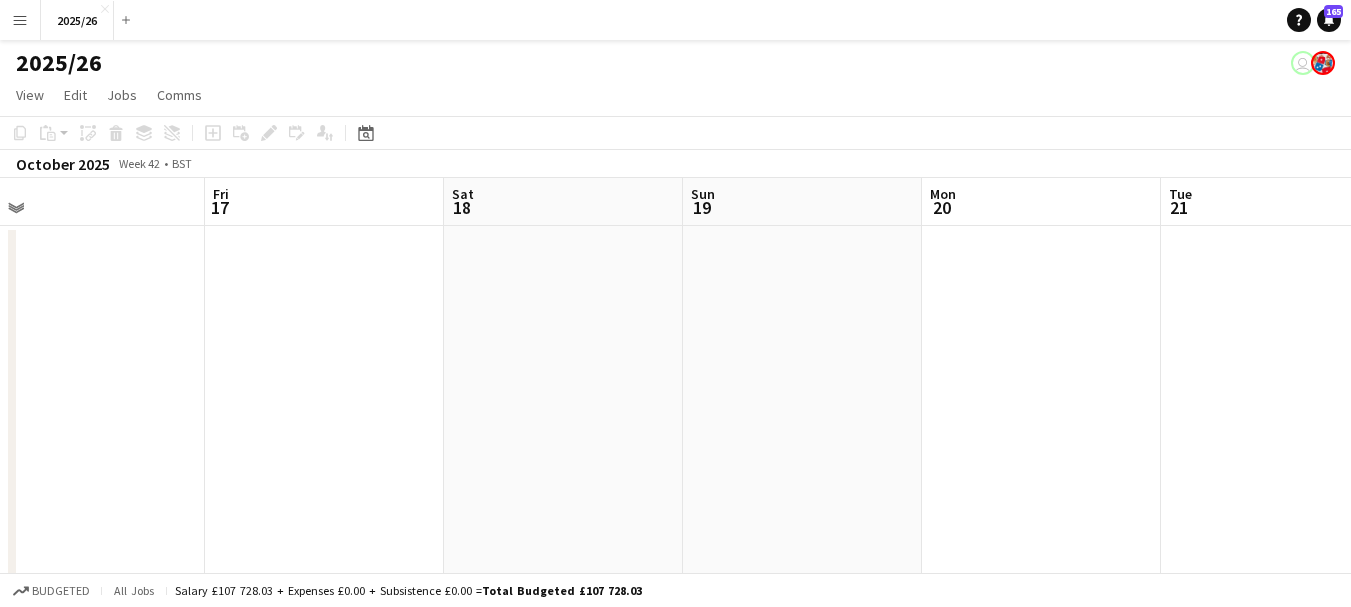 drag, startPoint x: 1199, startPoint y: 403, endPoint x: 443, endPoint y: 358, distance: 757.3381 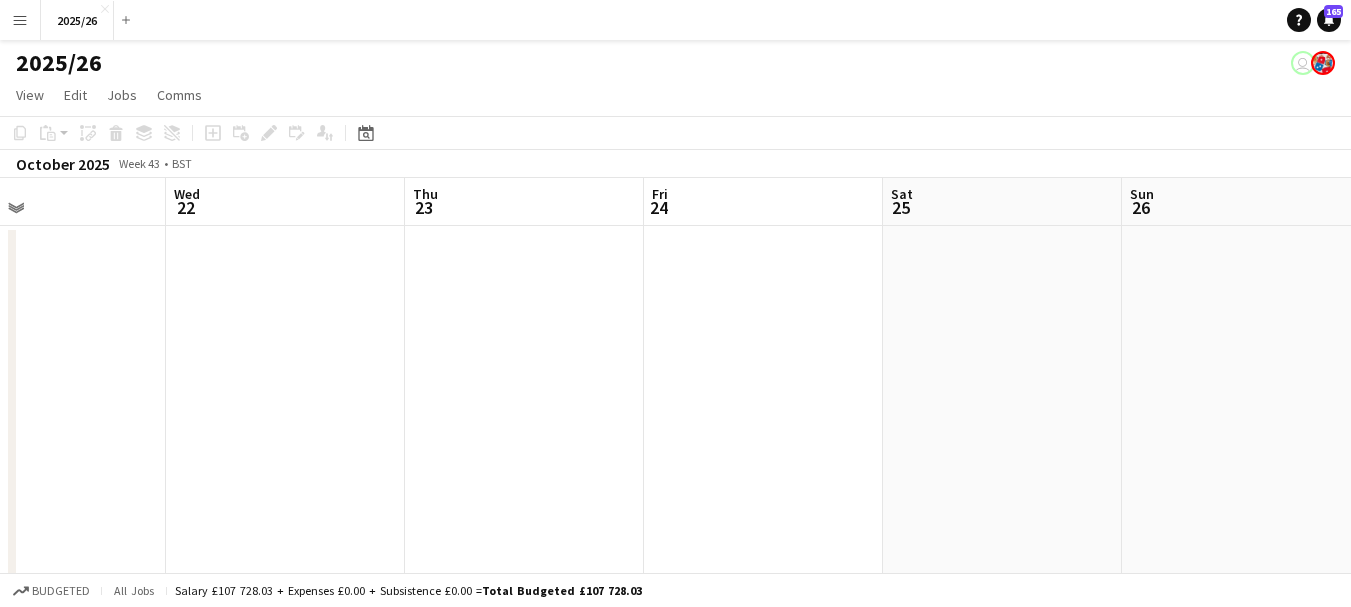 drag, startPoint x: 1164, startPoint y: 384, endPoint x: 737, endPoint y: 364, distance: 427.46814 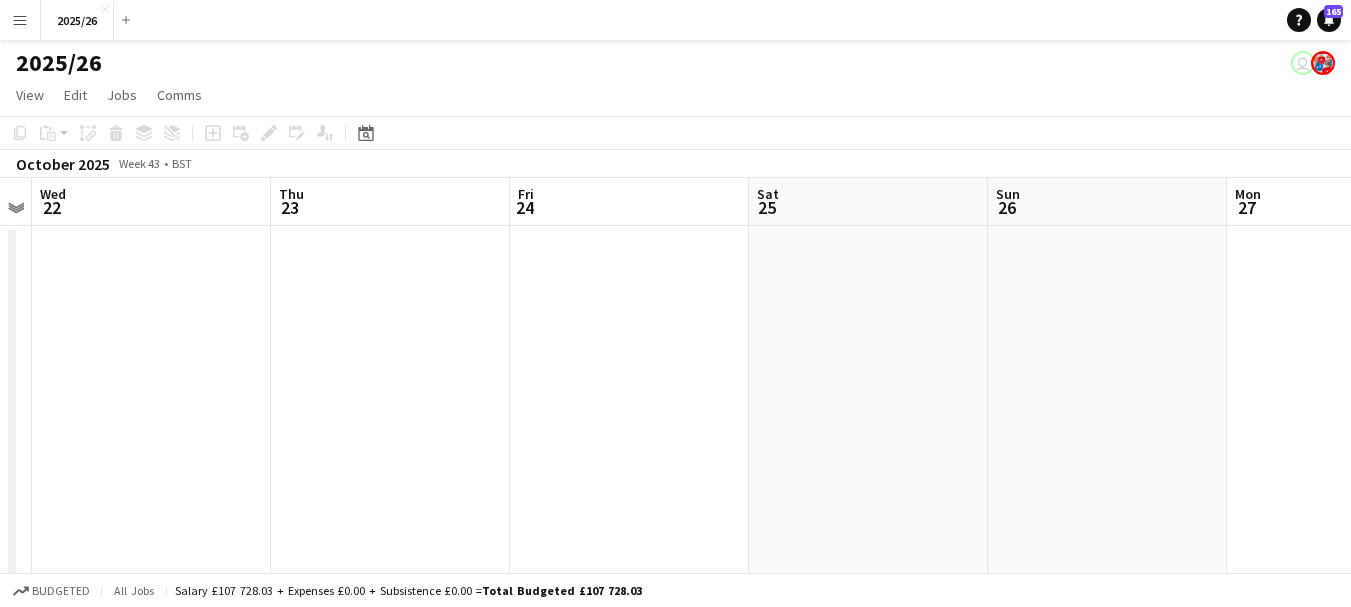 drag, startPoint x: 1219, startPoint y: 351, endPoint x: 650, endPoint y: 324, distance: 569.64026 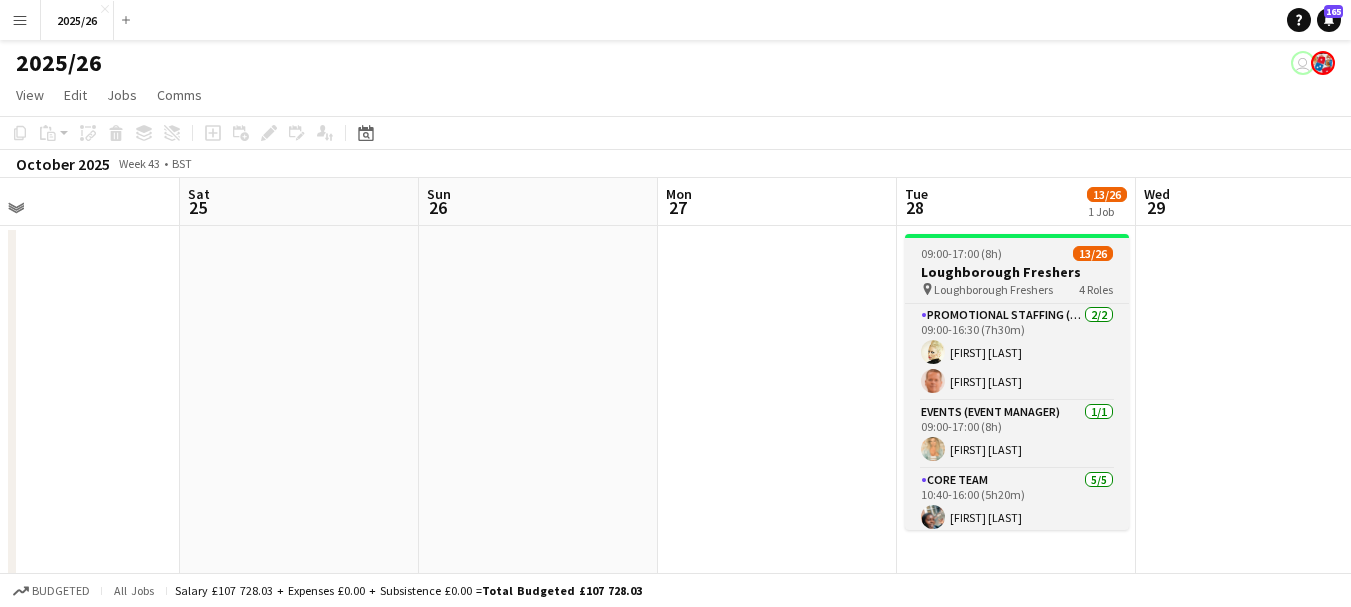 click on "Loughborough Freshers" at bounding box center [1017, 272] 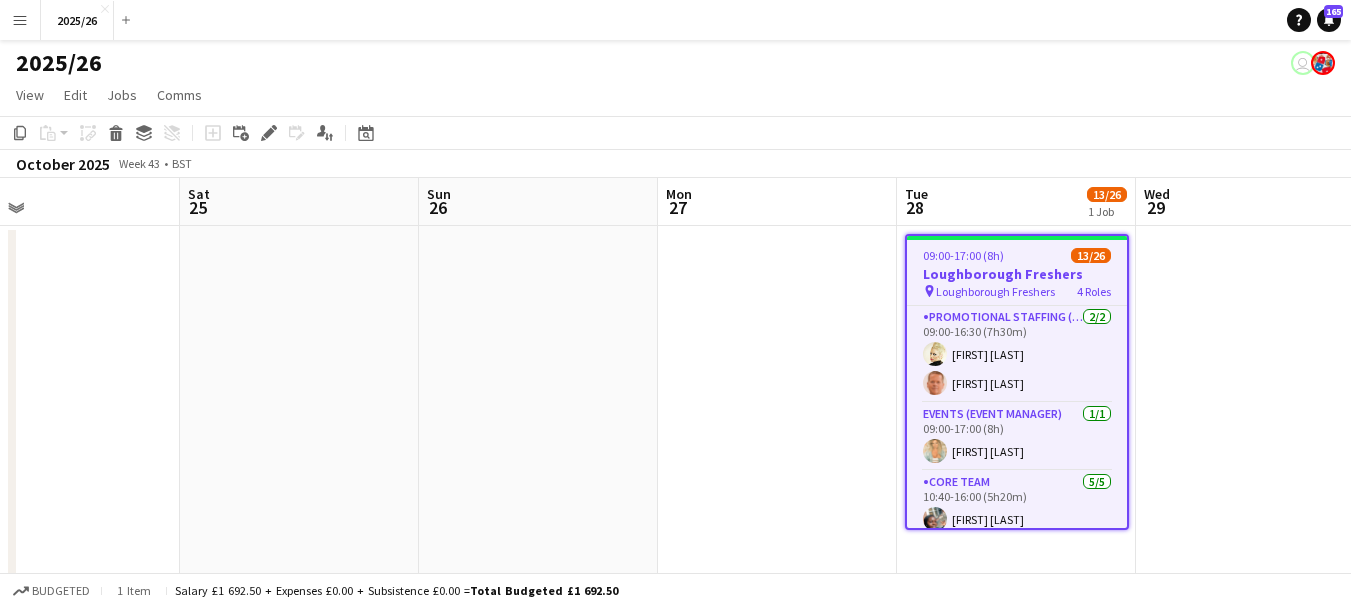 click on "Loughborough Freshers" at bounding box center (995, 291) 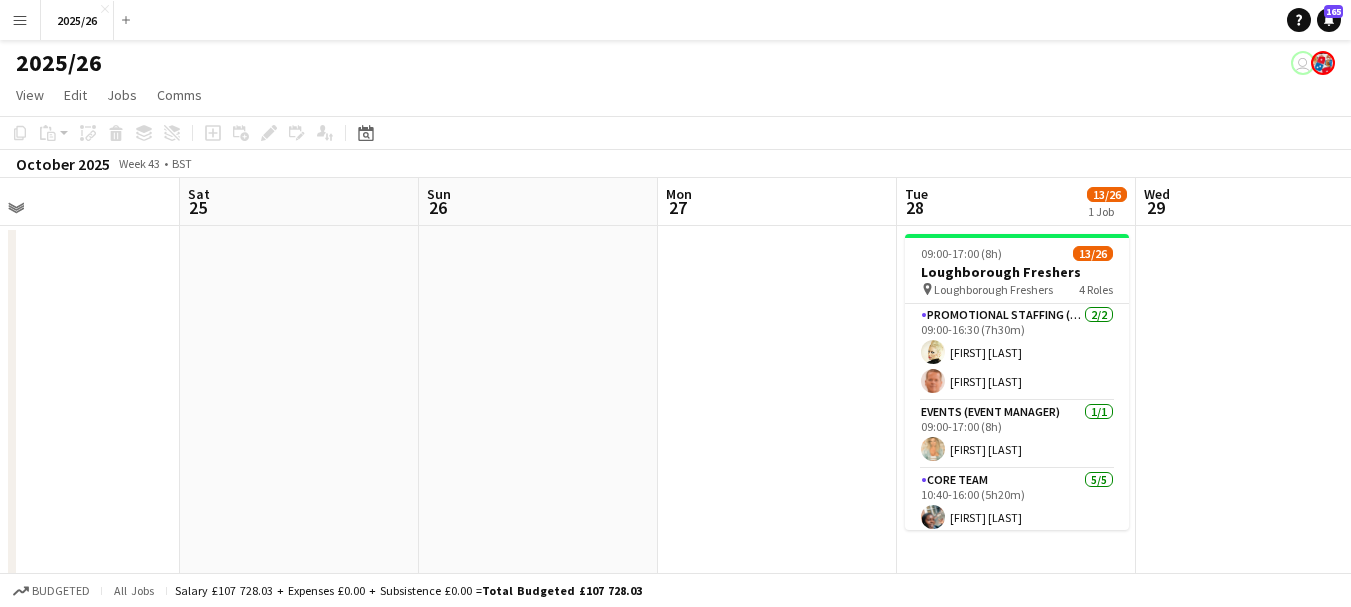 click on "Loughborough Freshers" at bounding box center (993, 289) 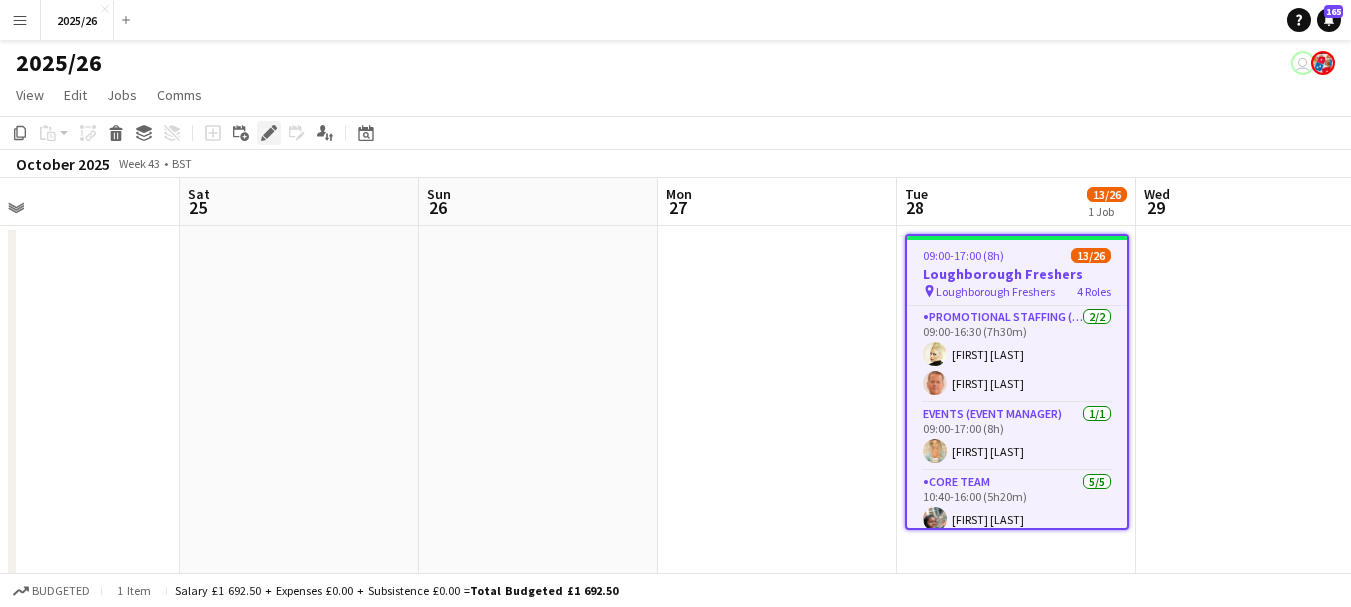 click on "Edit" 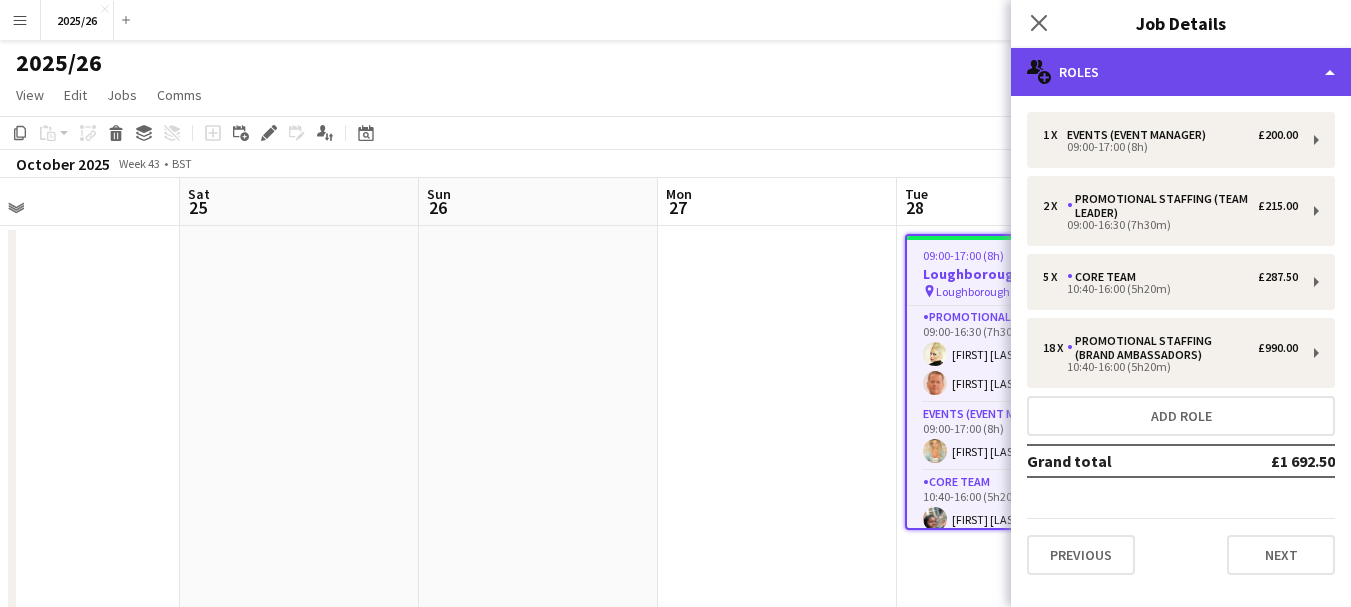 click on "multiple-users-add
Roles" 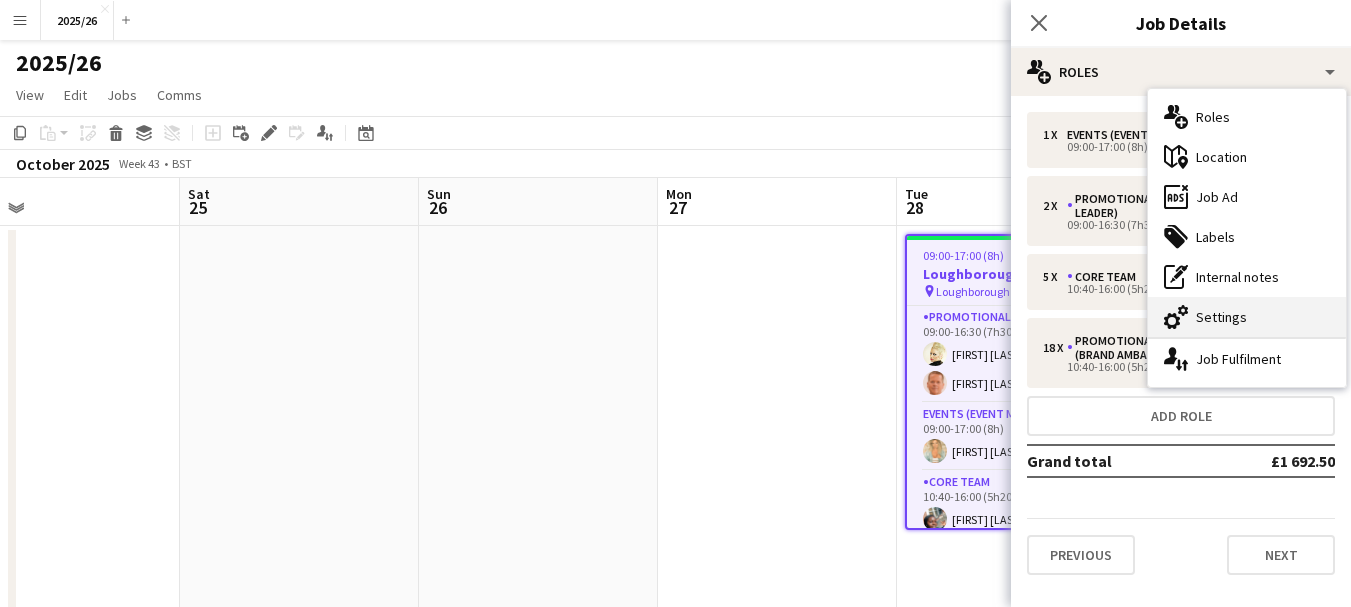click on "cog-double-3
Settings" at bounding box center (1247, 317) 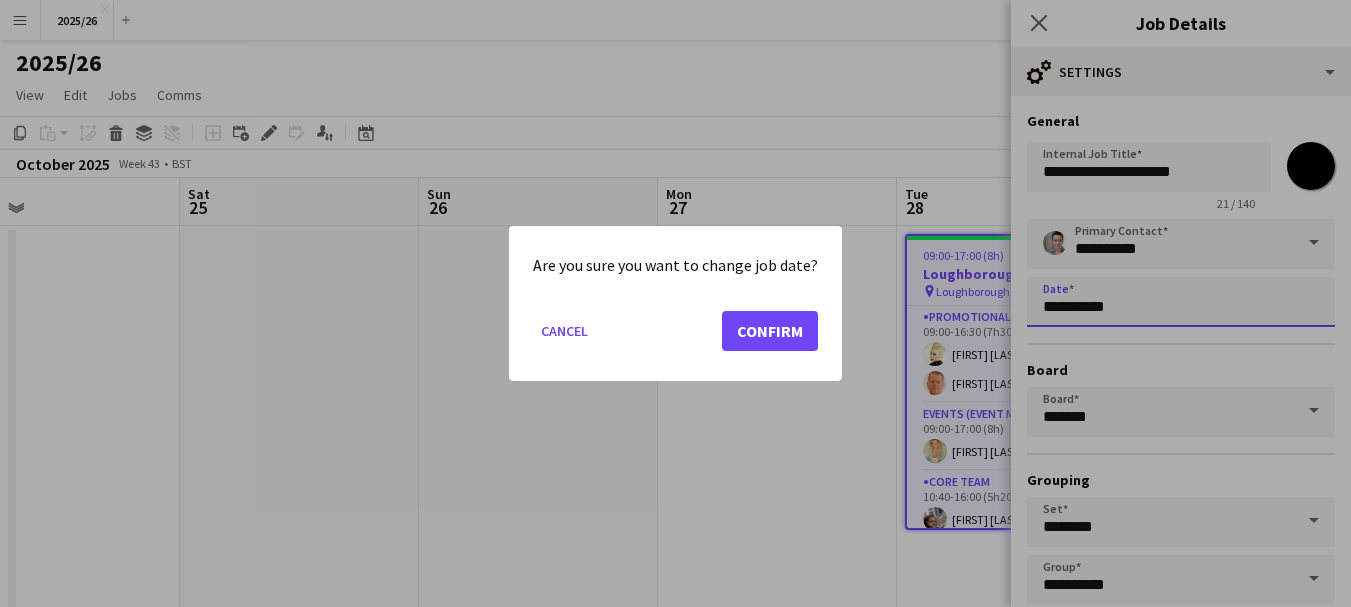 click on "Menu
Boards
Boards   Boards   All jobs   Status
Workforce
Workforce   My Workforce   Recruiting
Comms
Comms
Pay
Pay   Approvals
Platform Settings
Platform Settings   Your settings
Training Academy
Training Academy
Knowledge Base
Knowledge Base
Product Updates
Product Updates   Log Out   Privacy   2025/26
Close
Add
Help
Notifications
165   2025/26
user
View  Day view expanded Day view collapsed Month view Date picker Jump to today Expand Linked Jobs Collapse Linked Jobs  Edit  Copy Ctrl+C  Paste" at bounding box center (675, 1676) 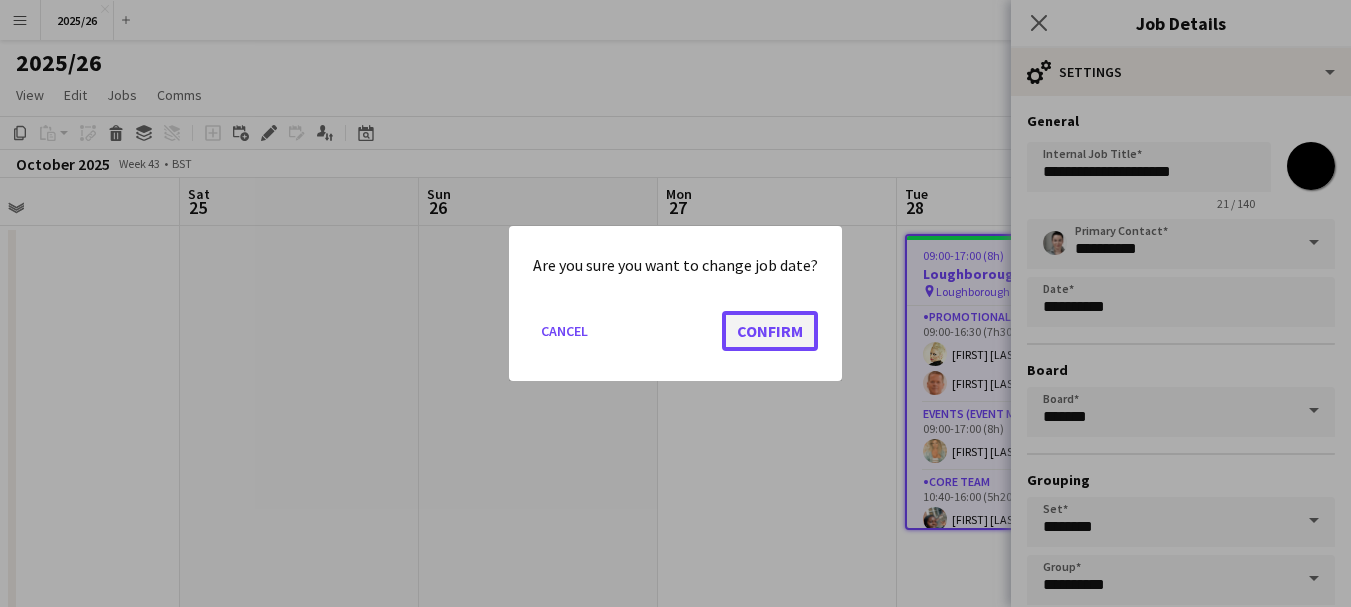 click on "Confirm" 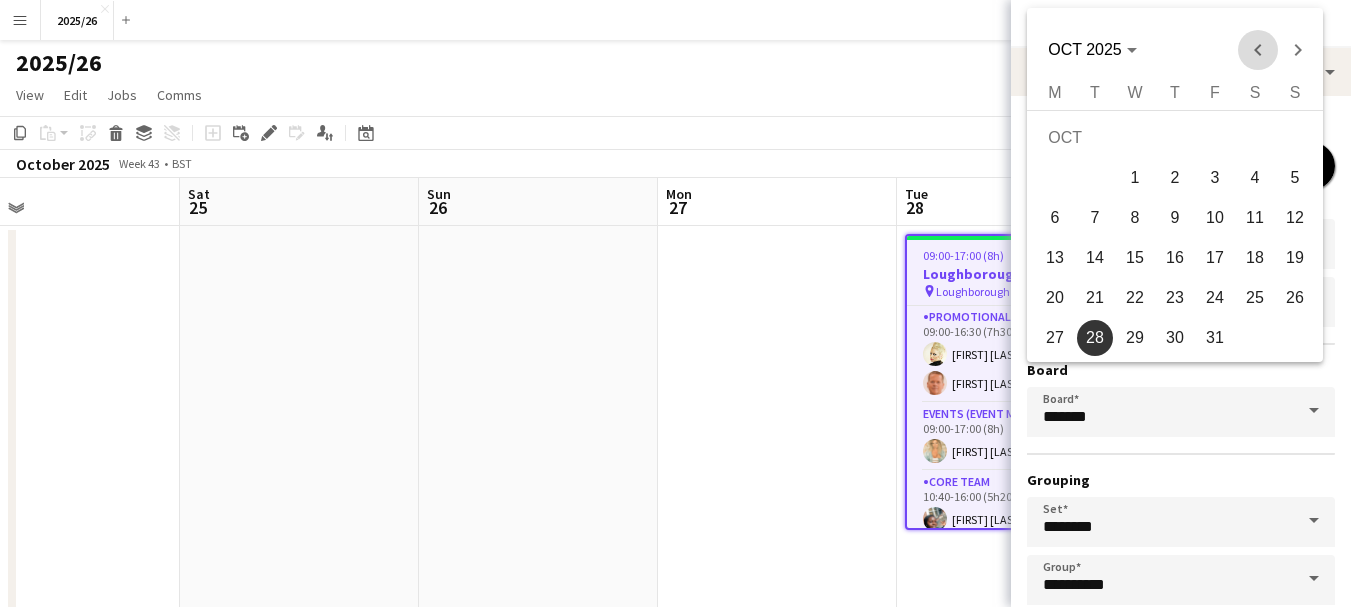 click at bounding box center (1258, 50) 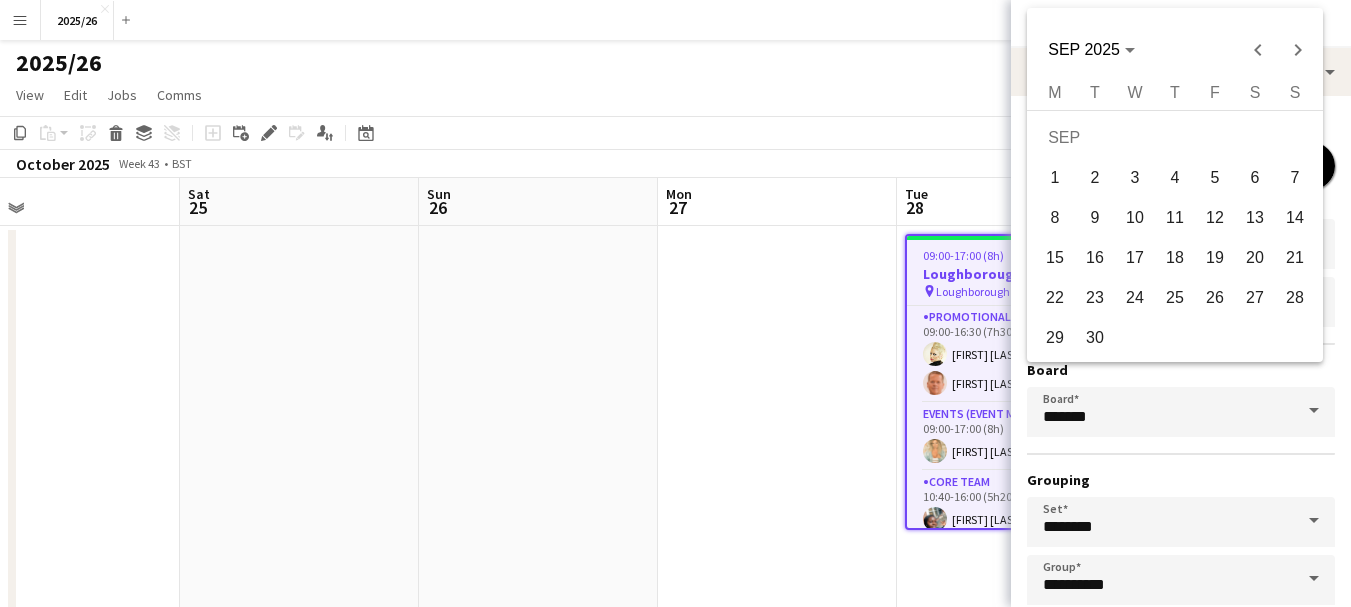 click on "28" at bounding box center (1295, 298) 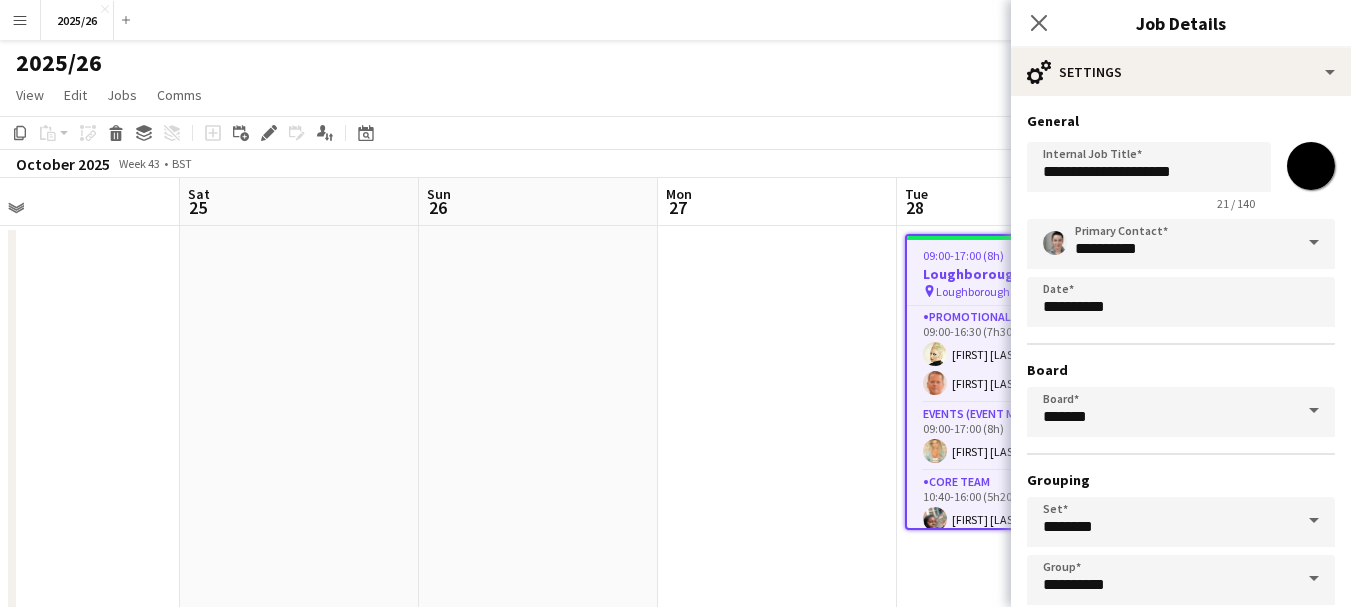 scroll, scrollTop: 111, scrollLeft: 0, axis: vertical 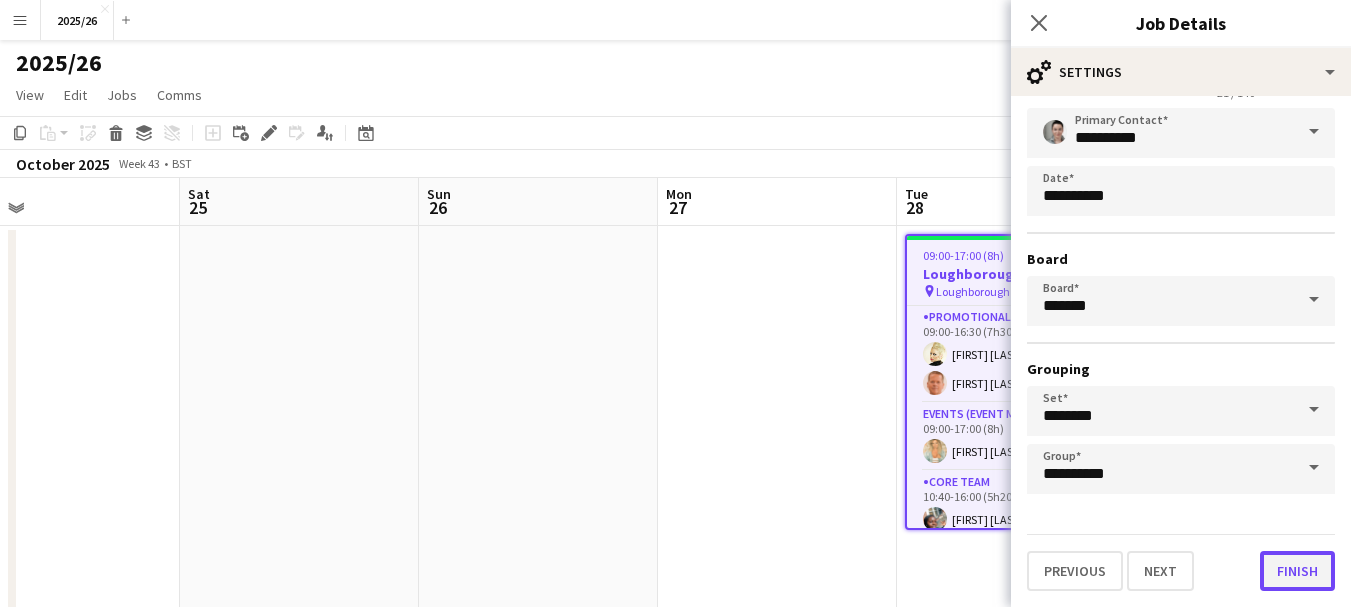 click on "Finish" at bounding box center (1297, 571) 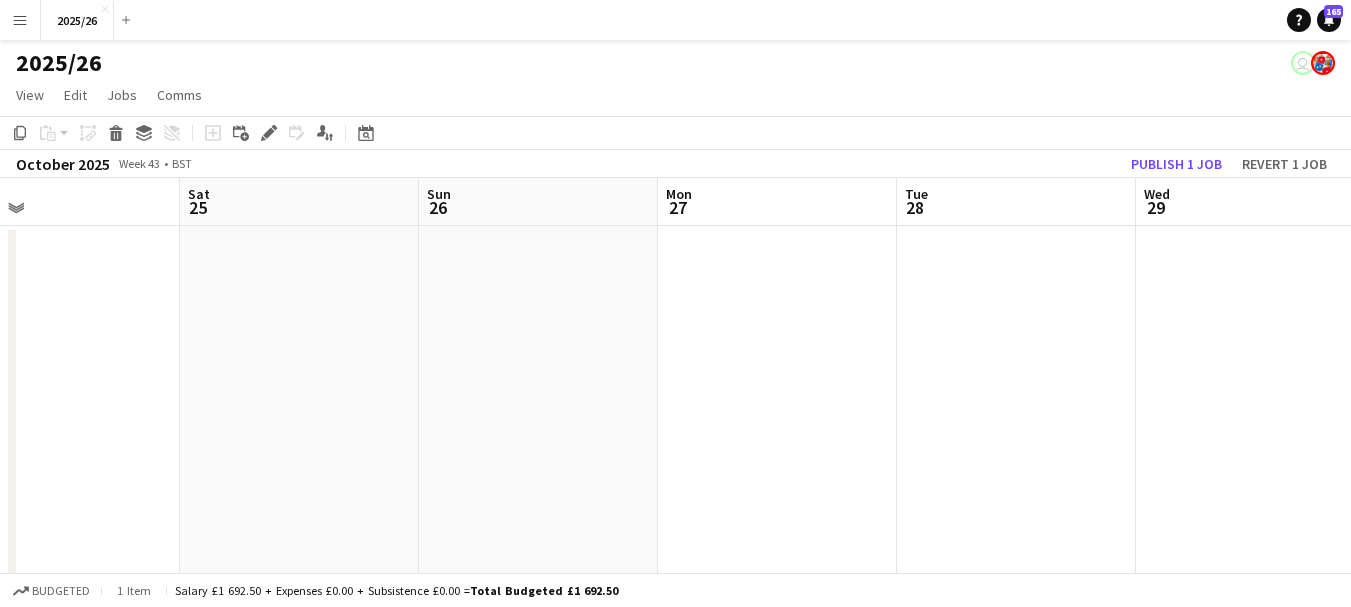 drag, startPoint x: 415, startPoint y: 295, endPoint x: 1110, endPoint y: 348, distance: 697.01794 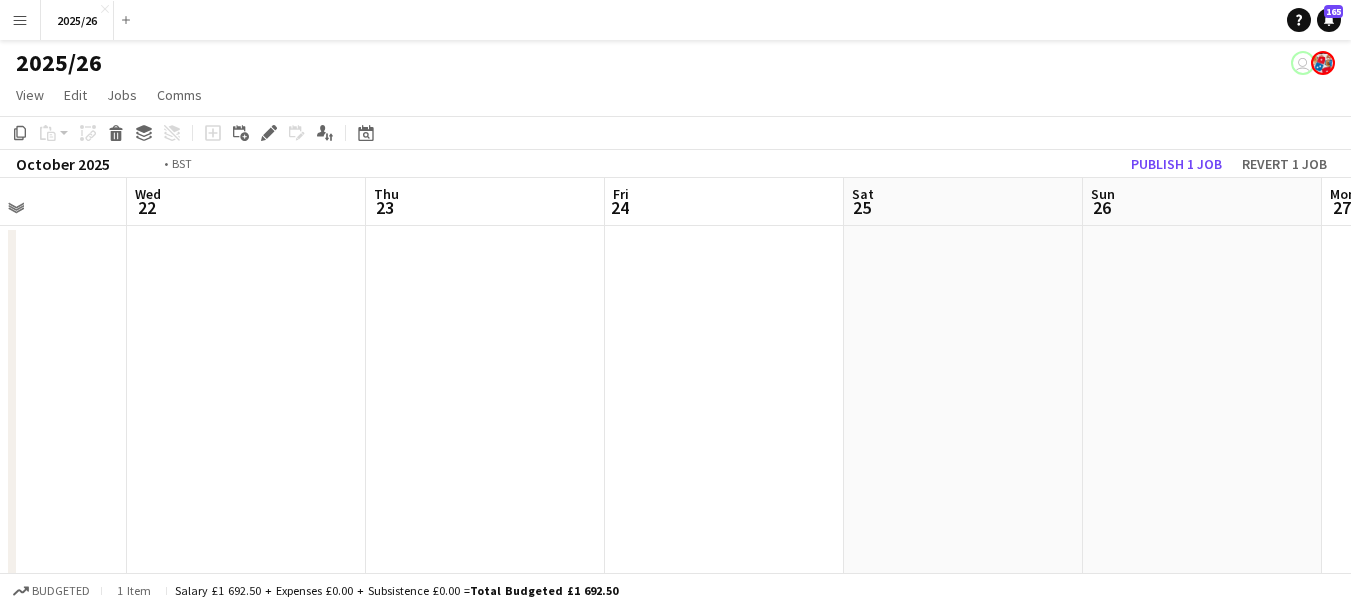 drag, startPoint x: 0, startPoint y: 422, endPoint x: 949, endPoint y: 403, distance: 949.1902 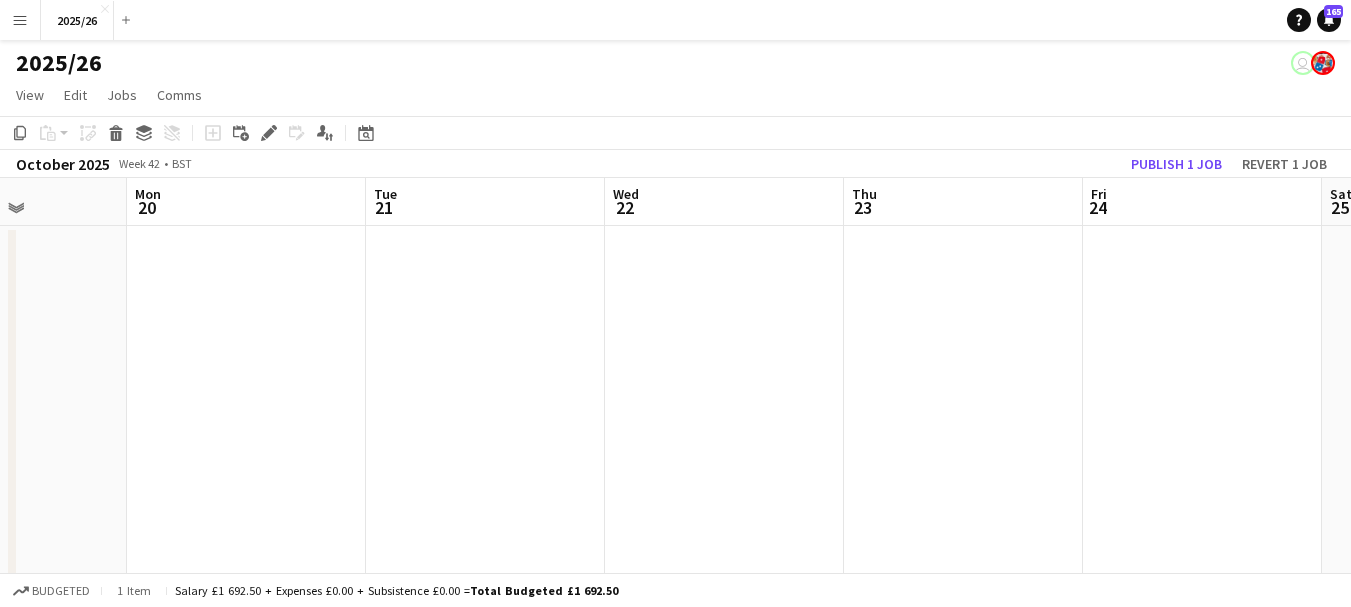 scroll, scrollTop: 0, scrollLeft: 597, axis: horizontal 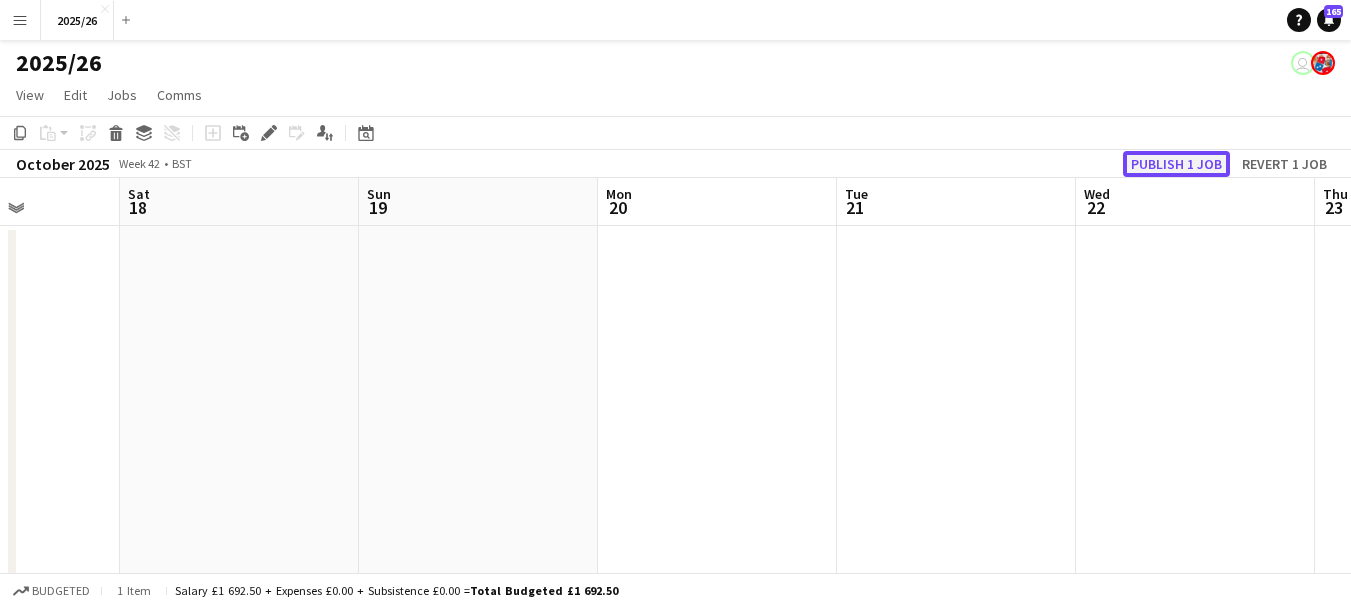 click on "Publish 1 job" 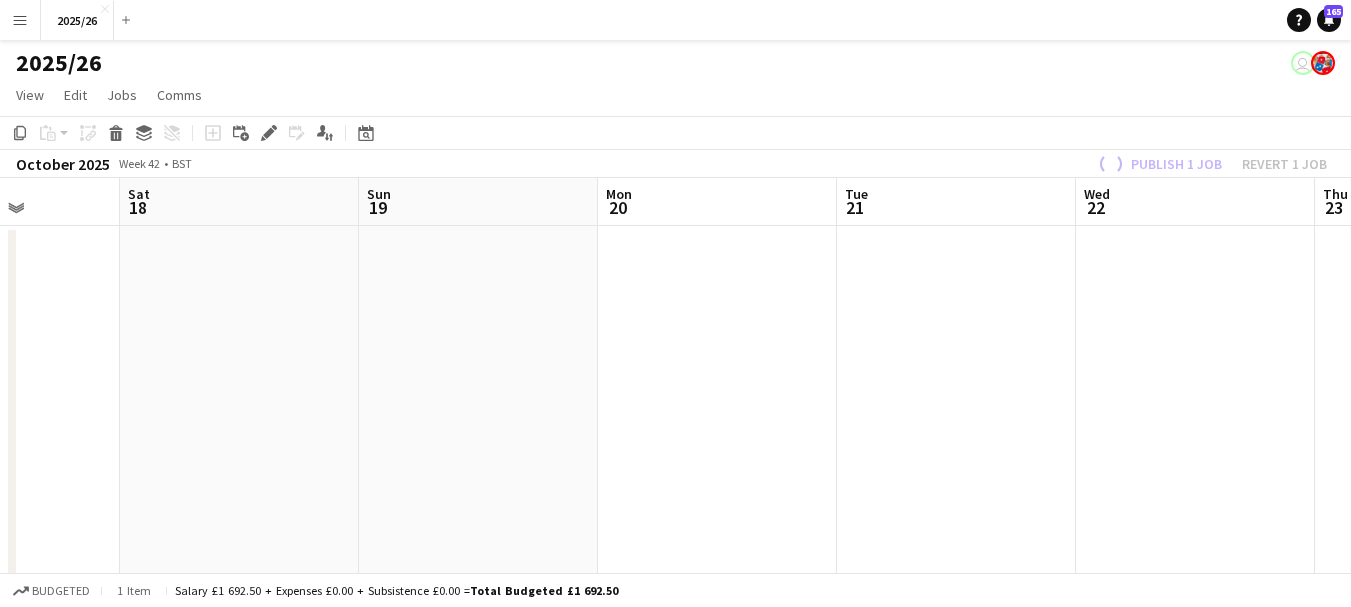 drag, startPoint x: 72, startPoint y: 333, endPoint x: 798, endPoint y: 354, distance: 726.30365 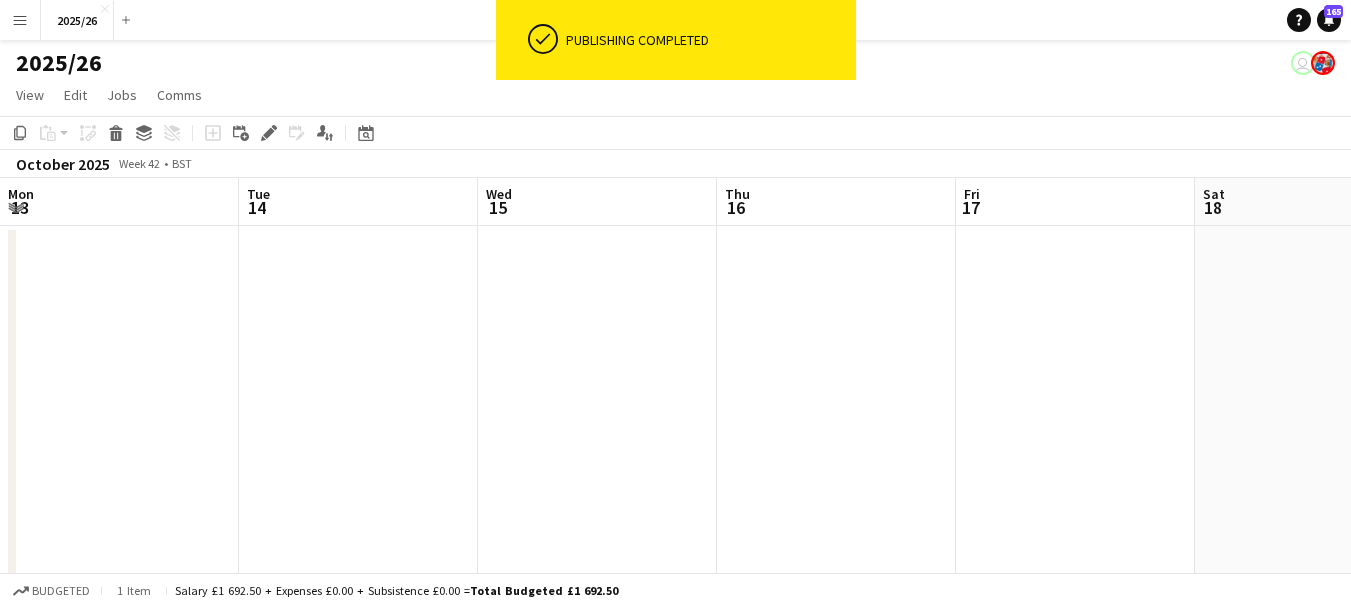 drag, startPoint x: 18, startPoint y: 346, endPoint x: 881, endPoint y: 364, distance: 863.1877 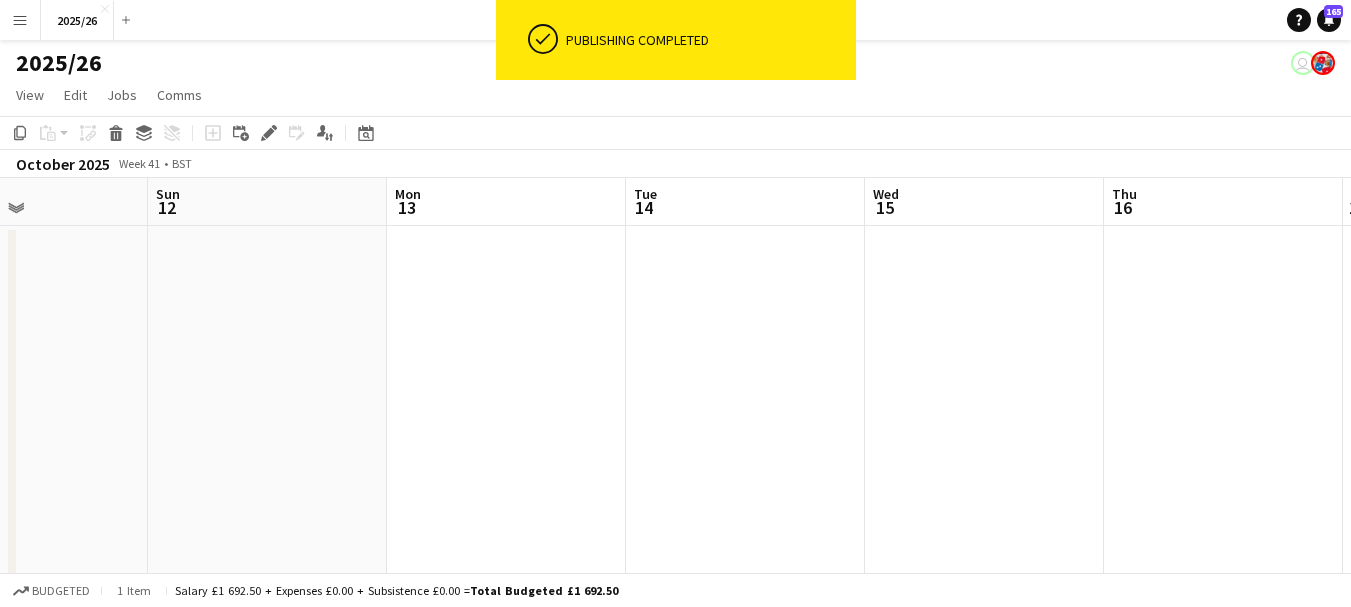 drag, startPoint x: 197, startPoint y: 333, endPoint x: 1084, endPoint y: 356, distance: 887.29816 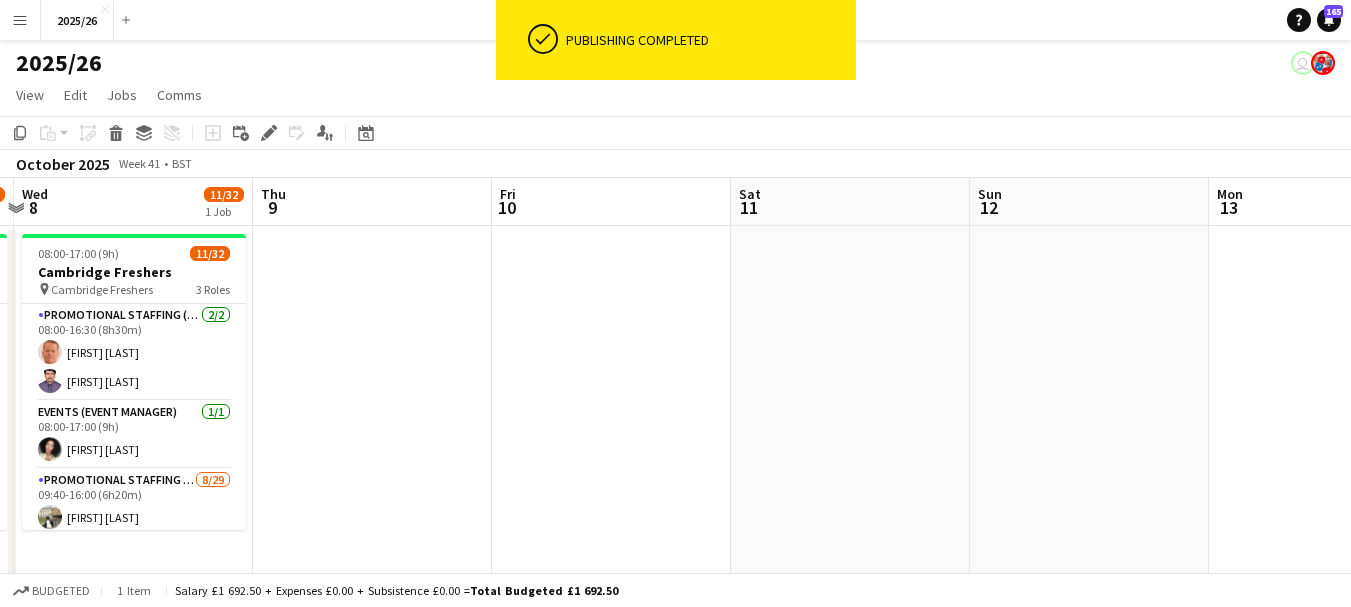 drag, startPoint x: 118, startPoint y: 326, endPoint x: 698, endPoint y: 303, distance: 580.4559 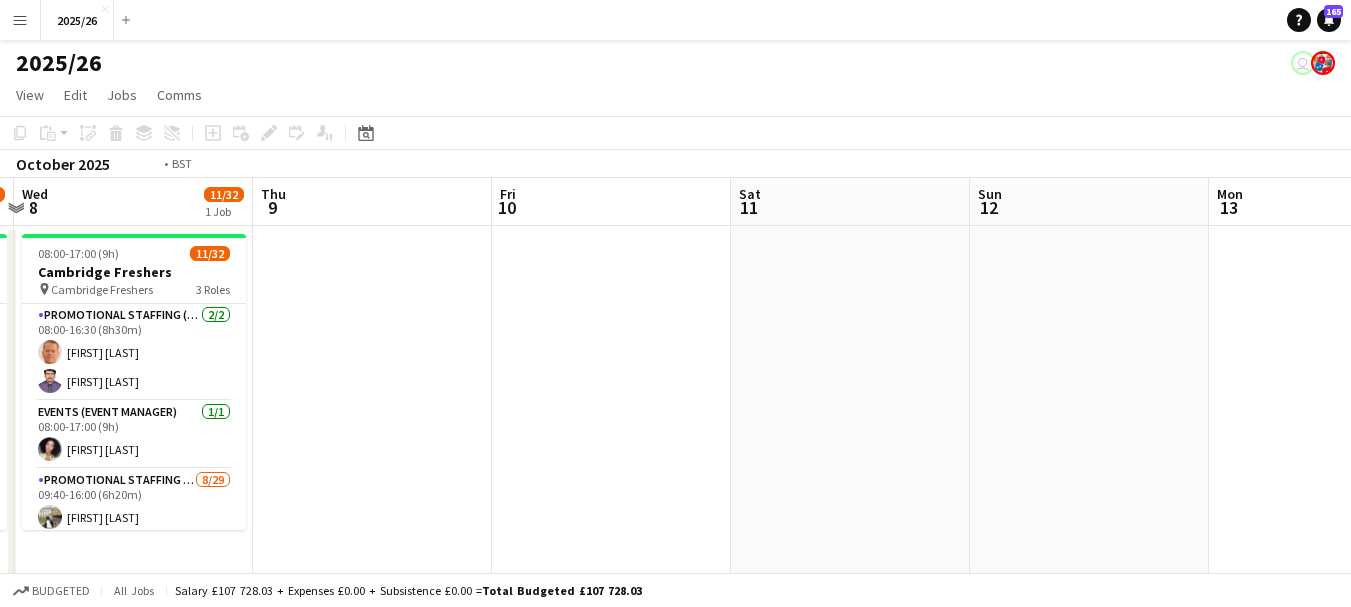 drag, startPoint x: 389, startPoint y: 334, endPoint x: 1011, endPoint y: 451, distance: 632.9084 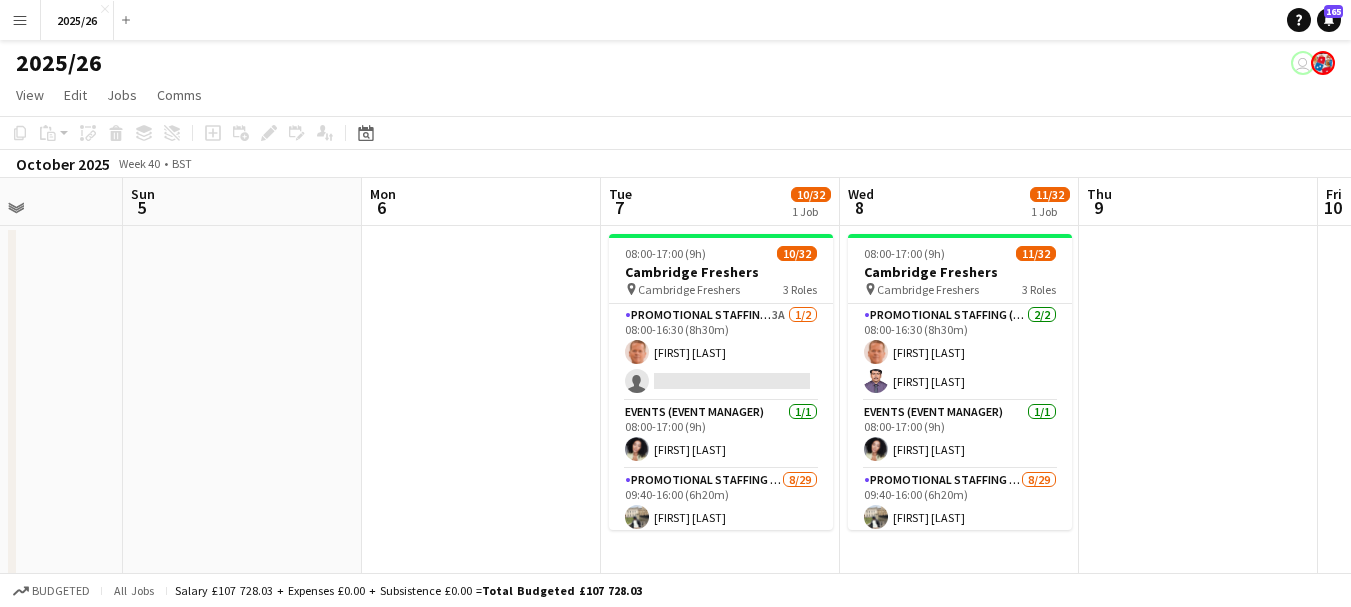 drag, startPoint x: 421, startPoint y: 383, endPoint x: 1078, endPoint y: 414, distance: 657.73096 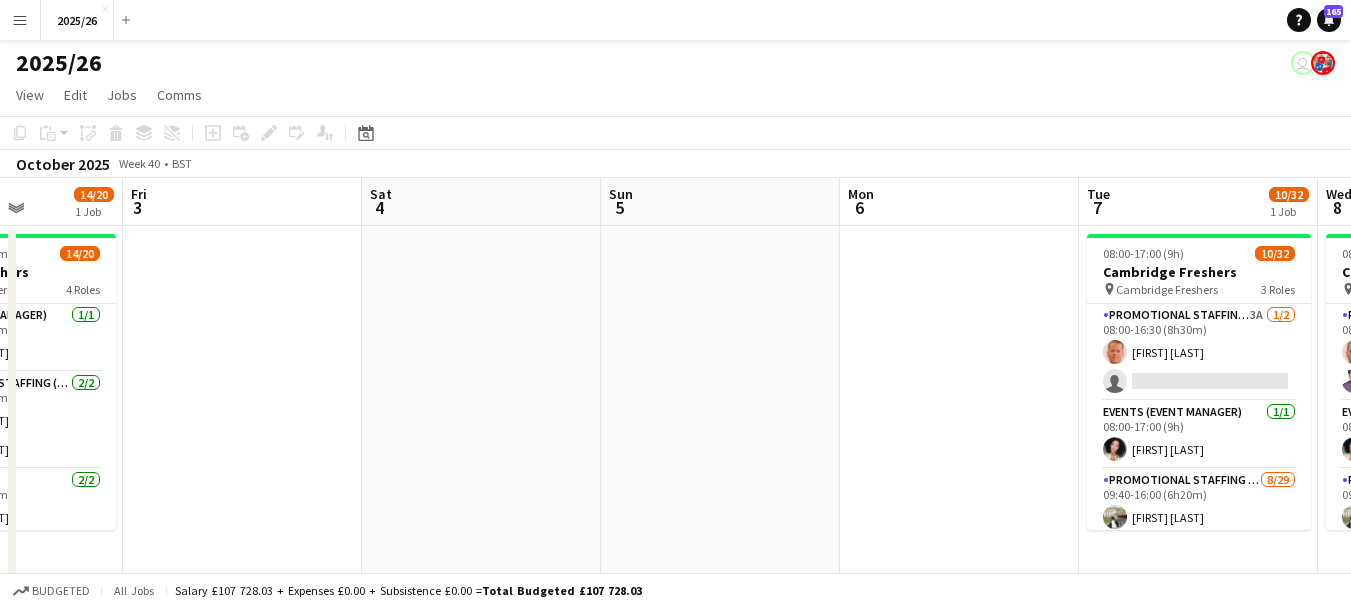 scroll, scrollTop: 0, scrollLeft: 417, axis: horizontal 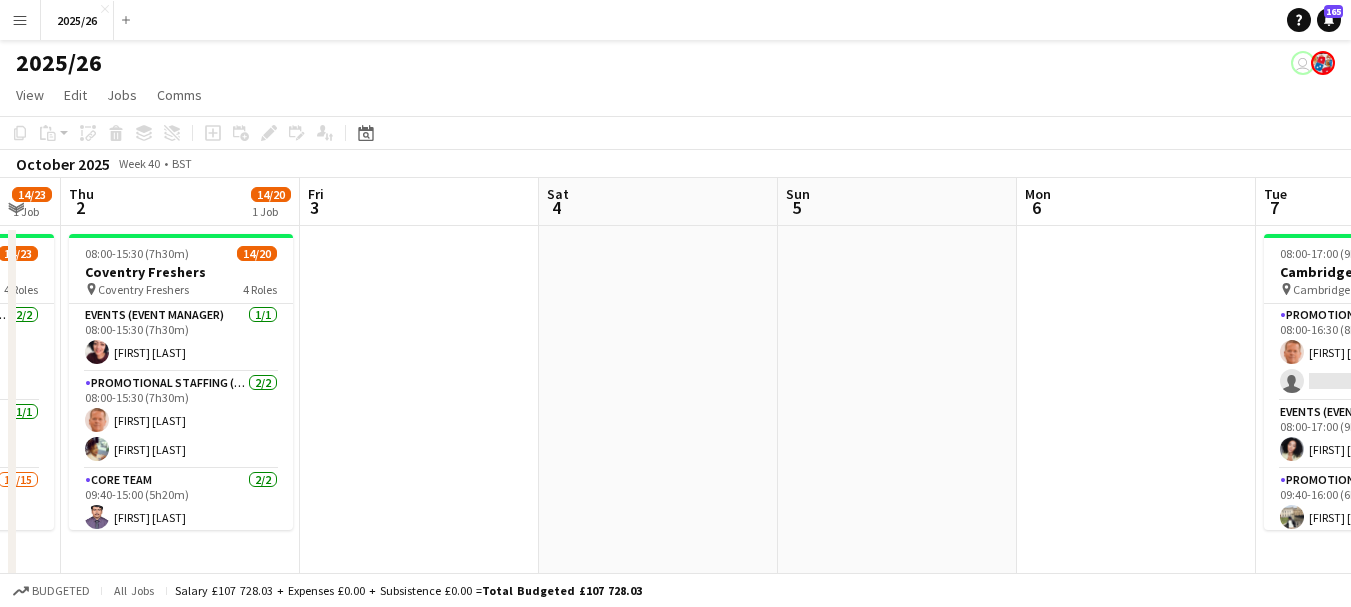 drag, startPoint x: 750, startPoint y: 394, endPoint x: 1033, endPoint y: 401, distance: 283.08655 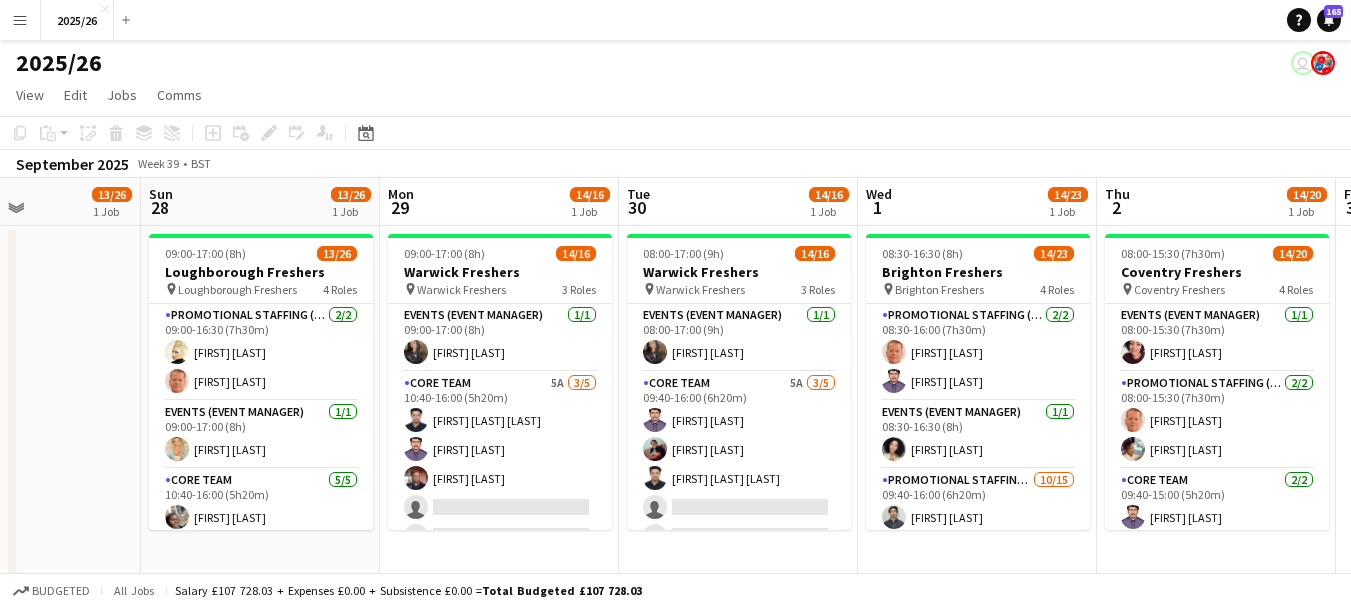 scroll, scrollTop: 0, scrollLeft: 528, axis: horizontal 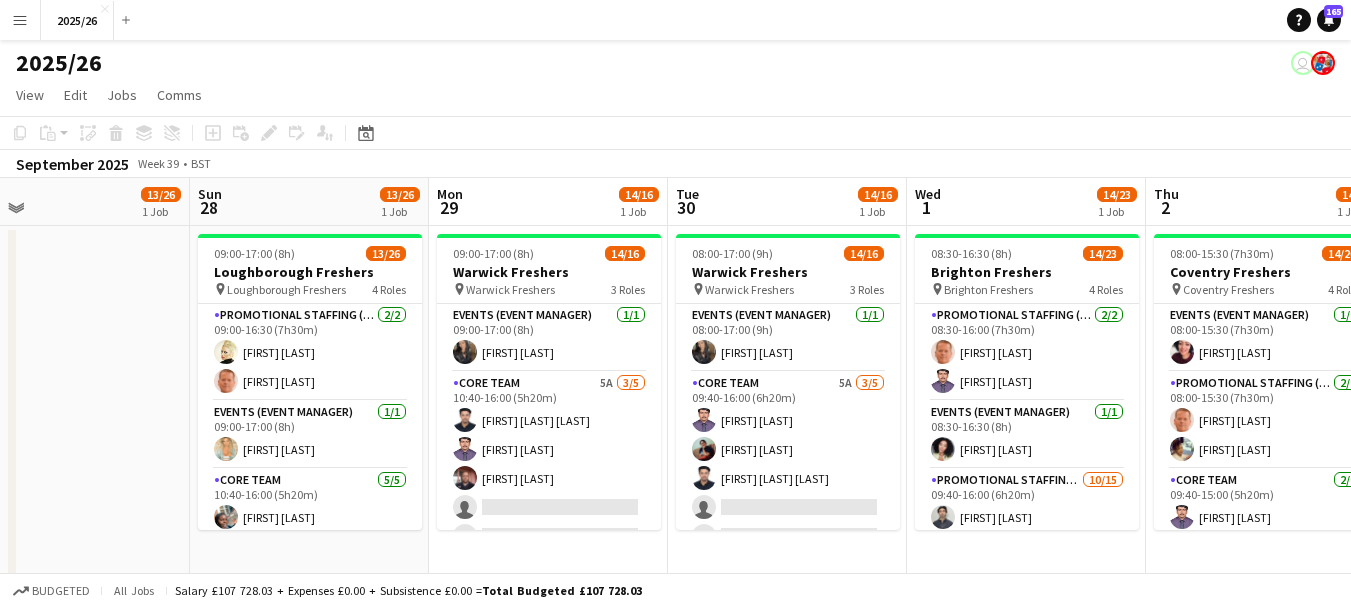 drag, startPoint x: 160, startPoint y: 376, endPoint x: 961, endPoint y: 338, distance: 801.9009 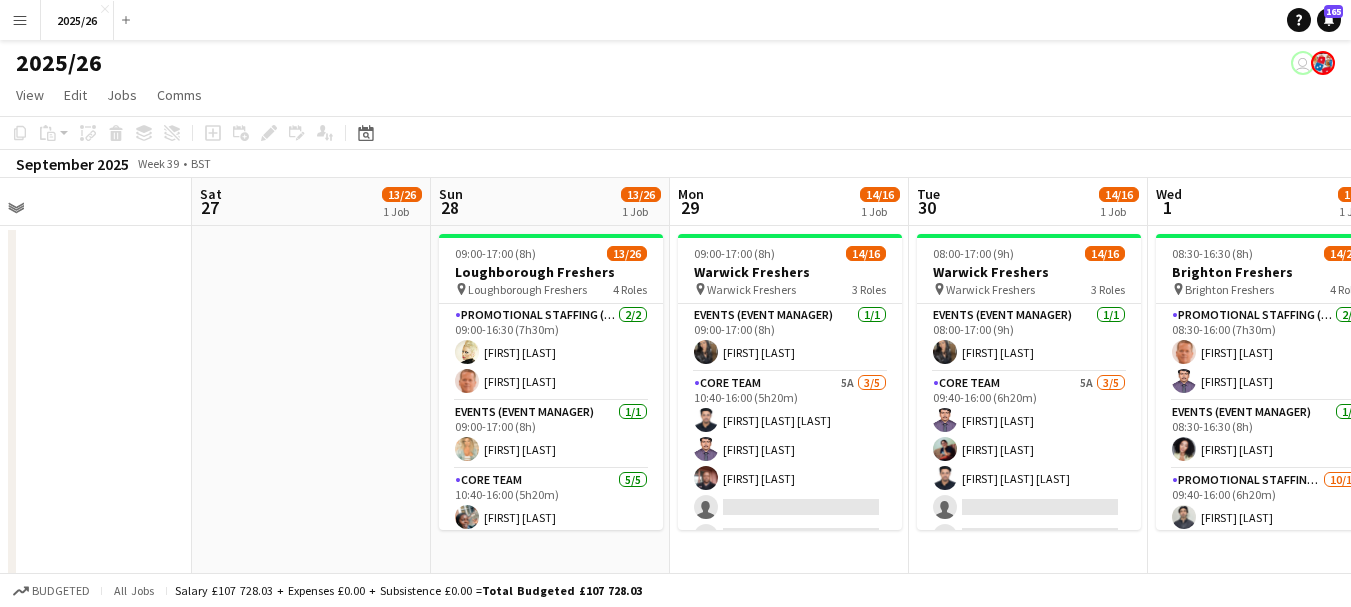 drag, startPoint x: 518, startPoint y: 316, endPoint x: 871, endPoint y: 292, distance: 353.8149 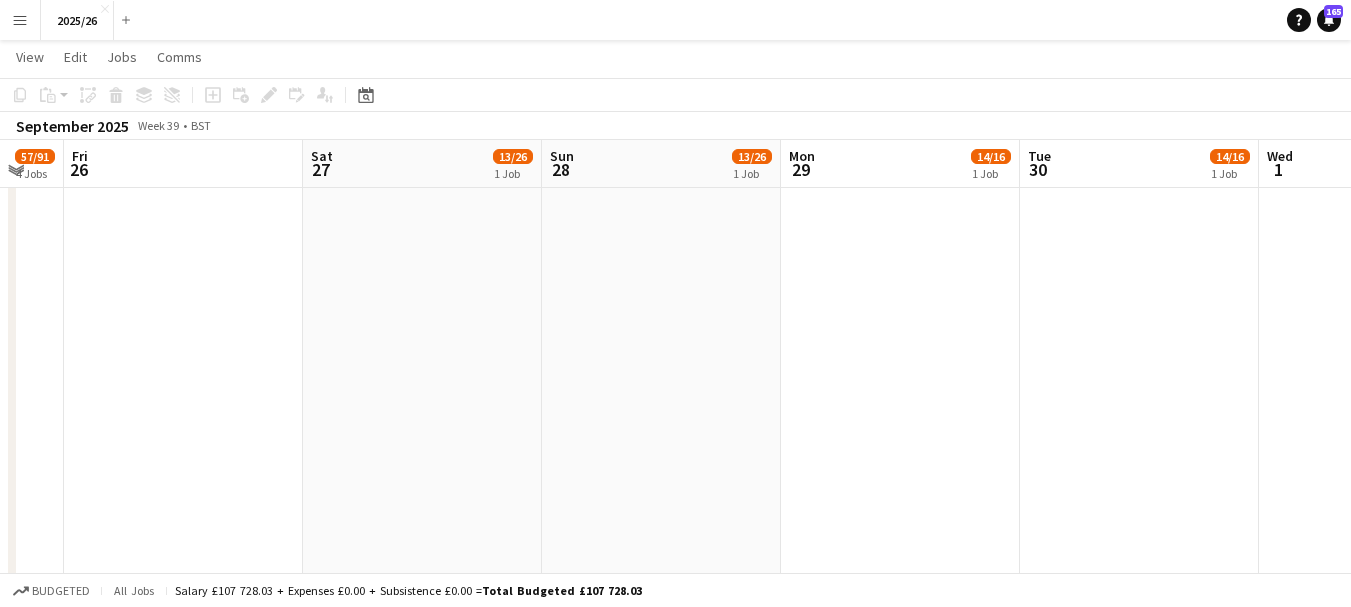 scroll, scrollTop: 2744, scrollLeft: 0, axis: vertical 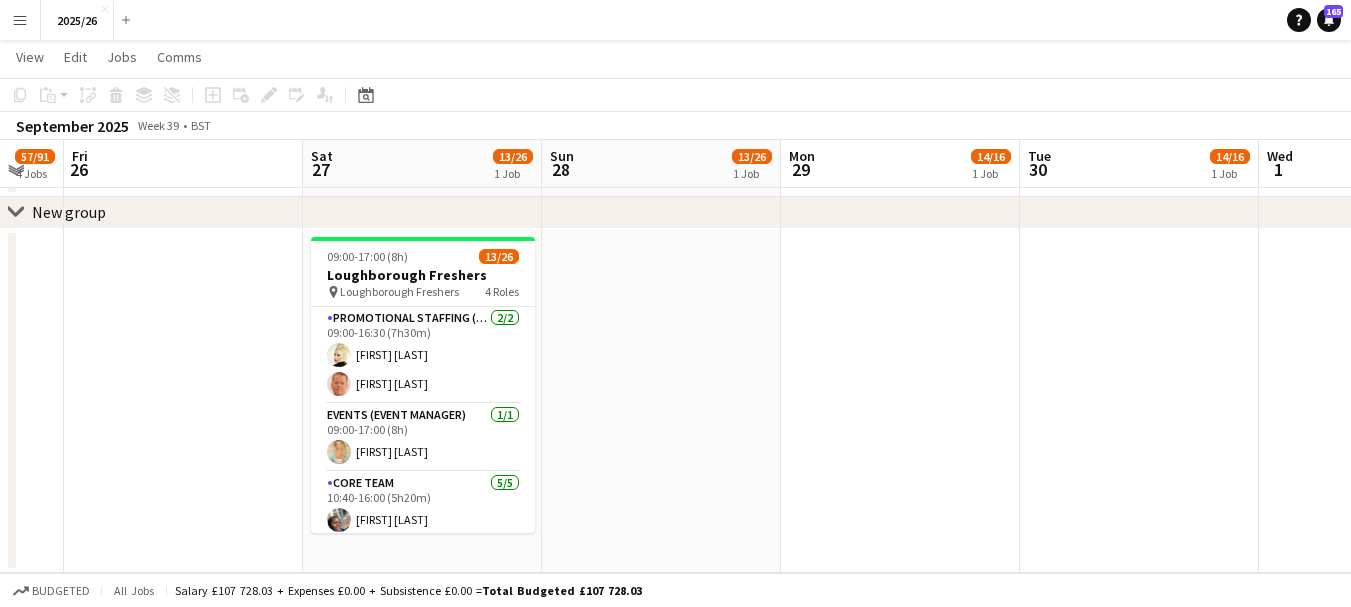 click 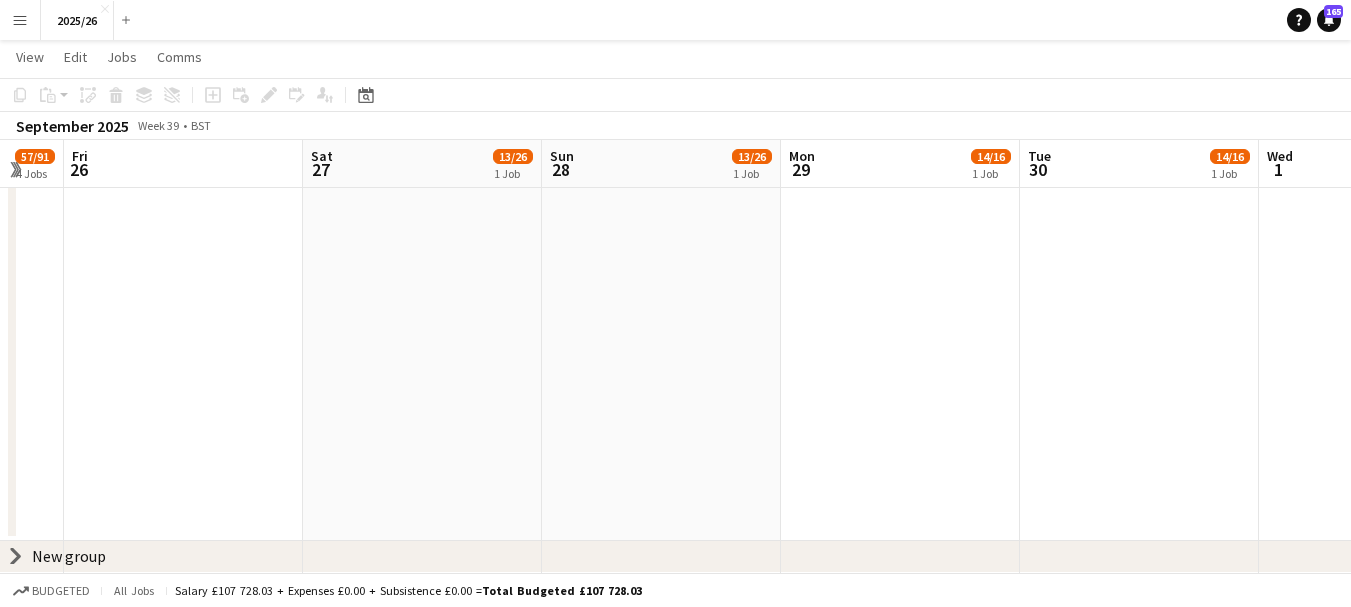 scroll, scrollTop: 2400, scrollLeft: 0, axis: vertical 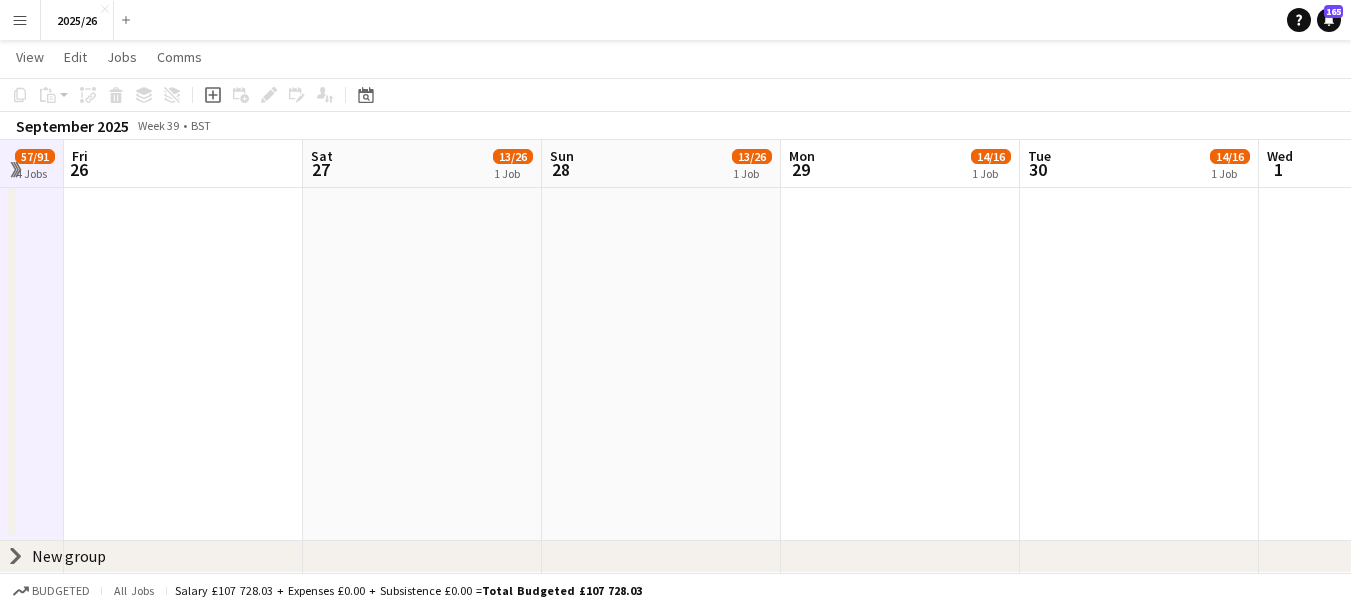 click on "chevron-right" 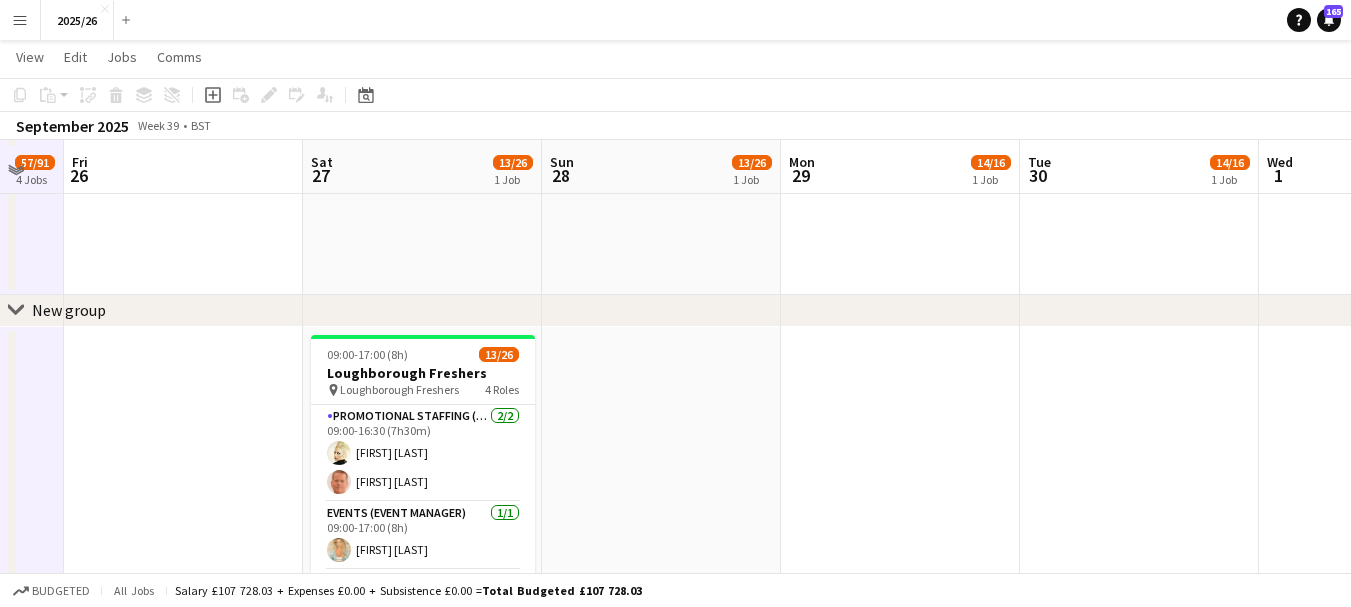 scroll, scrollTop: 2605, scrollLeft: 0, axis: vertical 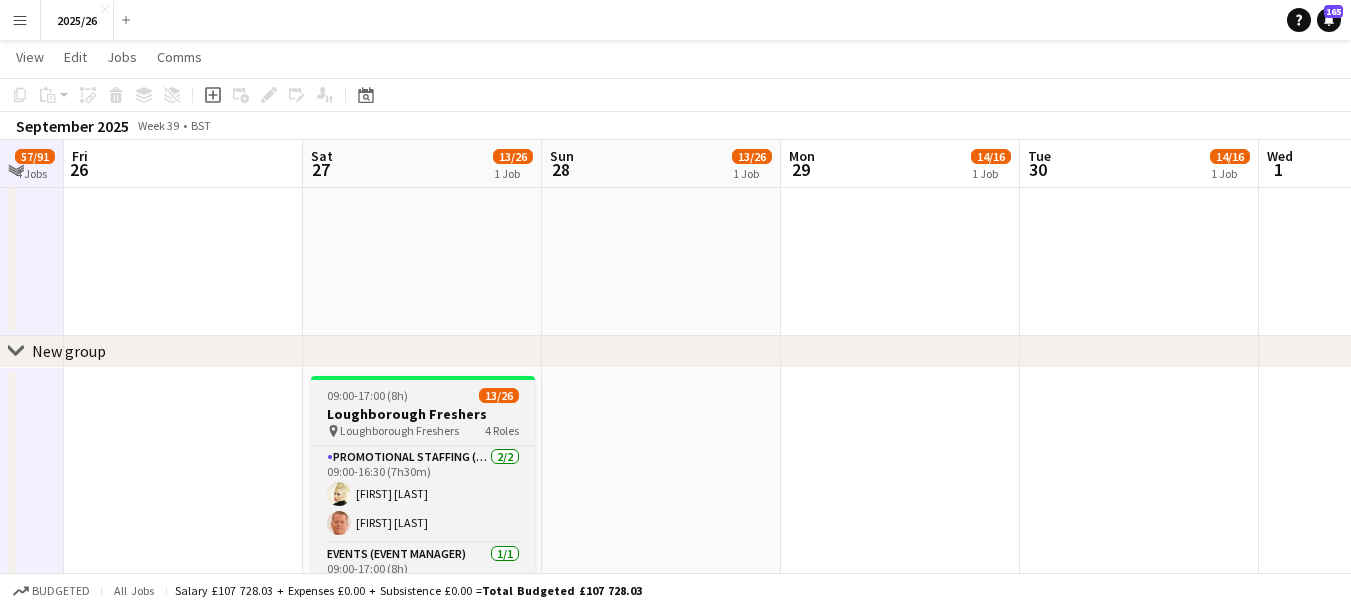 click on "09:00-17:00 (8h)    13/26" at bounding box center (423, 395) 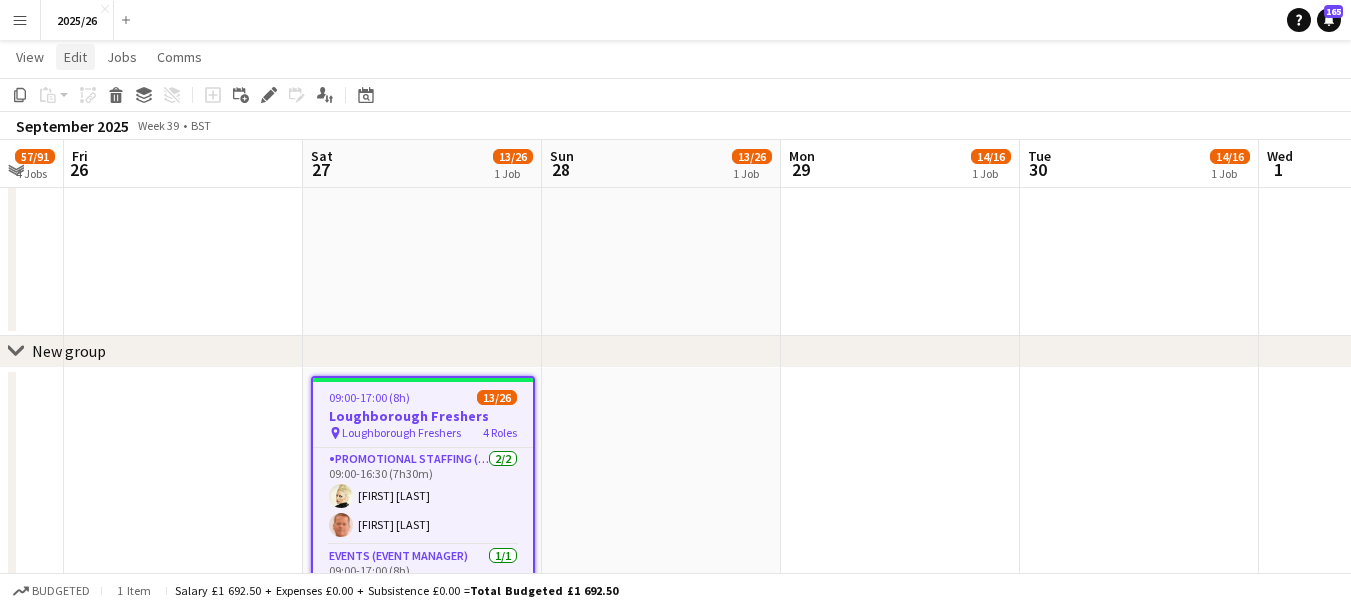 click on "Edit" 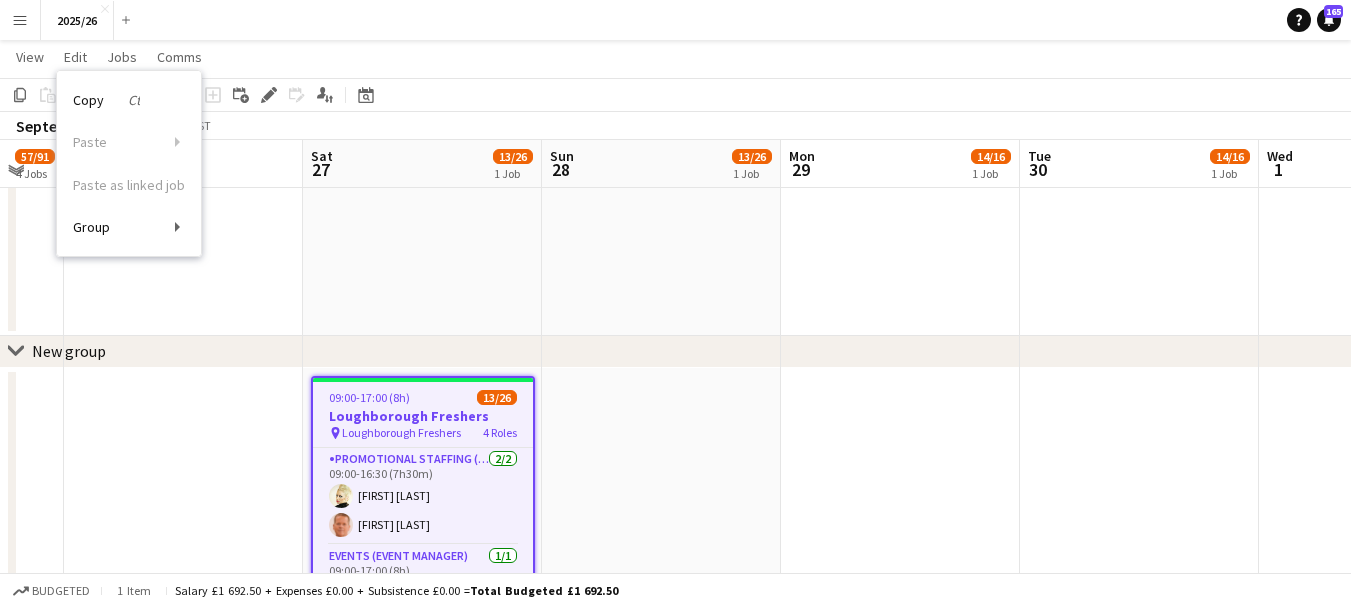 click on "New group" 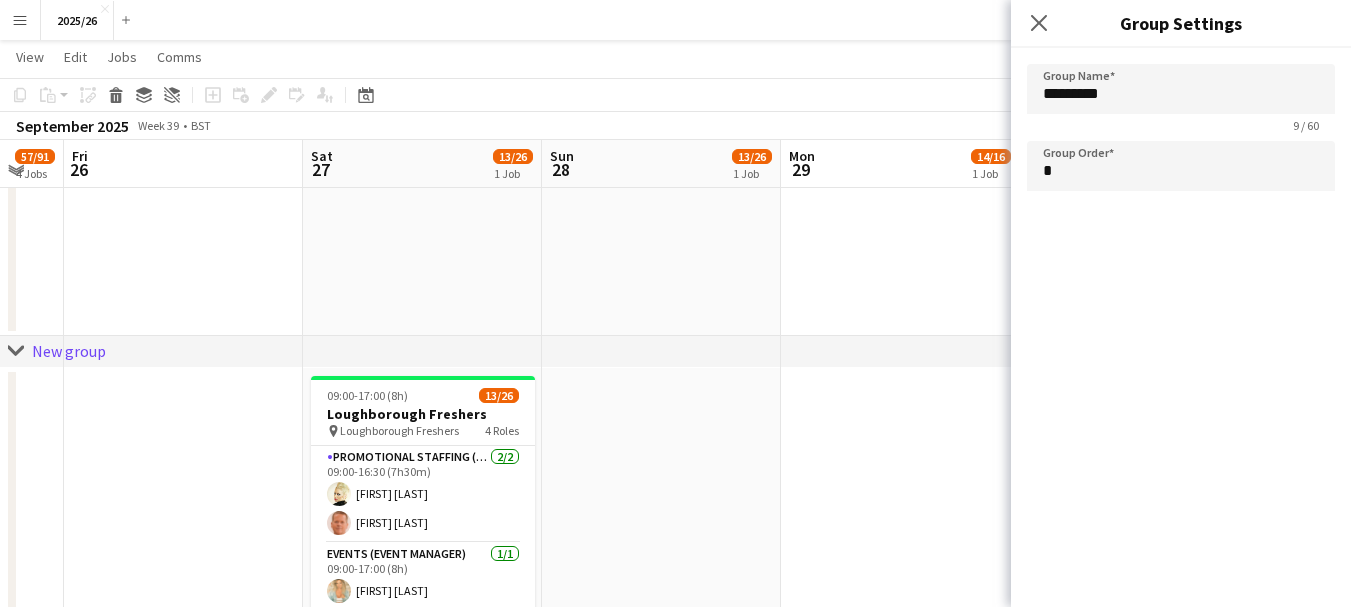 click on "chevron-right" 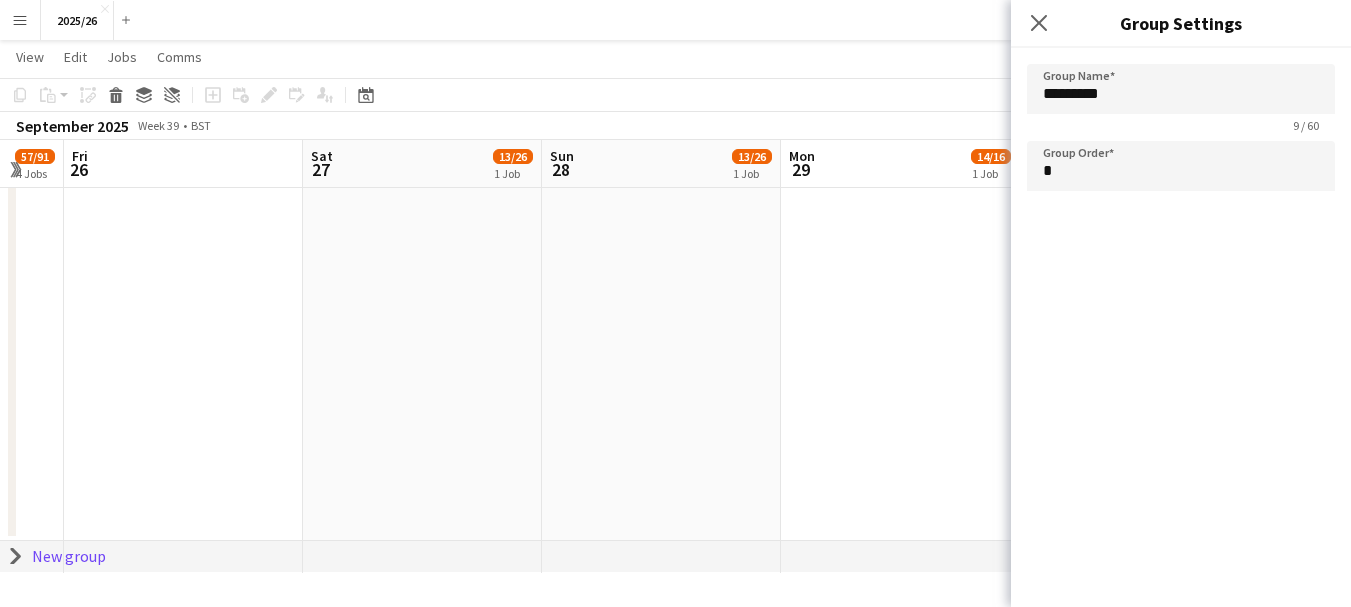 scroll, scrollTop: 2400, scrollLeft: 0, axis: vertical 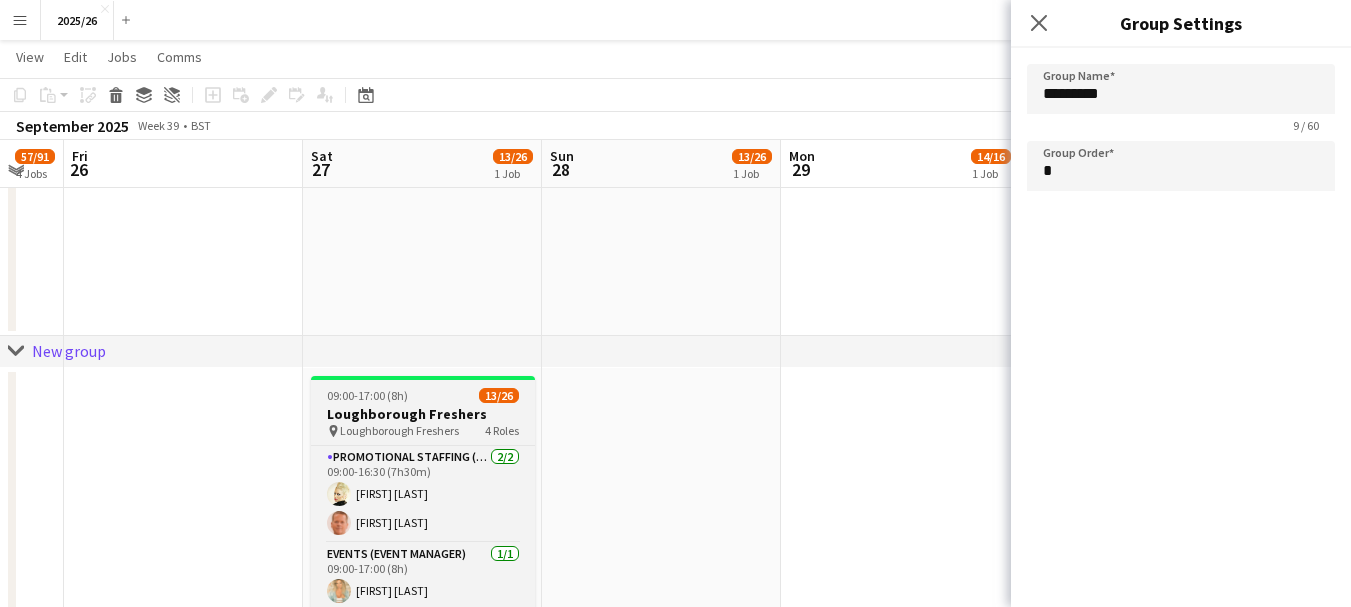 click at bounding box center [423, 378] 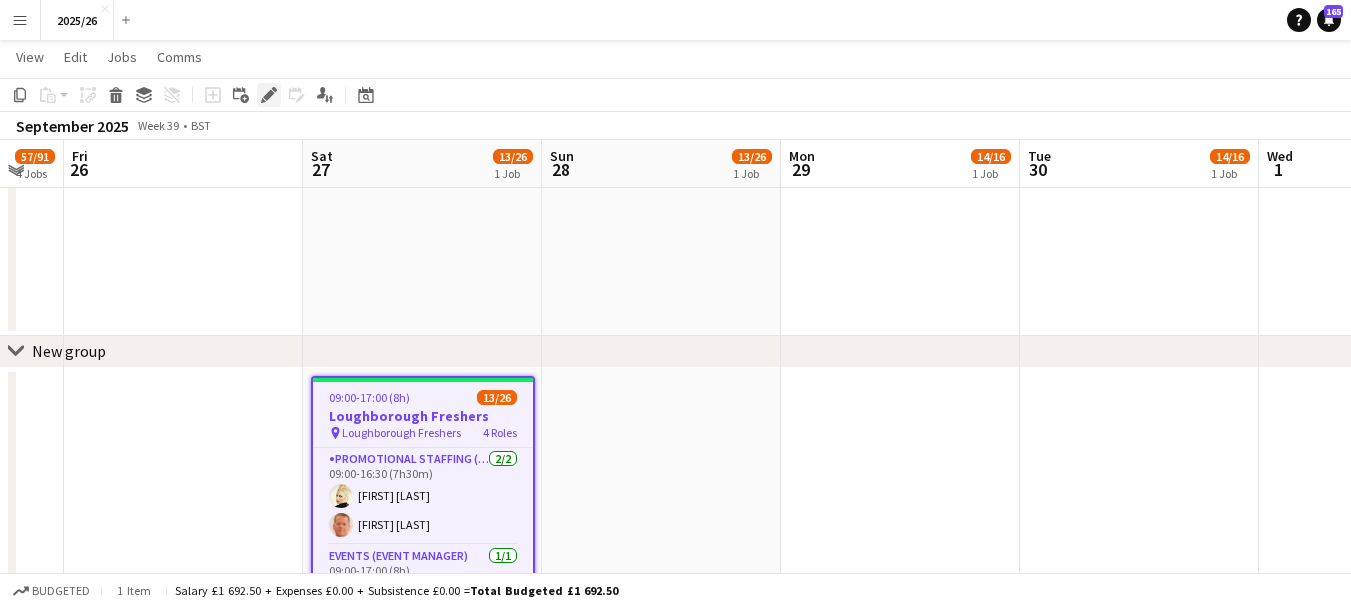 click on "Edit" at bounding box center [269, 95] 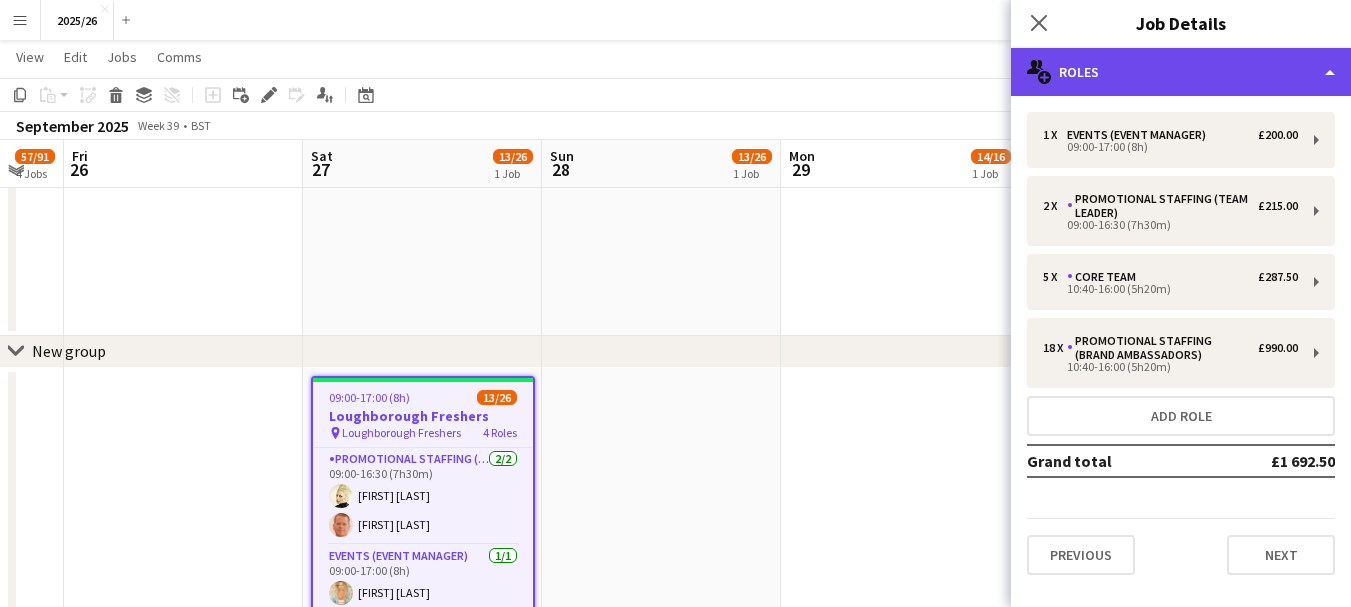 click on "multiple-users-add
Roles" 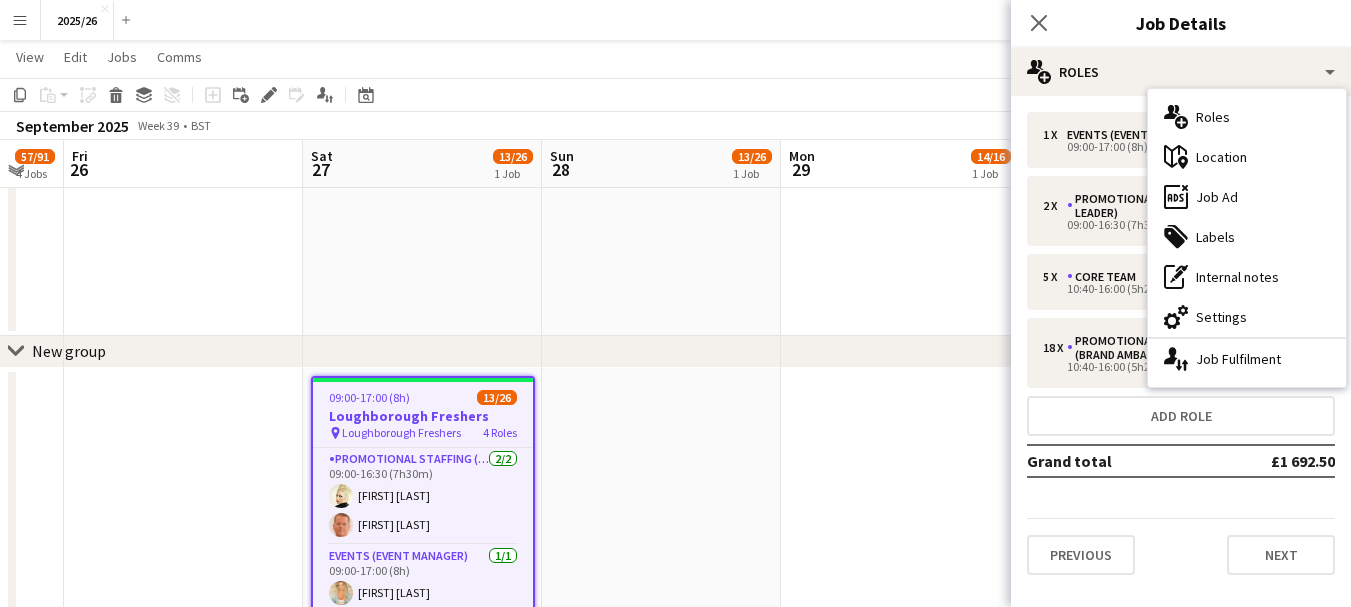 click at bounding box center [900, 540] 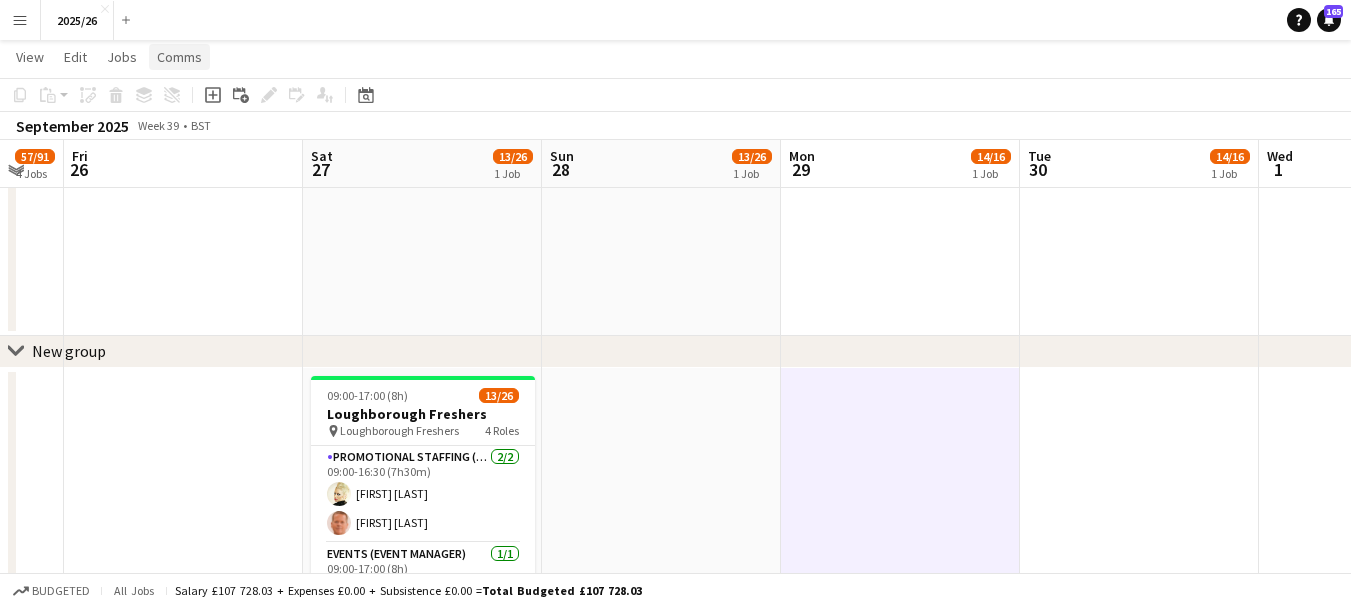 click on "Comms" 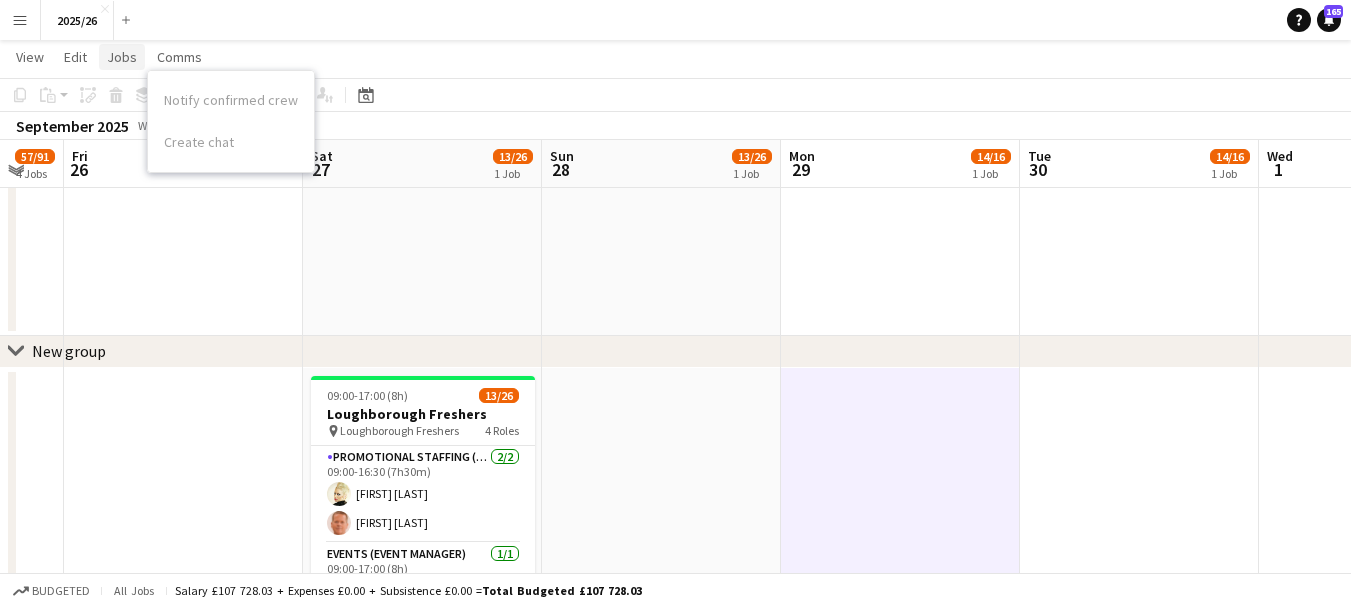 click on "Jobs" 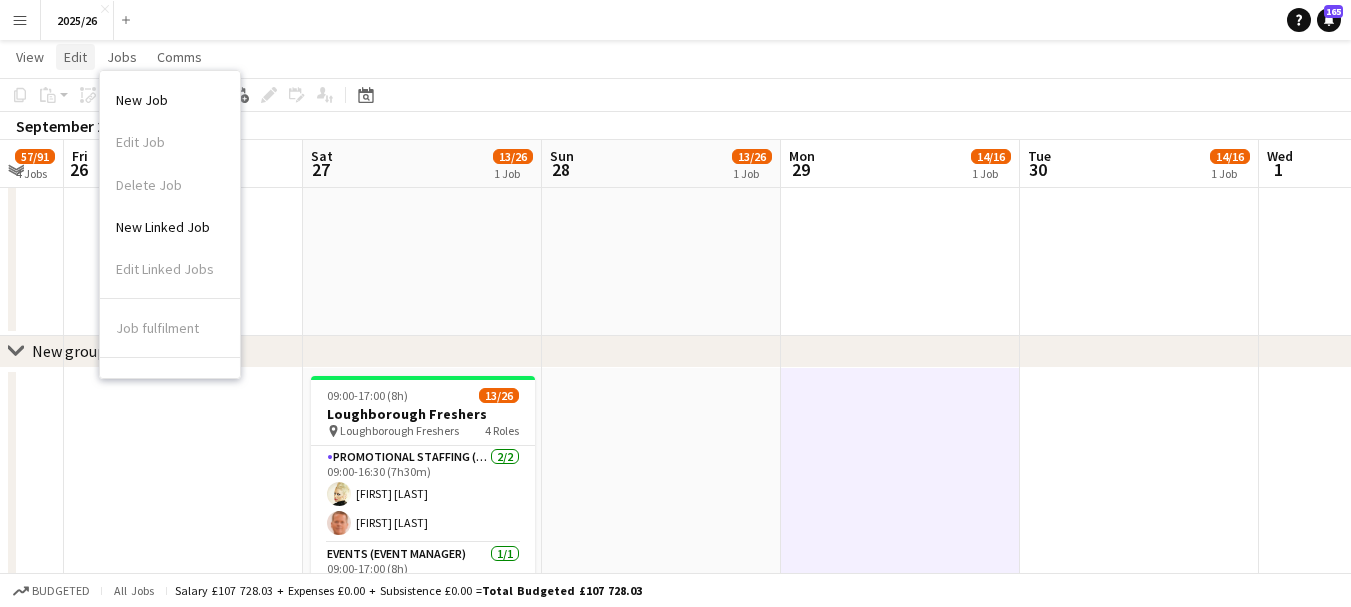 click on "Edit" 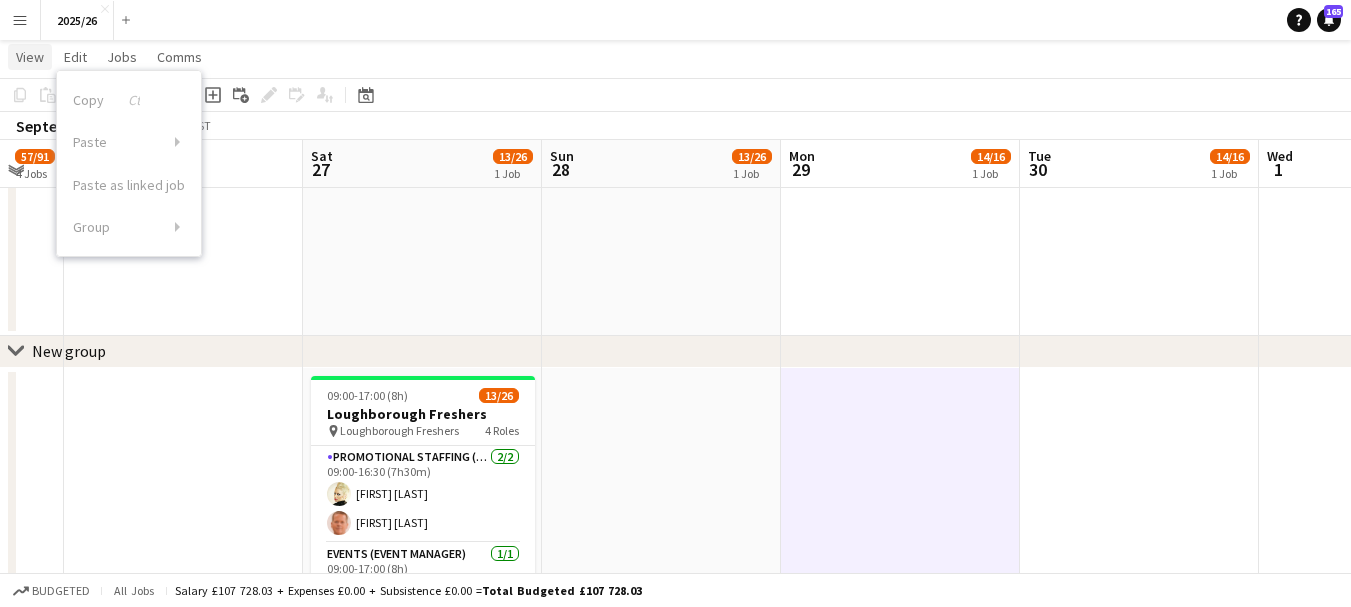 click on "View" 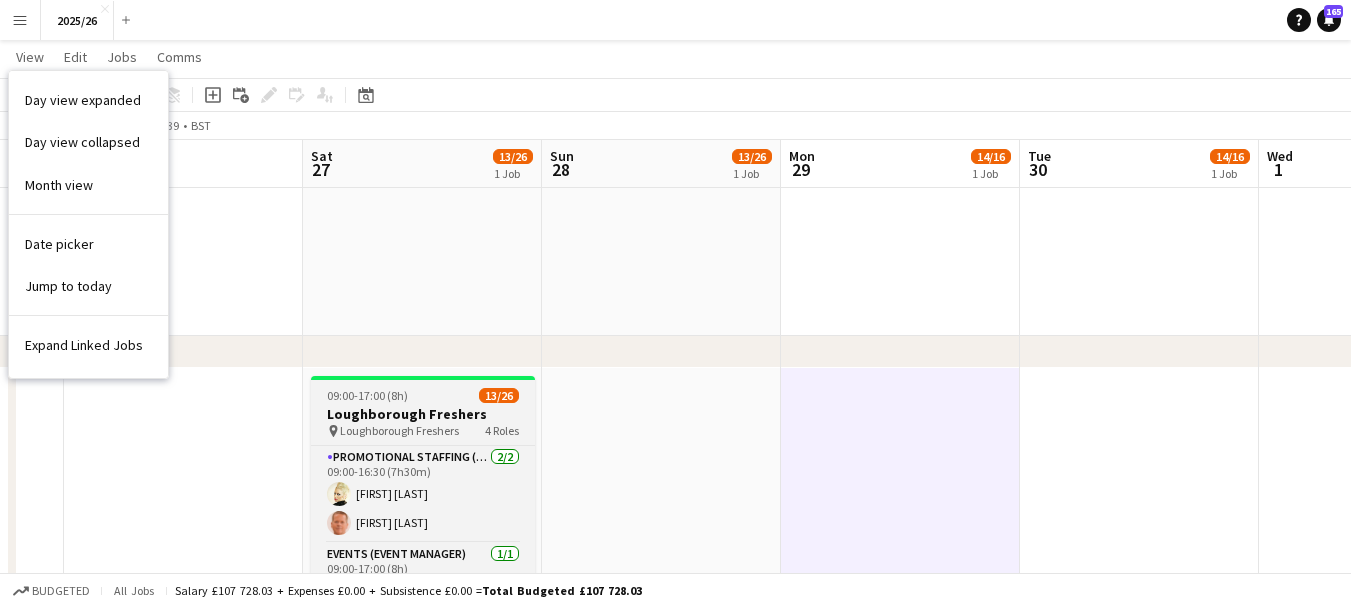 click on "09:00-17:00 (8h)" at bounding box center [367, 395] 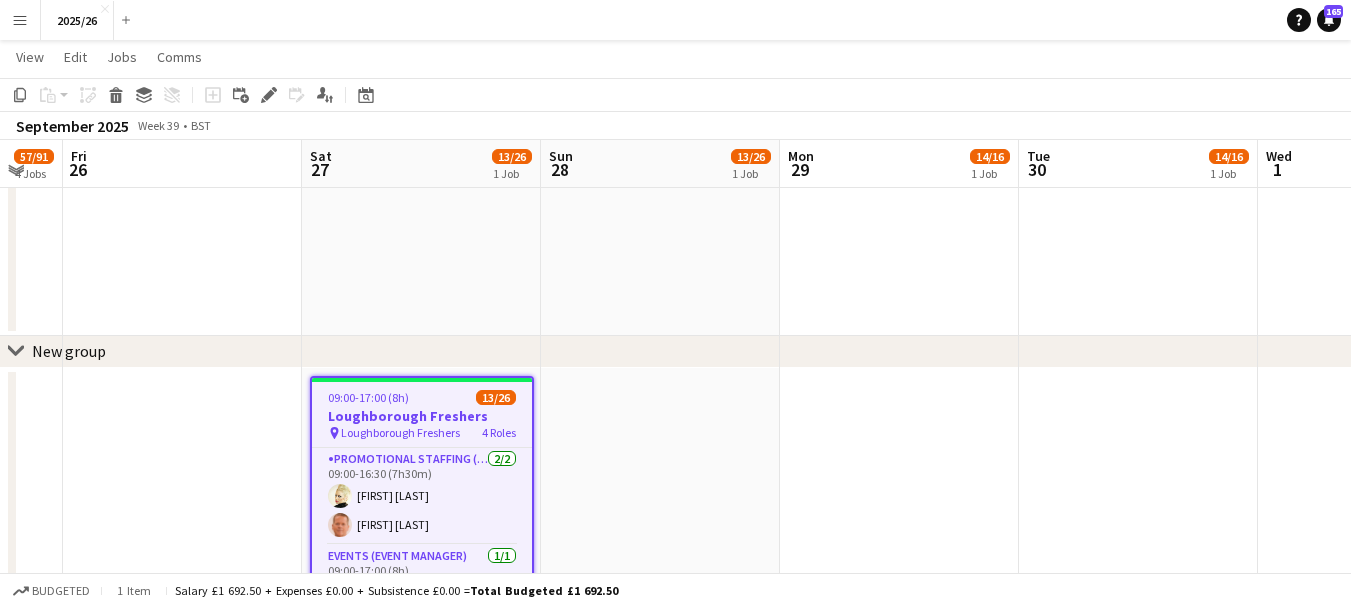 drag, startPoint x: 401, startPoint y: 418, endPoint x: 402, endPoint y: 277, distance: 141.00354 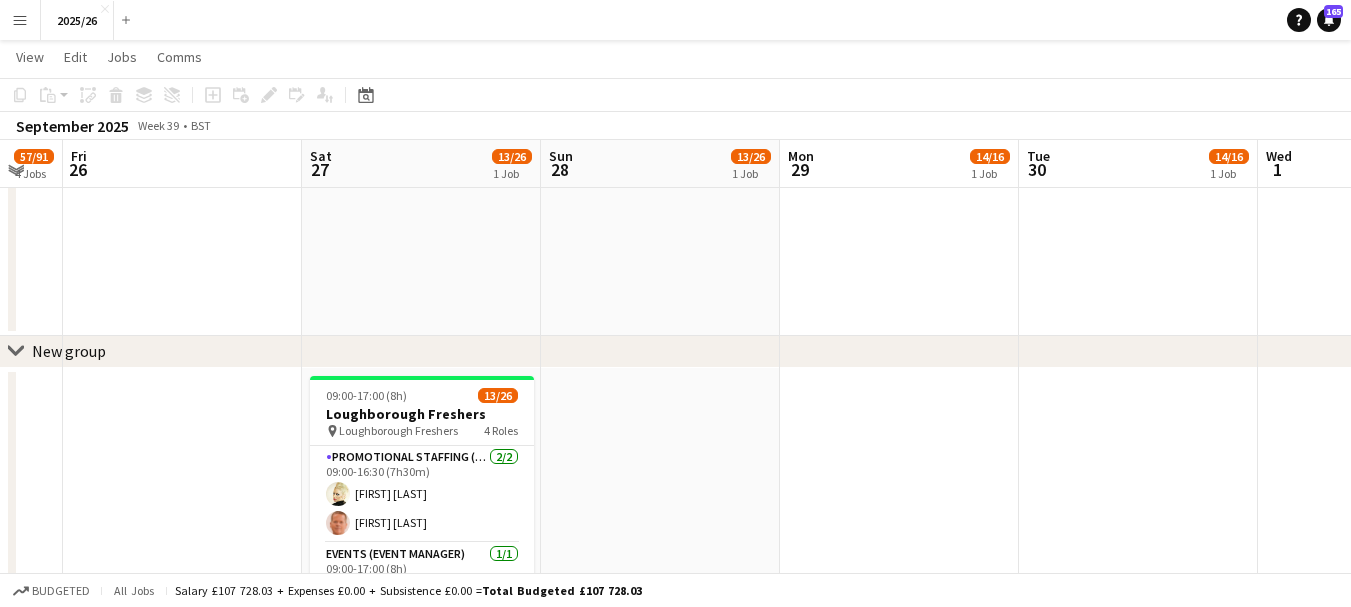 scroll, scrollTop: 0, scrollLeft: 414, axis: horizontal 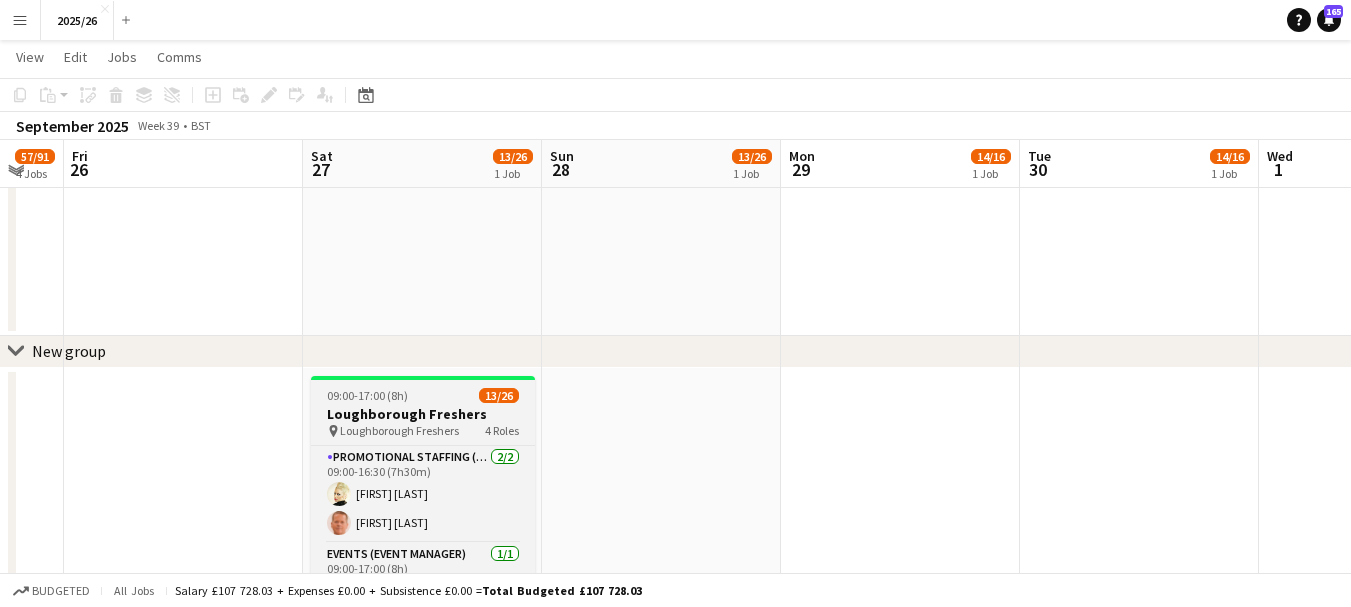 drag, startPoint x: 84, startPoint y: 358, endPoint x: 479, endPoint y: 431, distance: 401.68893 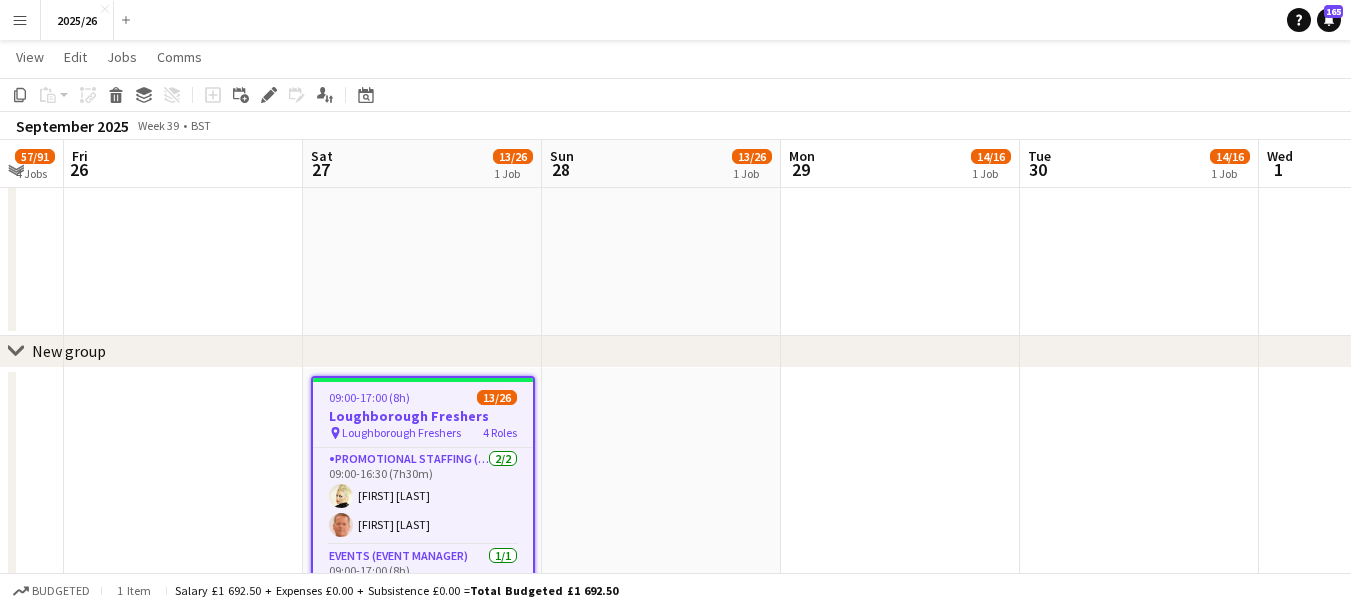 click on "pin
Loughborough Freshers   4 Roles" at bounding box center [423, 433] 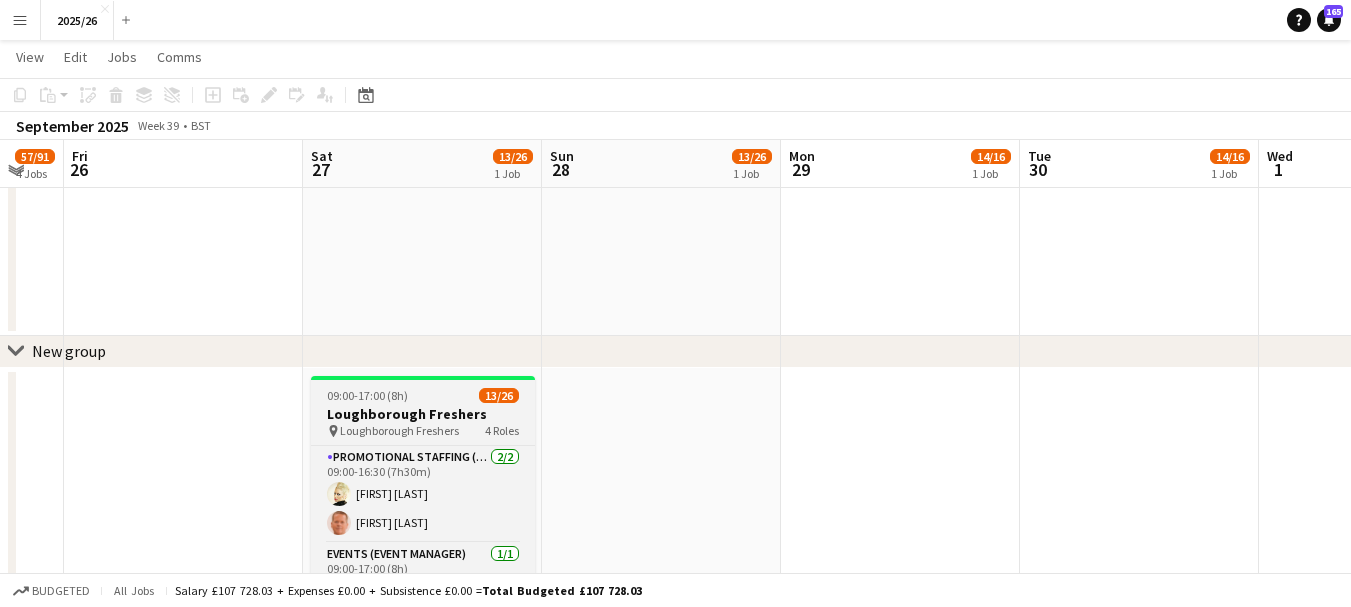 click on "pin
Loughborough Freshers   4 Roles" at bounding box center (423, 431) 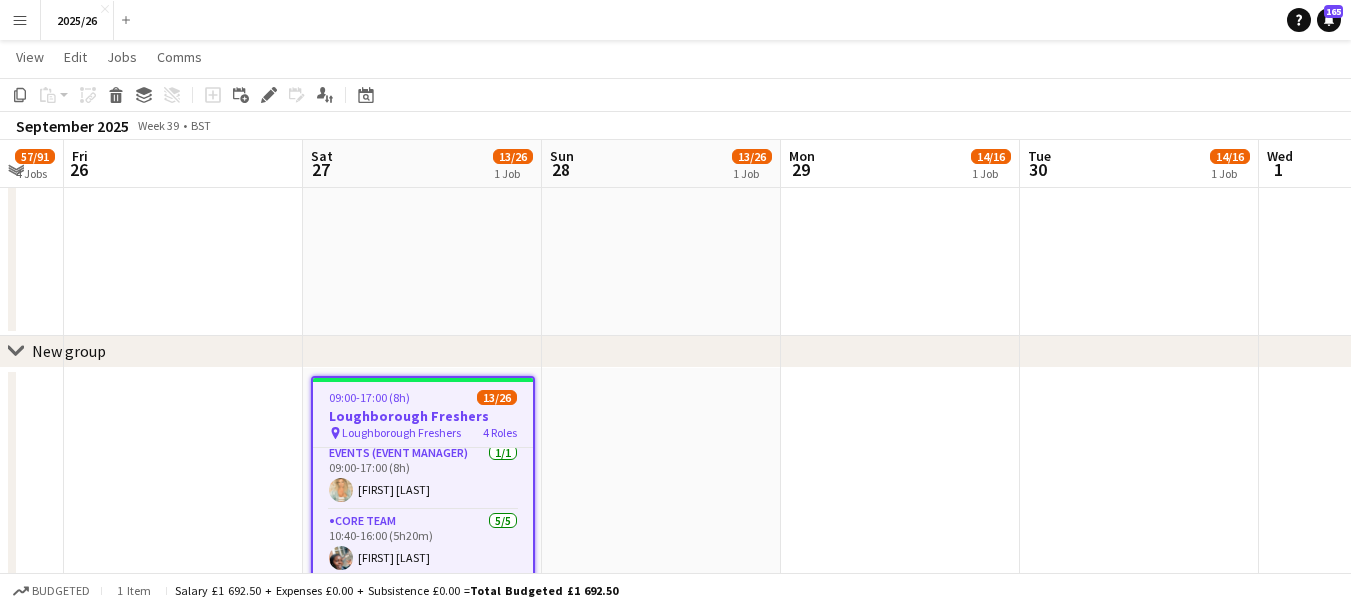 scroll, scrollTop: 142, scrollLeft: 0, axis: vertical 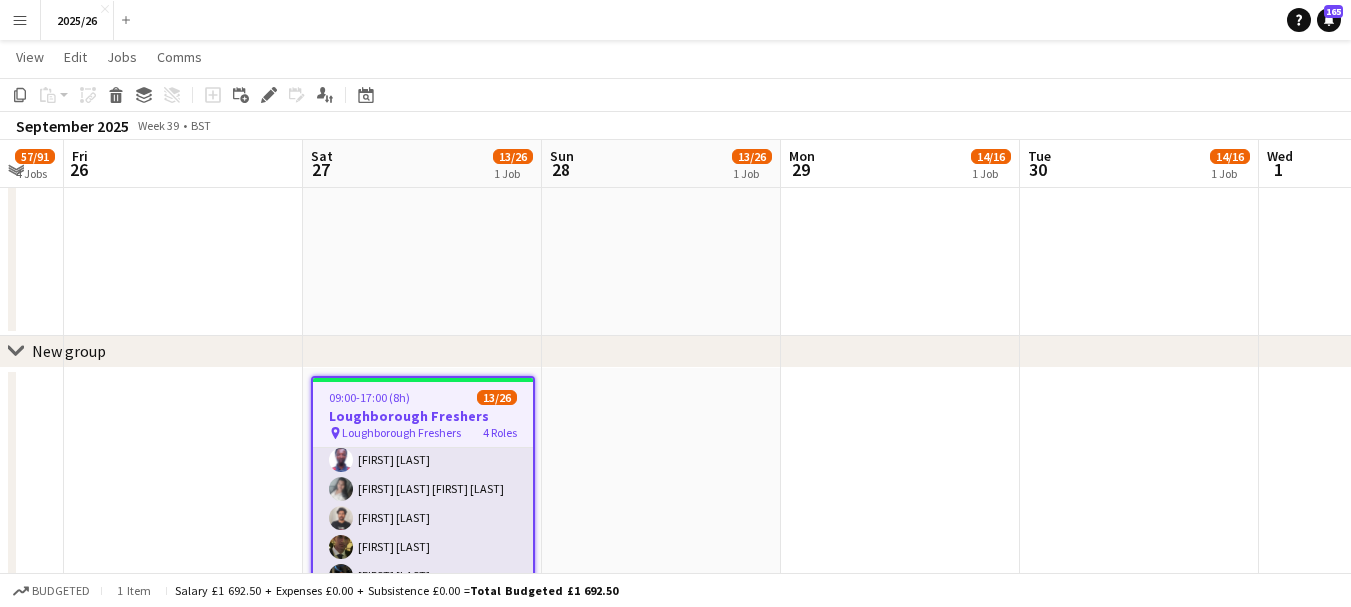 click on "Promotional Staffing (Brand Ambassadors)   1A   5/18   10:40-16:00 (5h20m)
[FIRST] [LAST] [FIRST] [LAST] [FIRST] [LAST] [FIRST] [LAST] [FIRST] [LAST]
single-neutral-actions
single-neutral-actions
single-neutral-actions
single-neutral-actions
single-neutral-actions
single-neutral-actions
single-neutral-actions
single-neutral-actions
single-neutral-actions
single-neutral-actions
single-neutral-actions
single-neutral-actions
single-neutral-actions
single-neutral-actions
single-neutral-actions
single-neutral-actions" at bounding box center (423, 692) 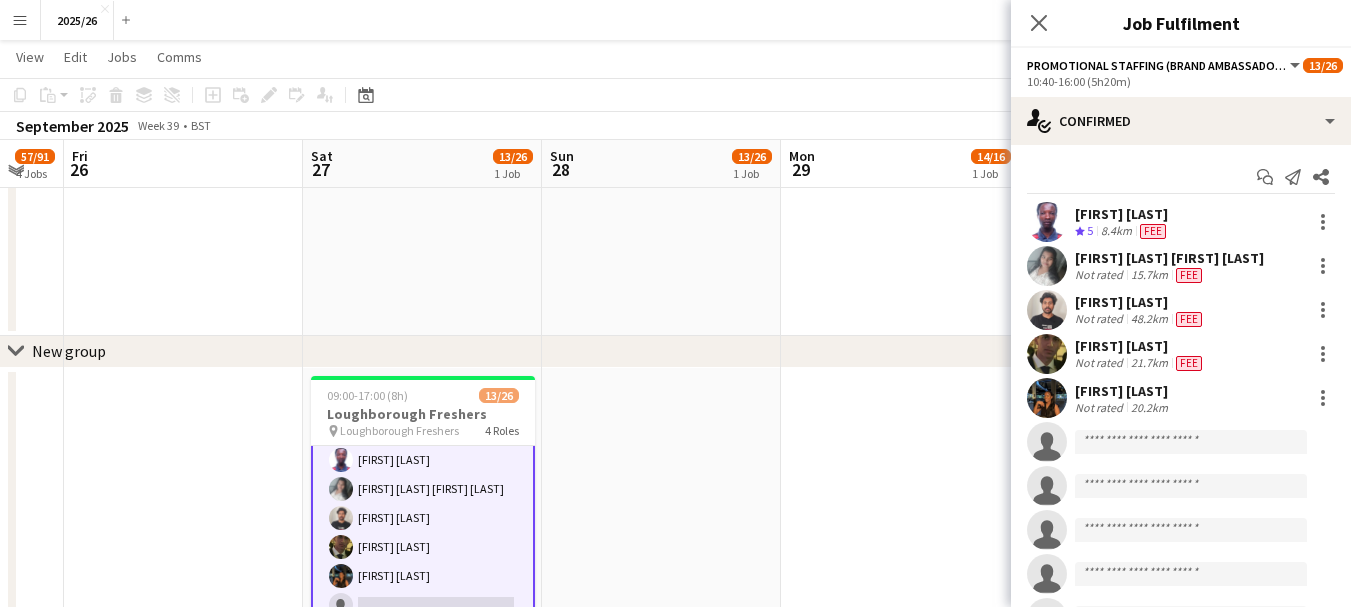 scroll, scrollTop: 387, scrollLeft: 0, axis: vertical 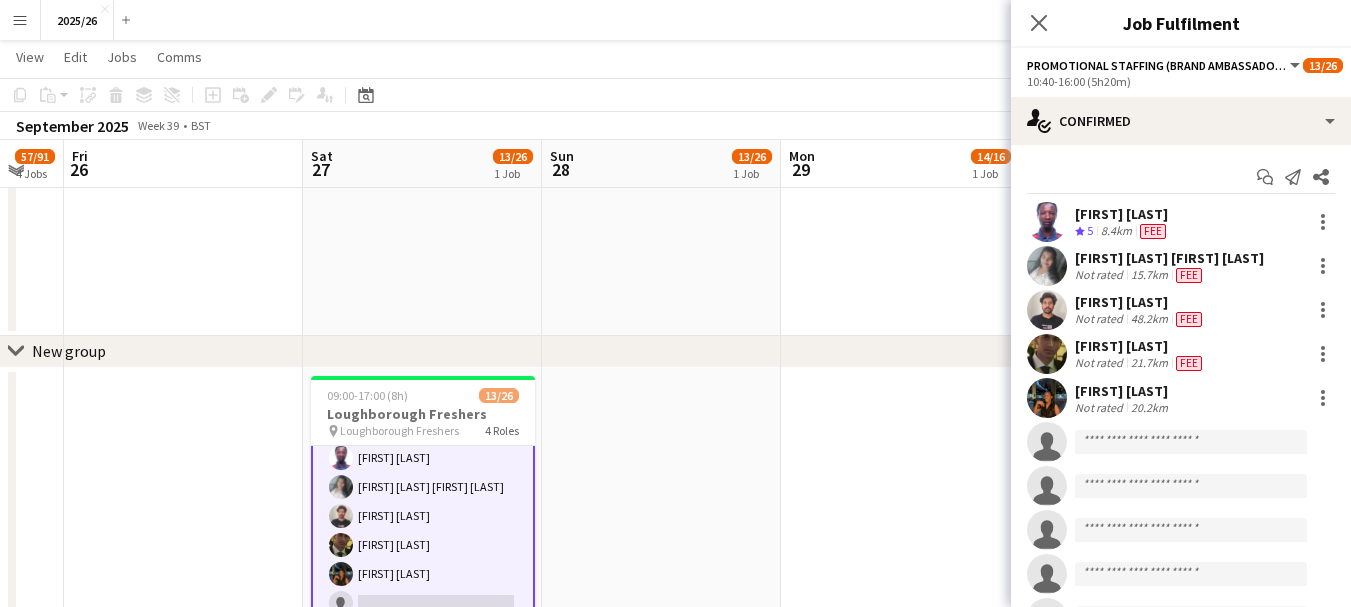 click on "[FIRST] [LAST]   Not rated   21.7km   Fee" at bounding box center [1181, 354] 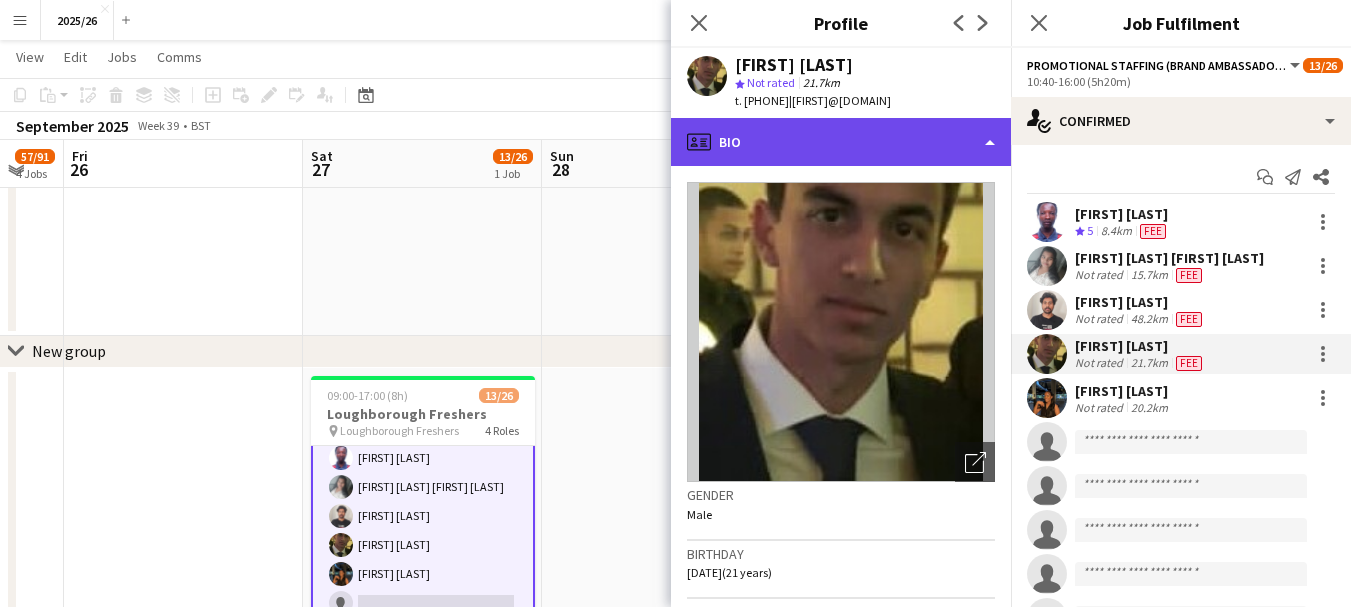 click on "profile
Bio" 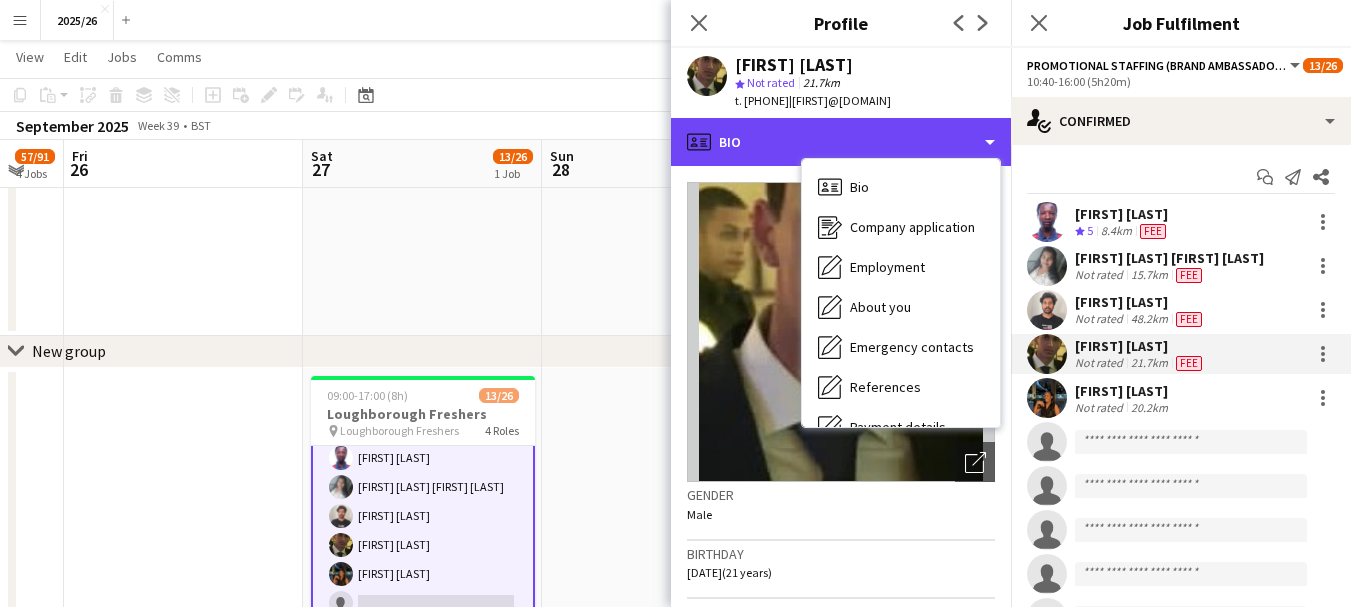 scroll, scrollTop: 228, scrollLeft: 0, axis: vertical 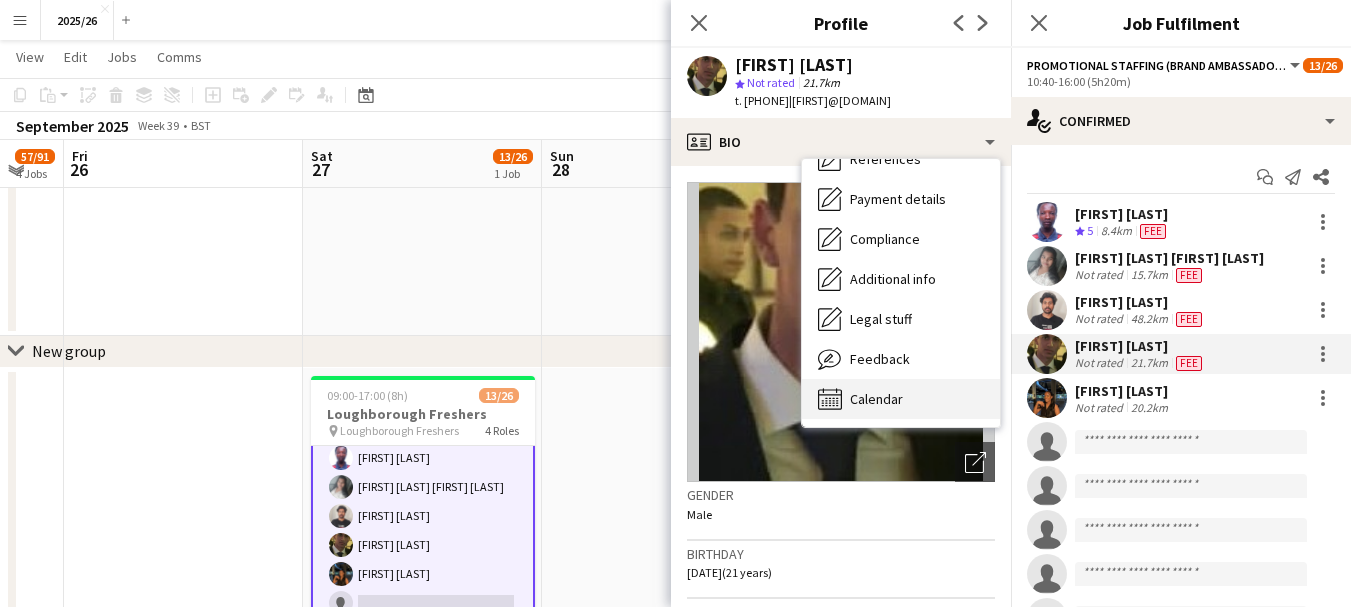 click on "Calendar
Calendar" at bounding box center [901, 399] 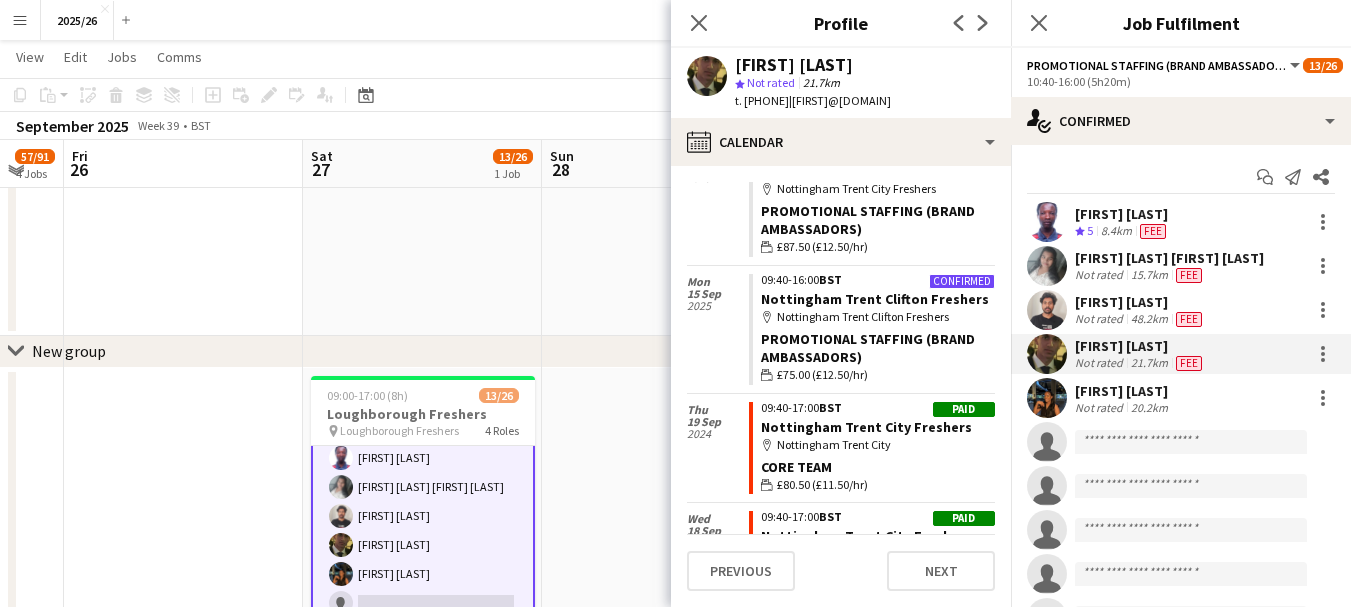 scroll, scrollTop: 872, scrollLeft: 0, axis: vertical 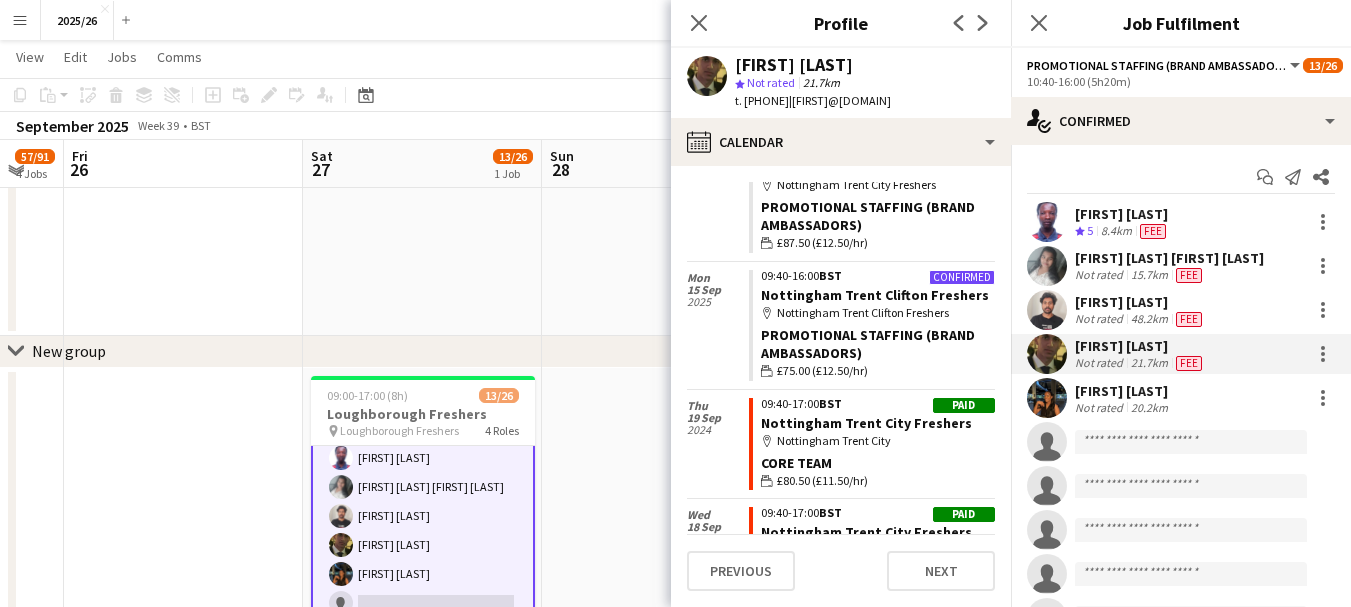 drag, startPoint x: 957, startPoint y: 99, endPoint x: 826, endPoint y: 111, distance: 131.54848 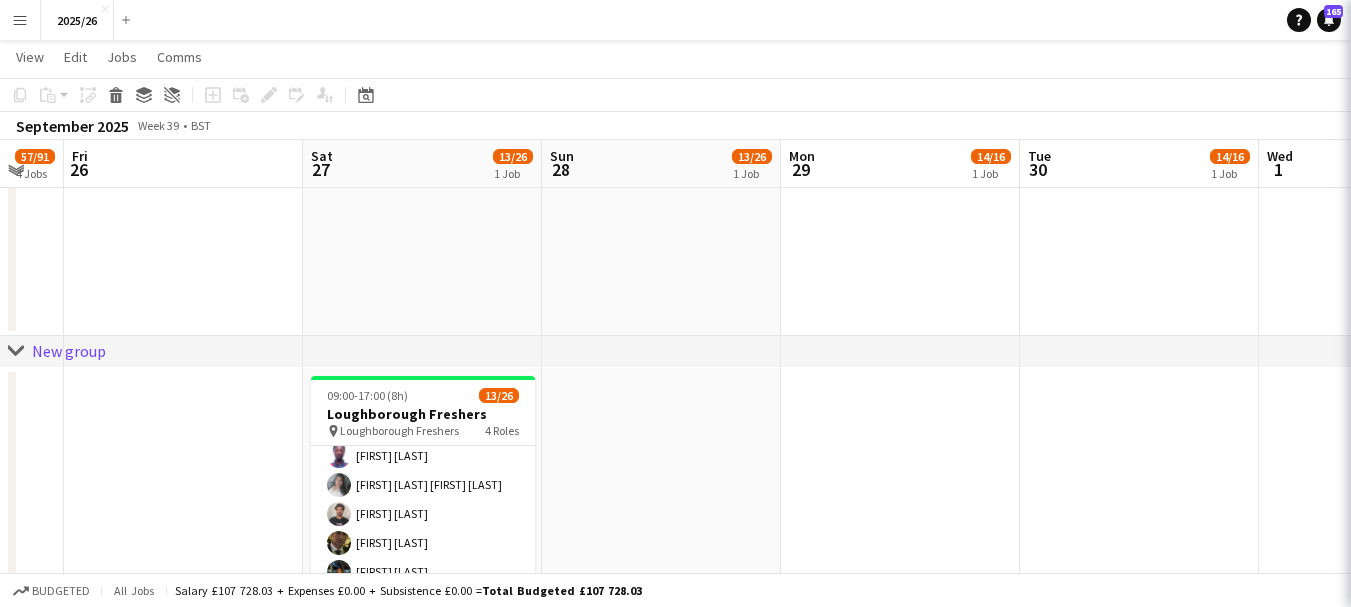 scroll, scrollTop: 385, scrollLeft: 0, axis: vertical 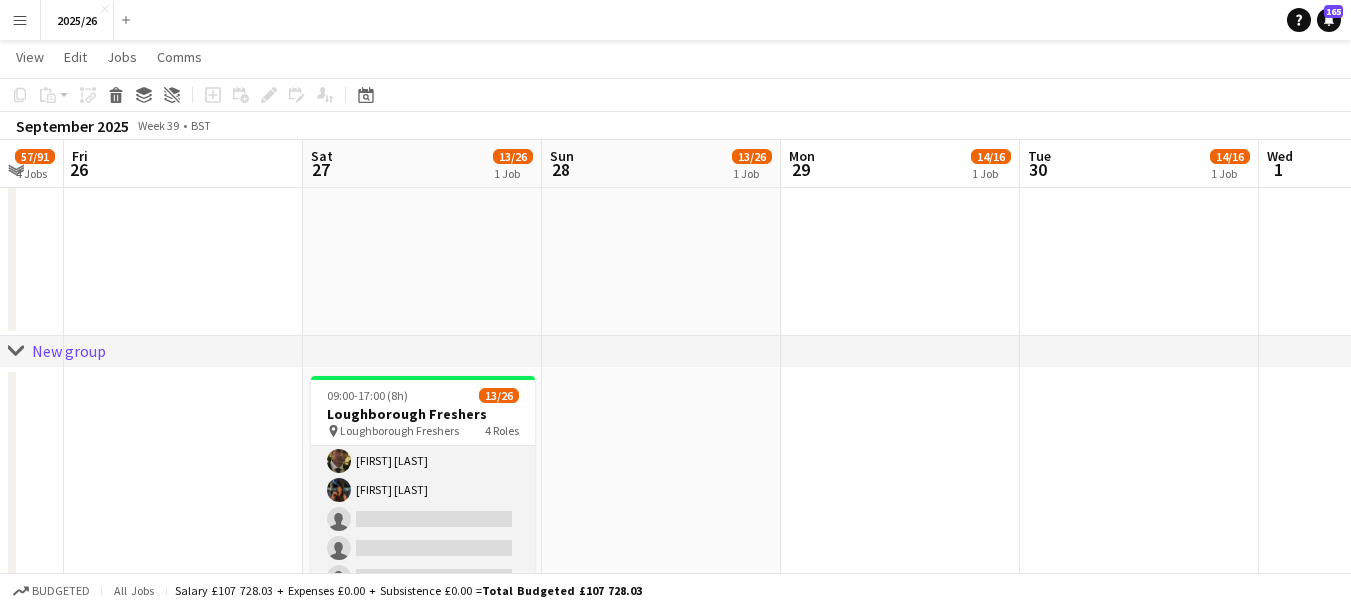 click on "Promotional Staffing (Brand Ambassadors)   1A   5/18   10:40-16:00 (5h20m)
[FIRST] [LAST] [FIRST] [LAST] [FIRST] [LAST] [FIRST] [LAST] [FIRST] [LAST]
single-neutral-actions
single-neutral-actions
single-neutral-actions
single-neutral-actions
single-neutral-actions
single-neutral-actions
single-neutral-actions
single-neutral-actions
single-neutral-actions
single-neutral-actions
single-neutral-actions
single-neutral-actions
single-neutral-actions
single-neutral-actions
single-neutral-actions
single-neutral-actions" at bounding box center (423, 606) 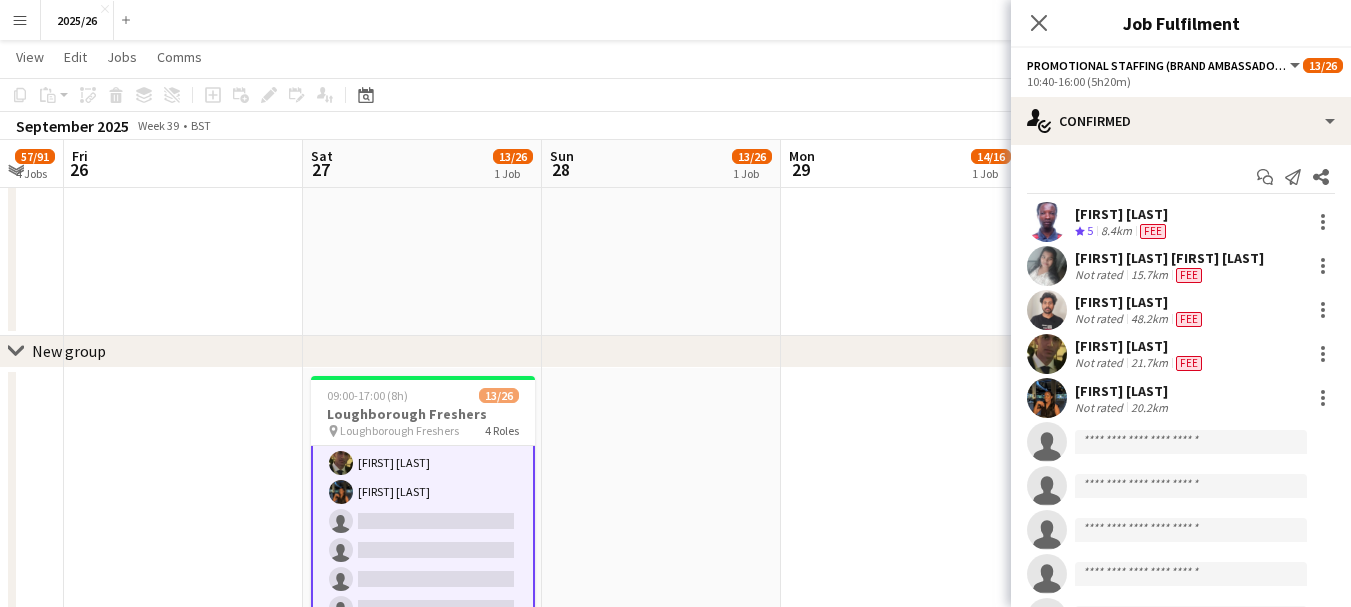 scroll, scrollTop: 471, scrollLeft: 0, axis: vertical 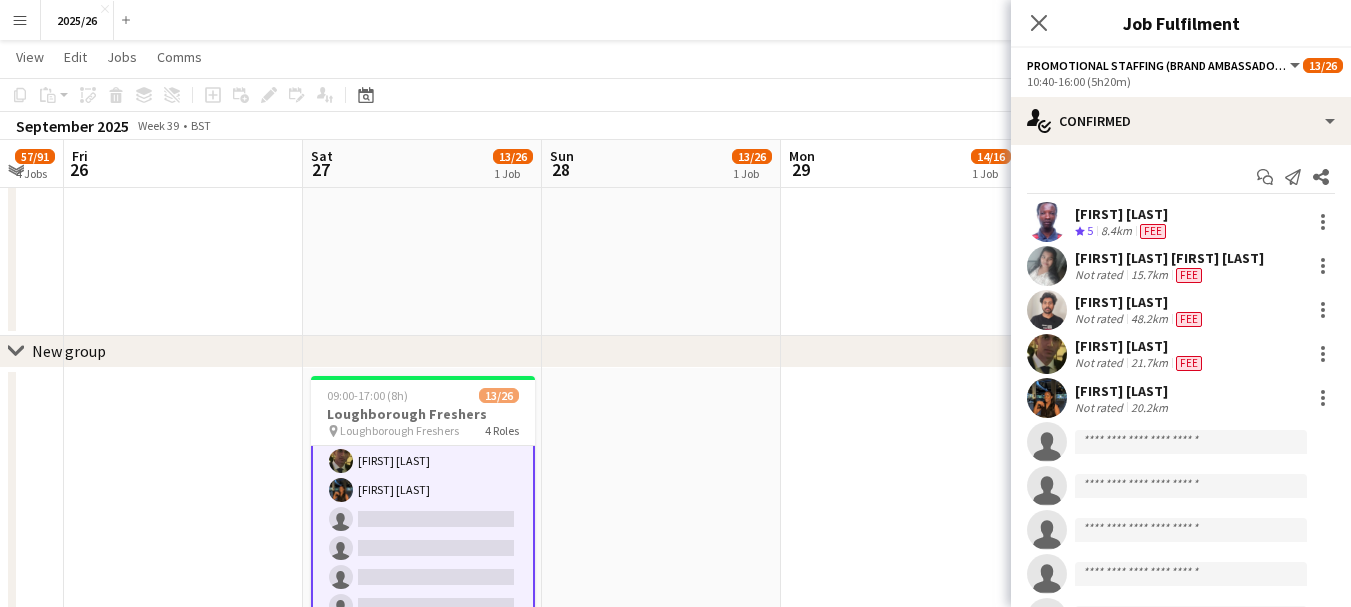 click on "Not rated" at bounding box center [1101, 407] 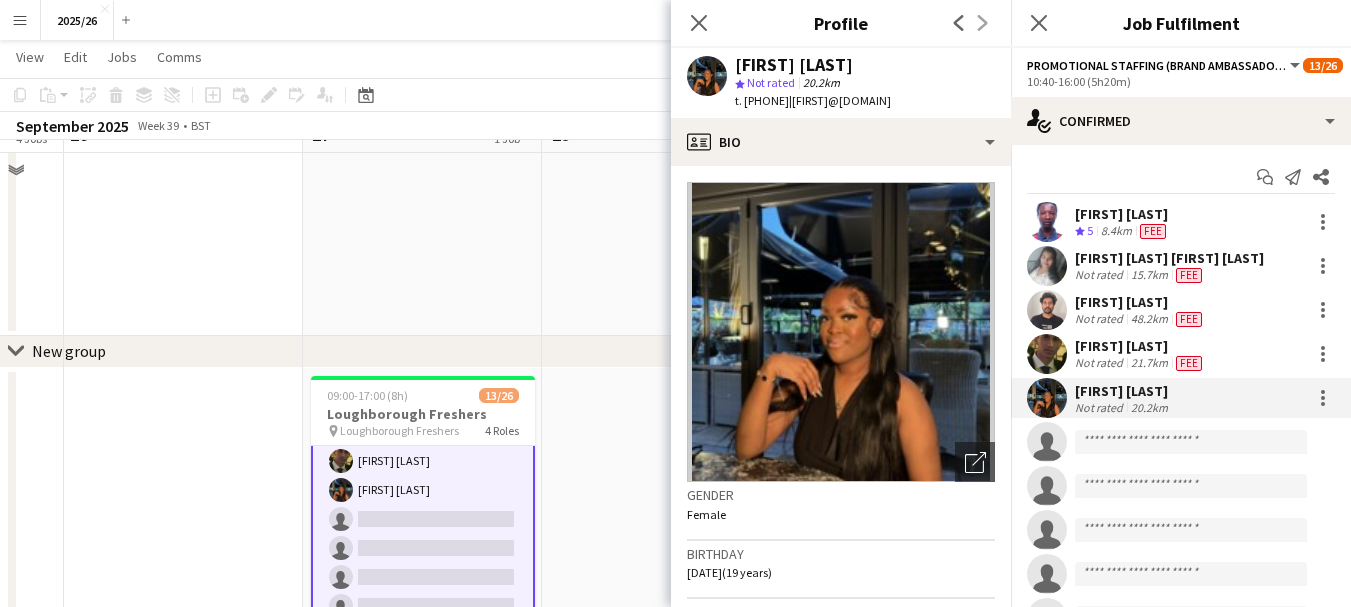 scroll, scrollTop: 0, scrollLeft: 0, axis: both 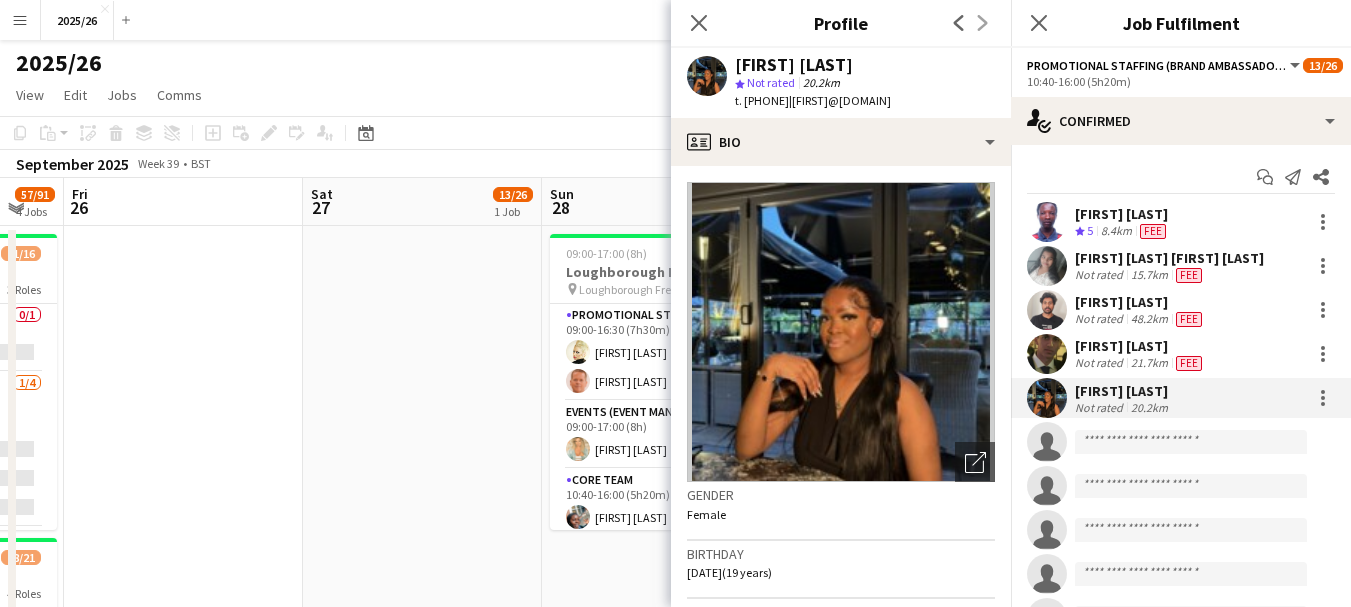 click on "Close pop-in" 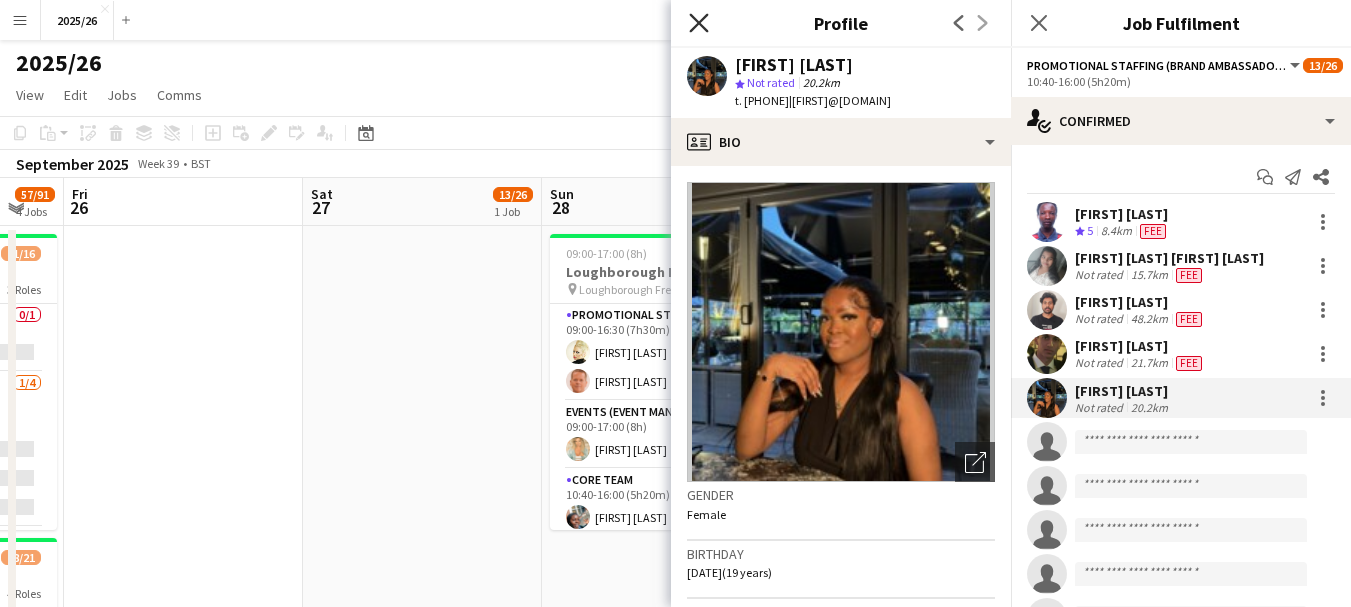 click 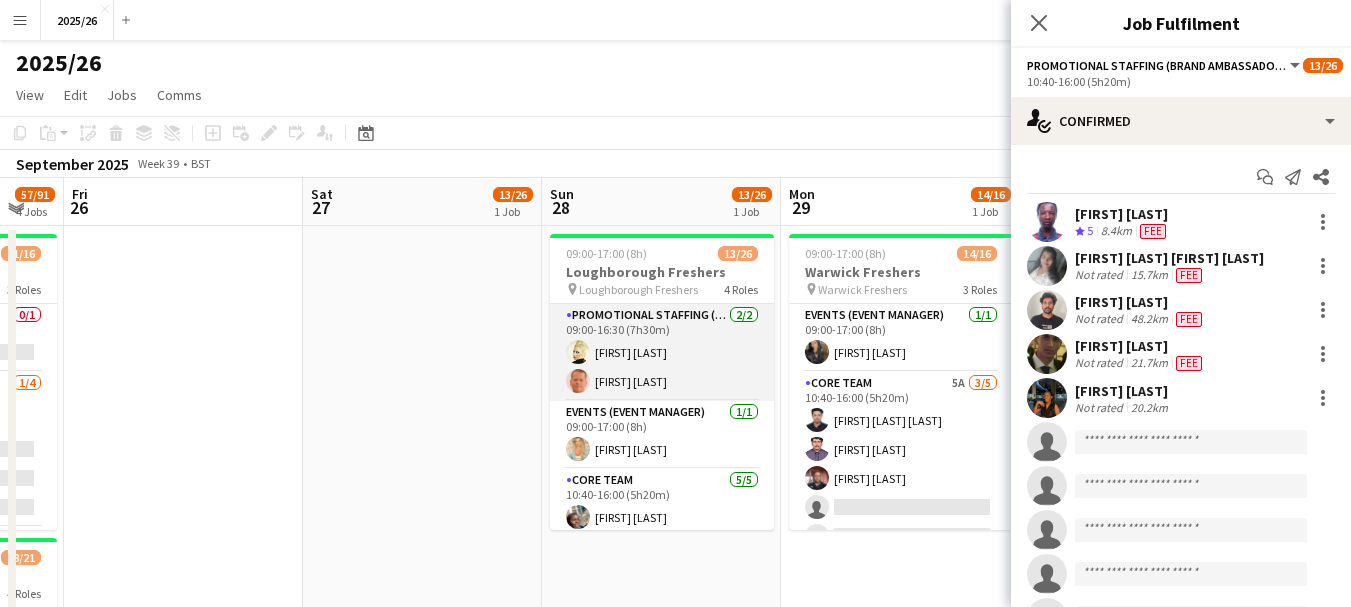 click on "Promotional Staffing (Team Leader)   2/2   09:00-16:30 (7h30m)
[FIRST] [LAST] [FIRST] [LAST]" at bounding box center [662, 352] 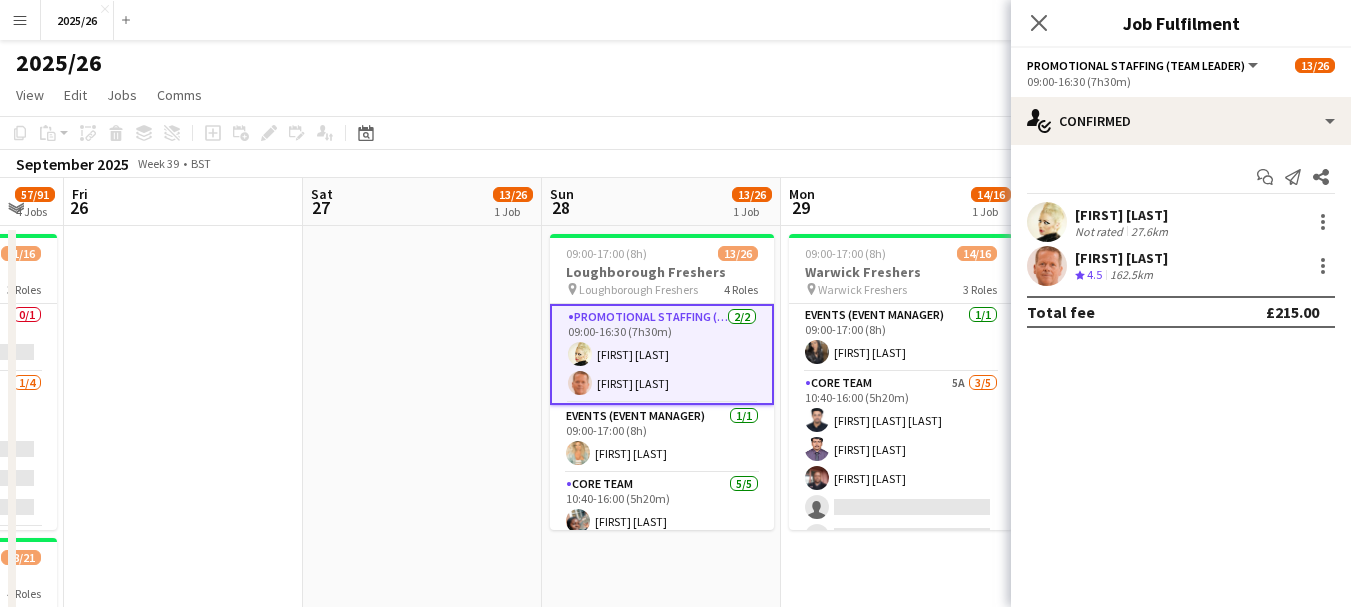 scroll, scrollTop: 469, scrollLeft: 0, axis: vertical 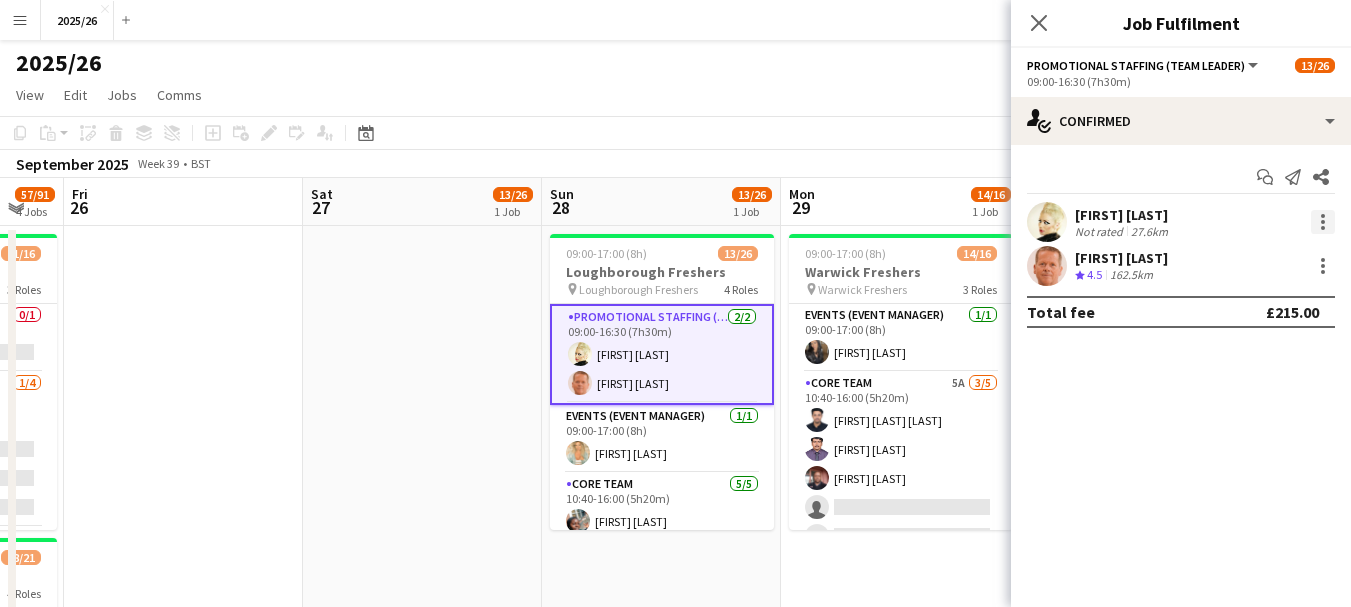 click at bounding box center (1323, 222) 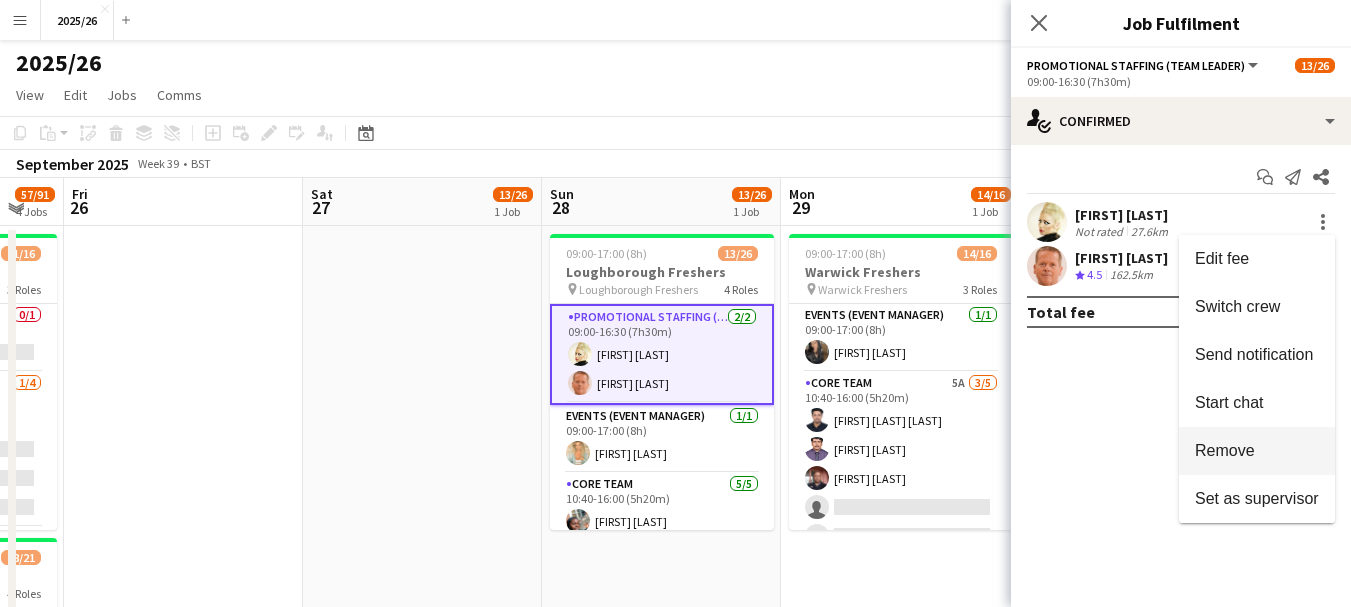 click on "Remove" at bounding box center [1257, 451] 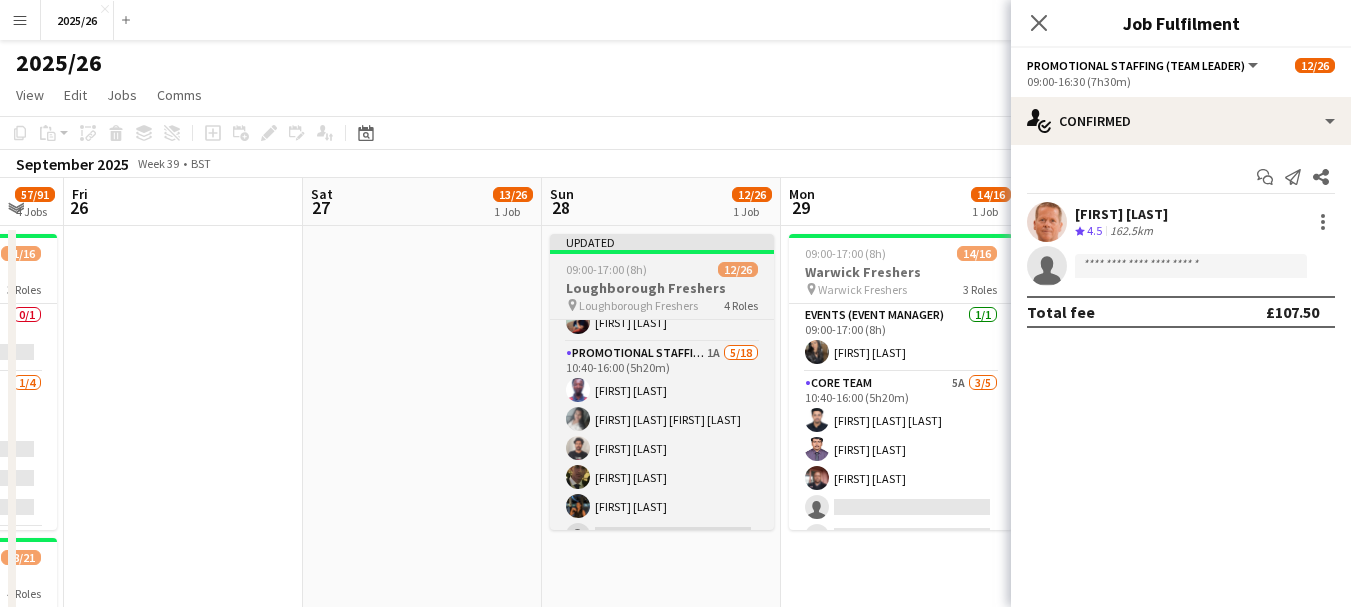 scroll, scrollTop: 336, scrollLeft: 0, axis: vertical 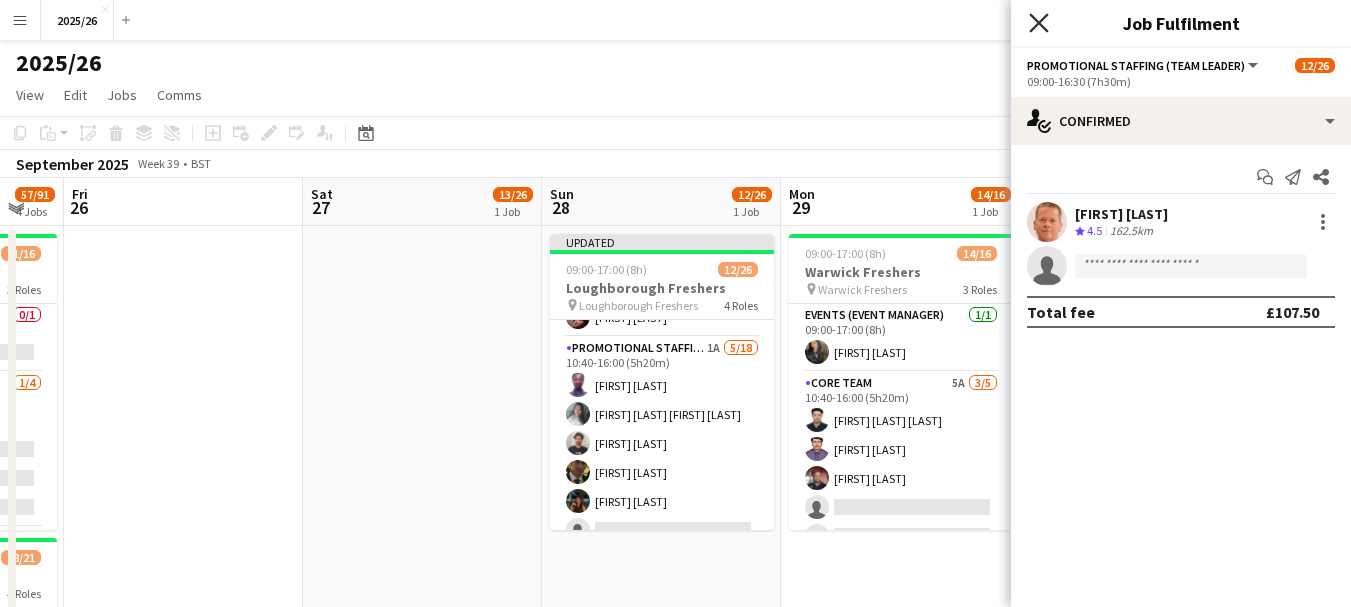 click on "Close pop-in" 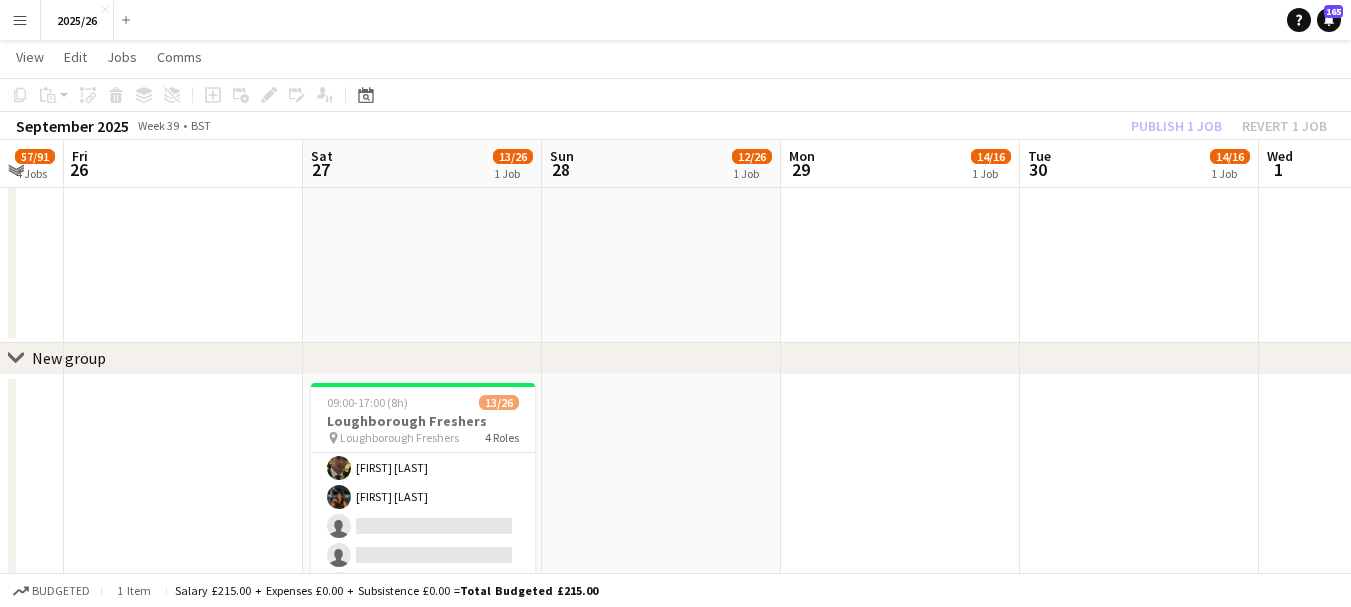 scroll, scrollTop: 2744, scrollLeft: 0, axis: vertical 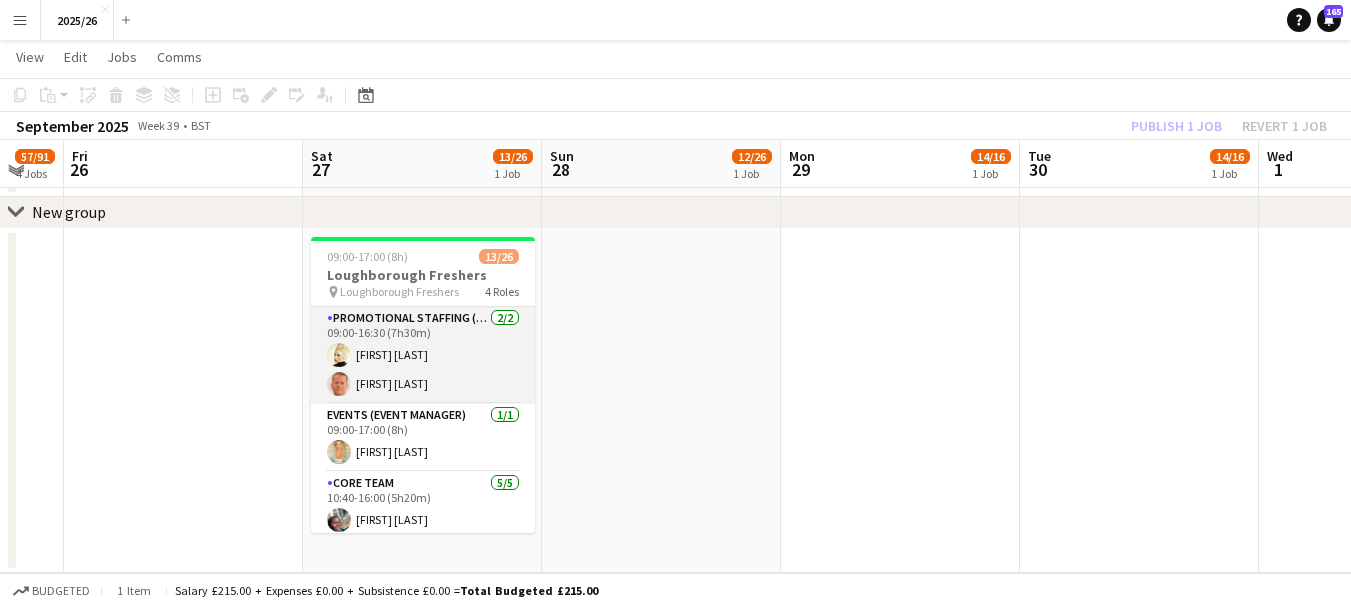 click on "Promotional Staffing (Team Leader)   2/2   09:00-16:30 (7h30m)
[FIRST] [LAST] [FIRST] [LAST]" at bounding box center (423, 355) 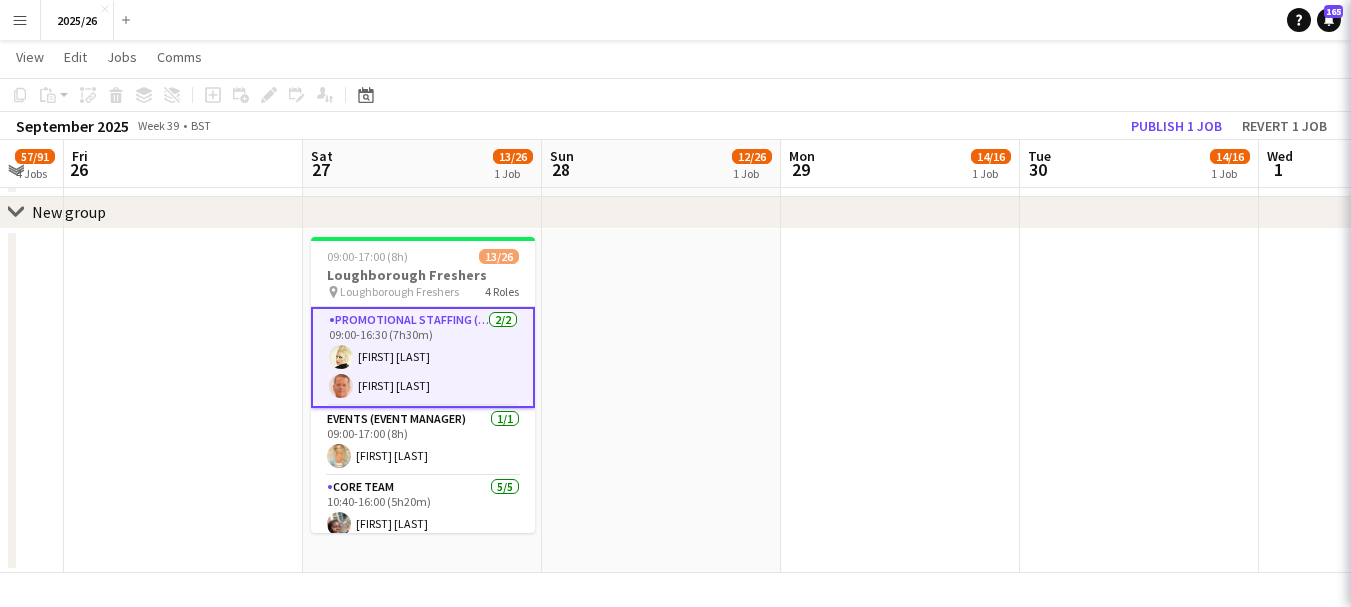 scroll, scrollTop: 332, scrollLeft: 0, axis: vertical 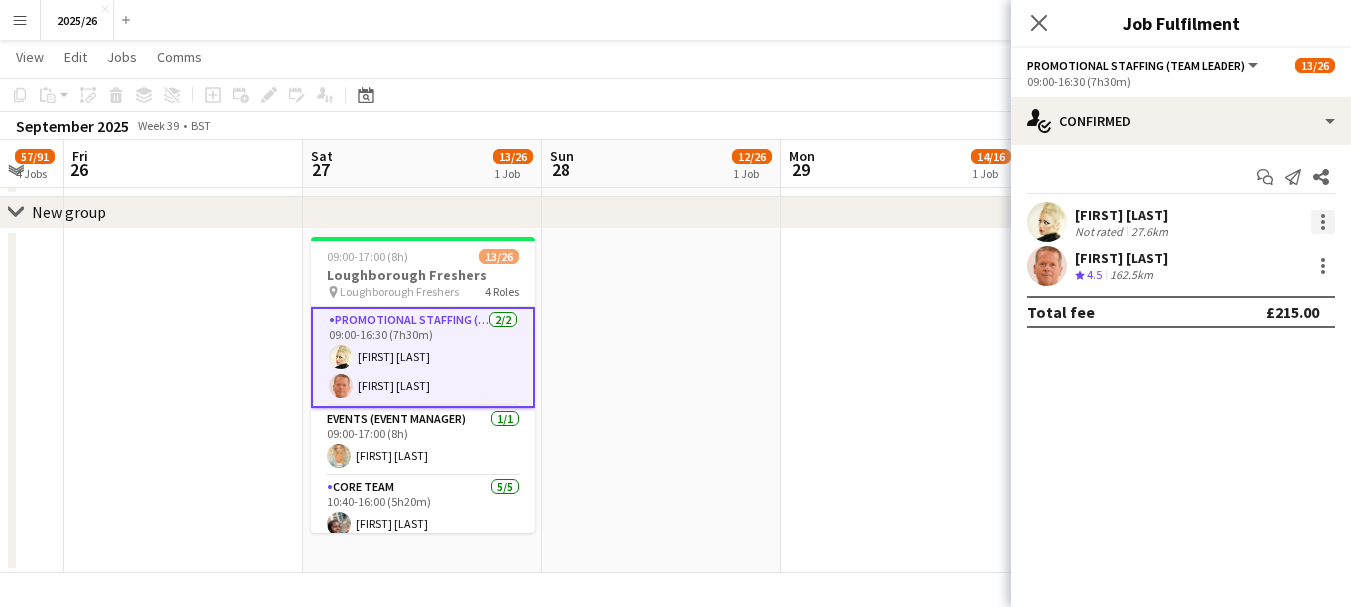 click at bounding box center (1323, 222) 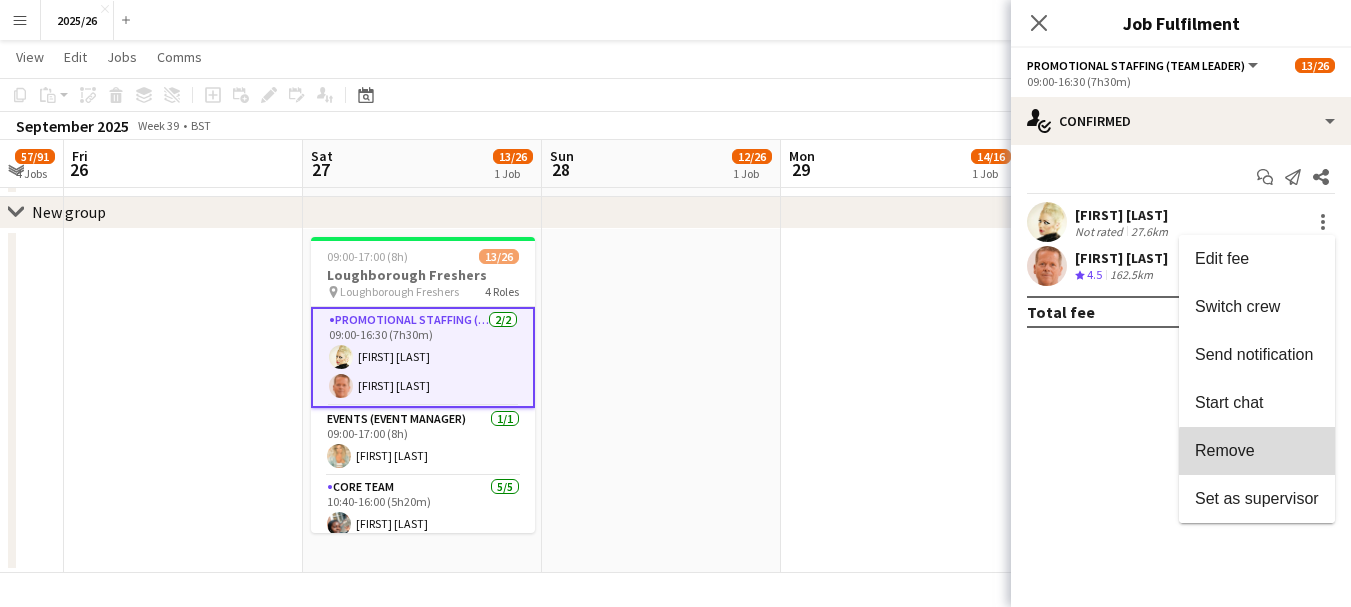 click on "Remove" at bounding box center [1257, 451] 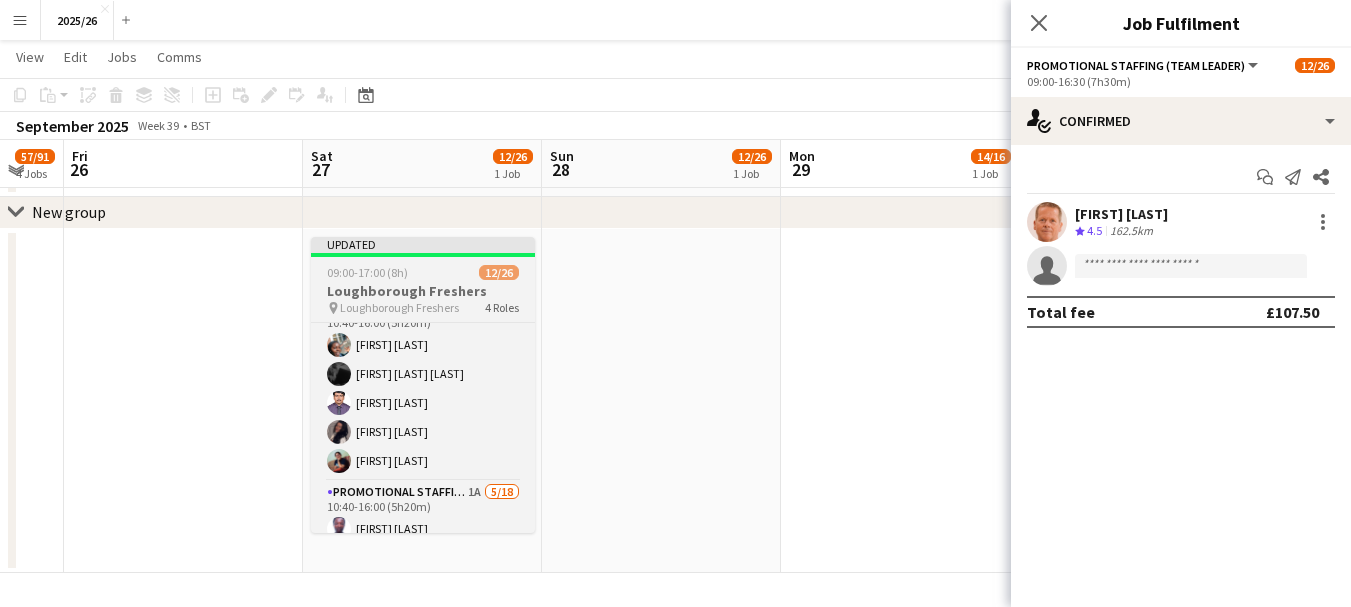 scroll, scrollTop: 200, scrollLeft: 0, axis: vertical 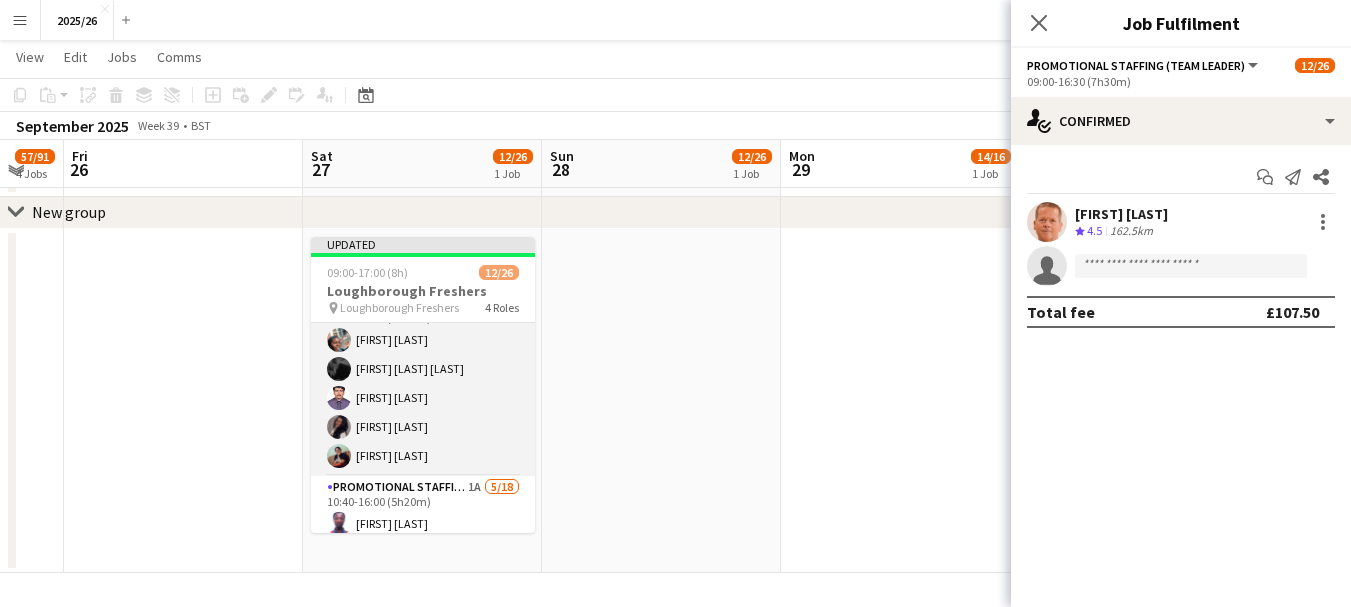 click on "Core Team   5/5   10:40-16:00 (5h20m)
[FIRST] [LAST] [FIRST] [LAST] [FIRST] [LAST] [FIRST] [LAST] [FIRST] [LAST] [FIRST] [LAST]" at bounding box center [423, 384] 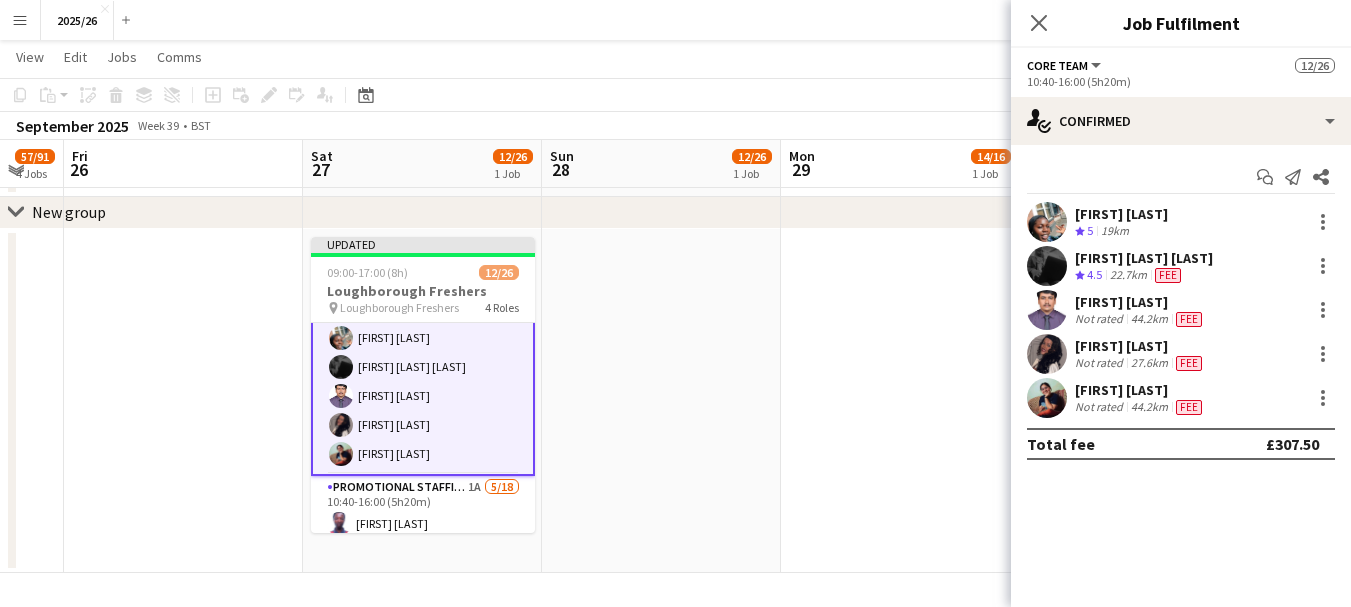 scroll, scrollTop: 198, scrollLeft: 0, axis: vertical 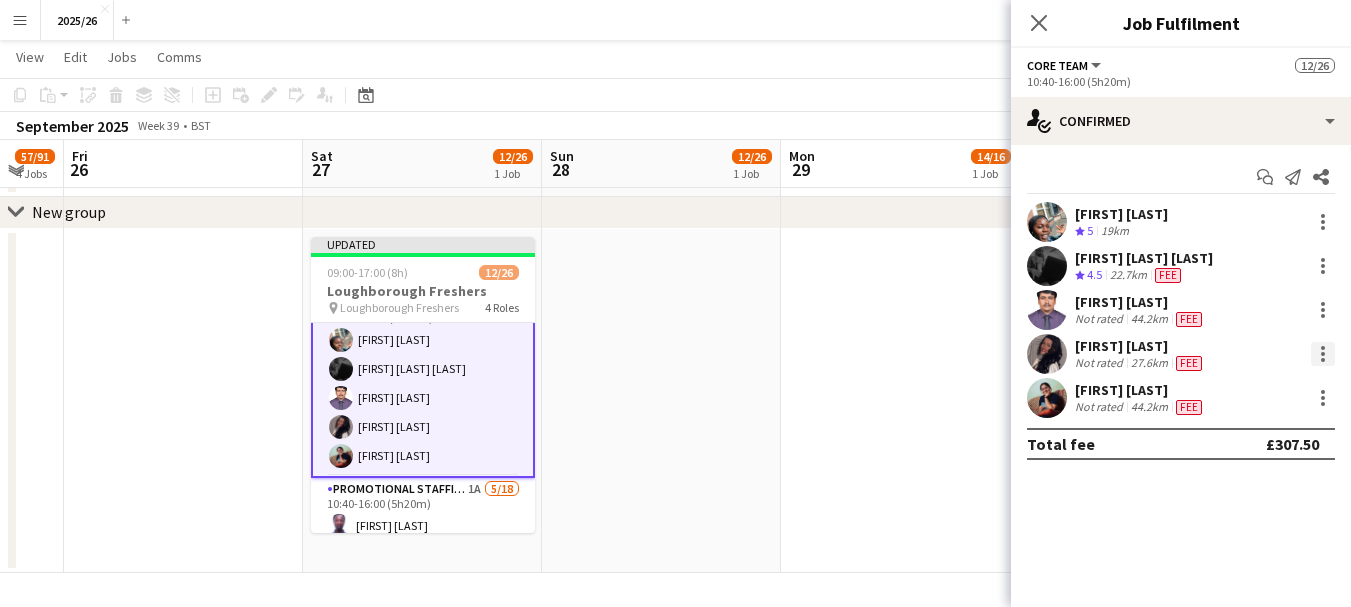 click at bounding box center (1323, 354) 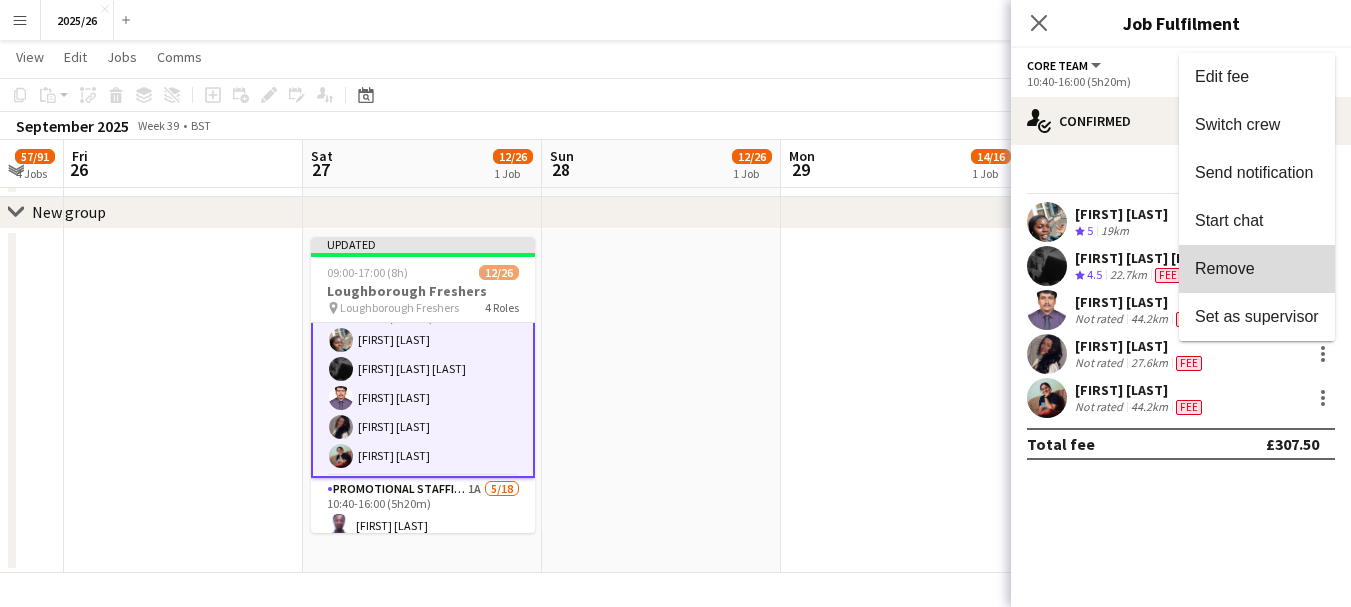 click on "Remove" at bounding box center [1225, 268] 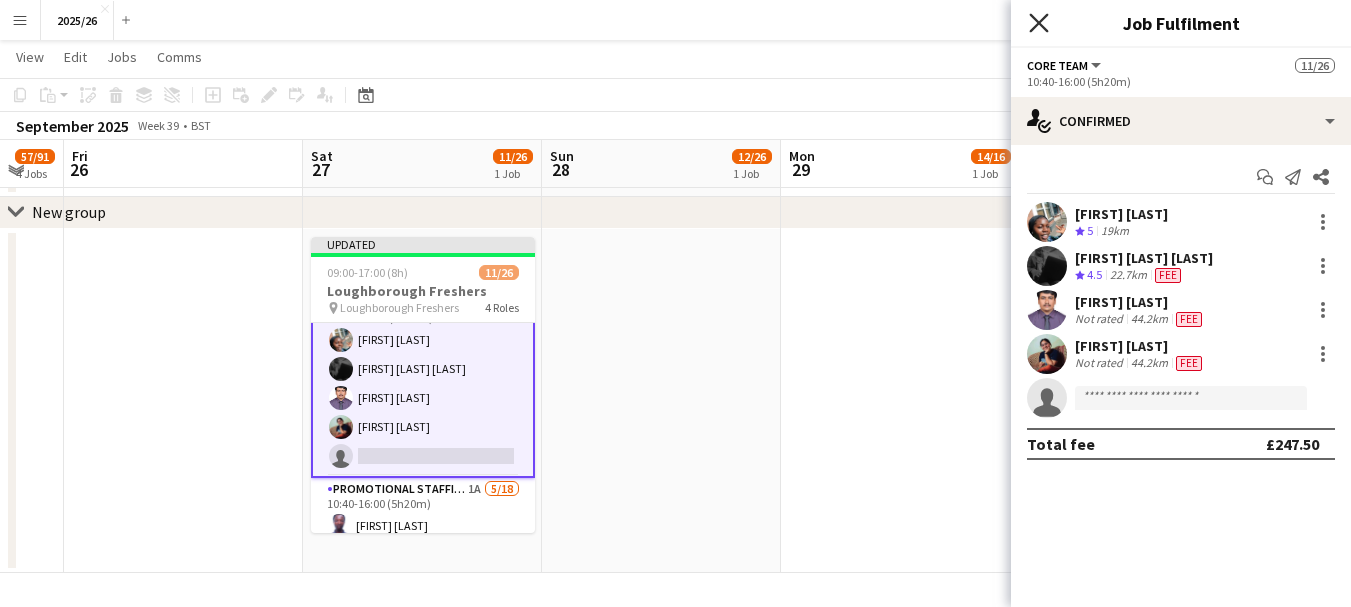 click on "Close pop-in" 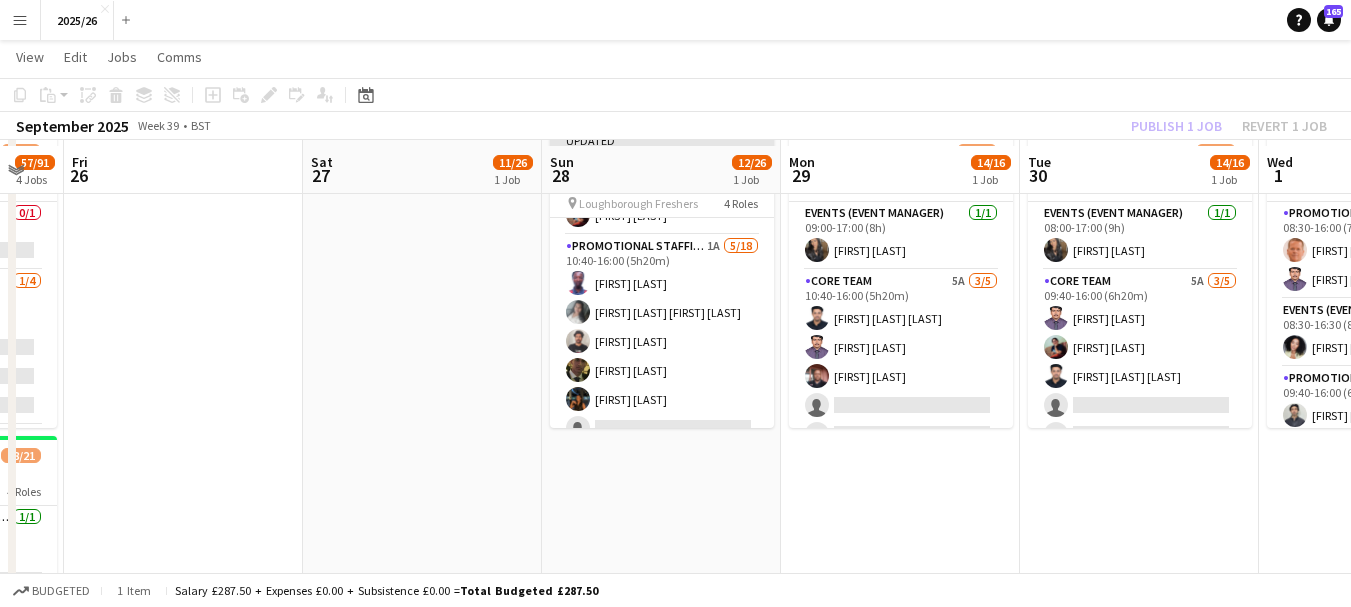 scroll, scrollTop: 106, scrollLeft: 0, axis: vertical 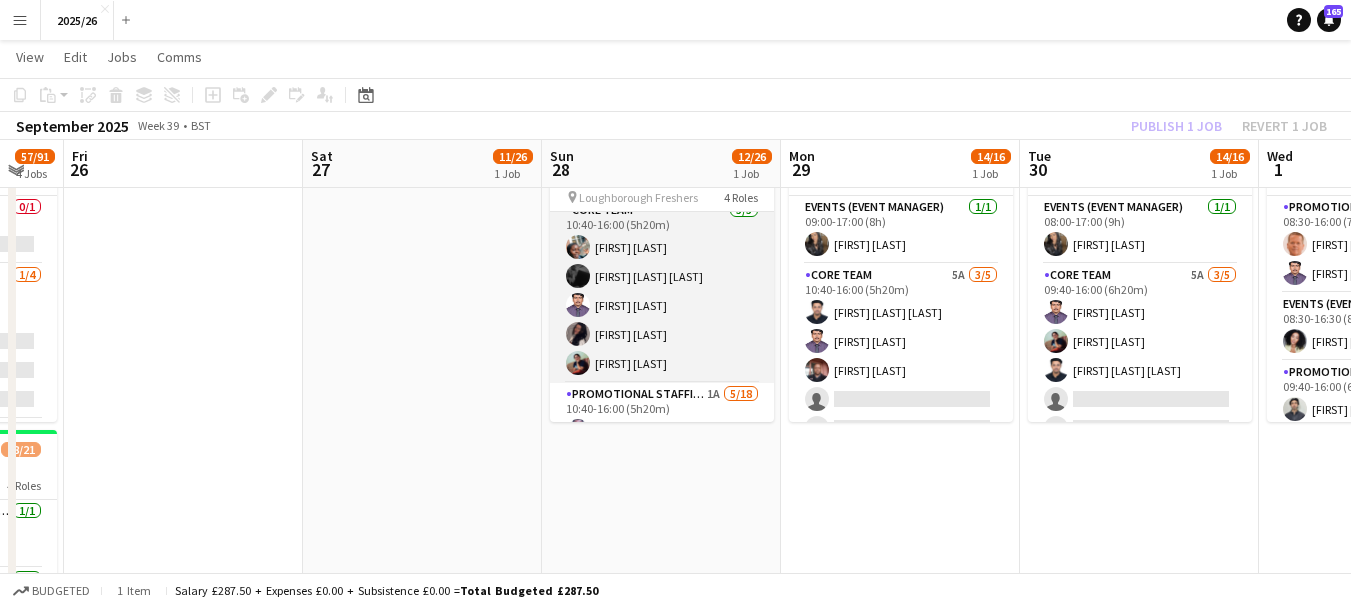 click on "Core Team   5/5   10:40-16:00 (5h20m)
[FIRST] [LAST] [FIRST] [LAST] [FIRST] [LAST] [FIRST] [LAST] [FIRST] [LAST] [FIRST] [LAST]" at bounding box center [662, 291] 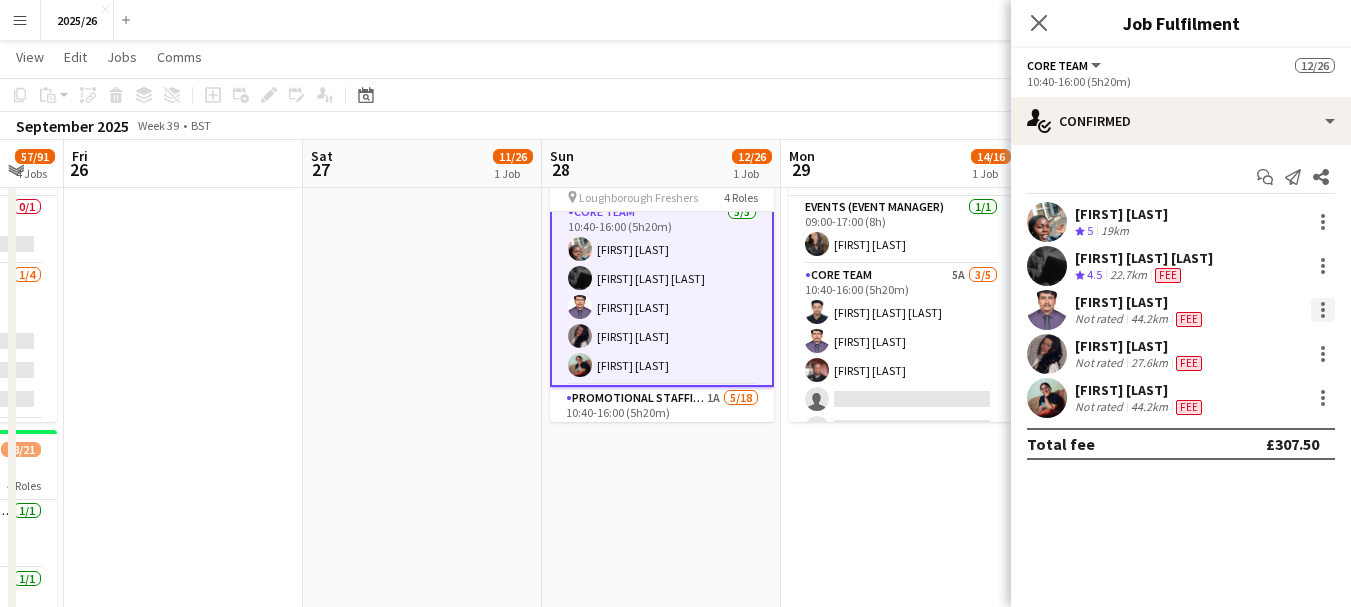 scroll, scrollTop: 180, scrollLeft: 0, axis: vertical 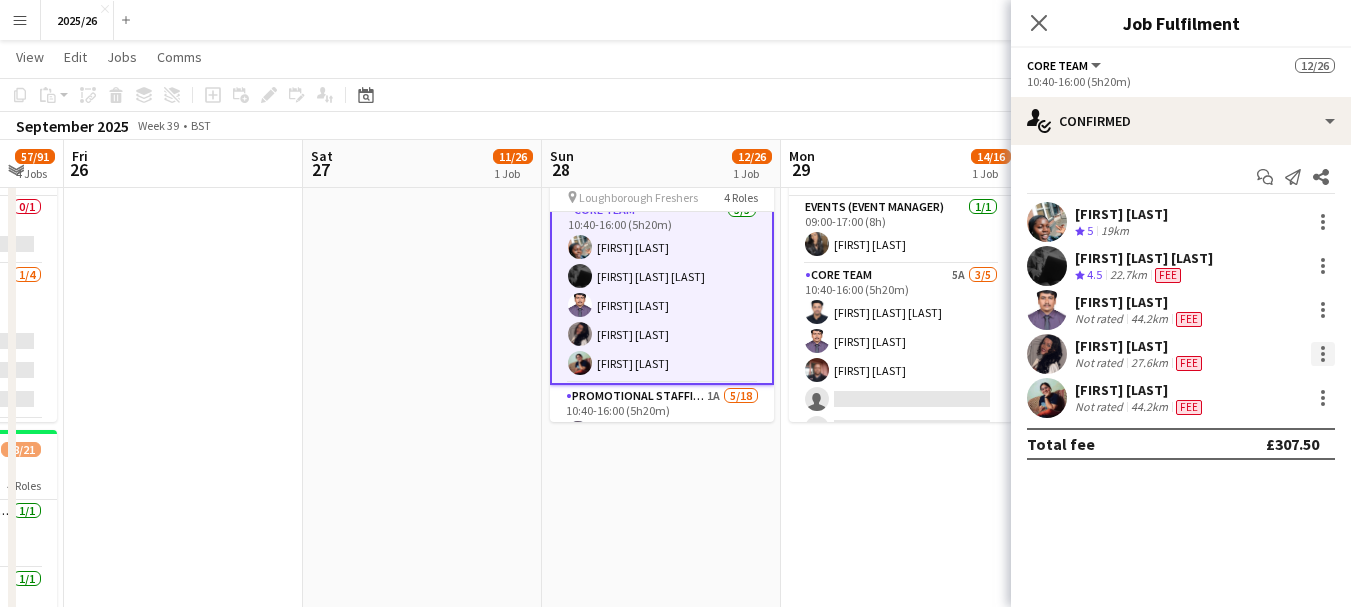 click at bounding box center (1323, 360) 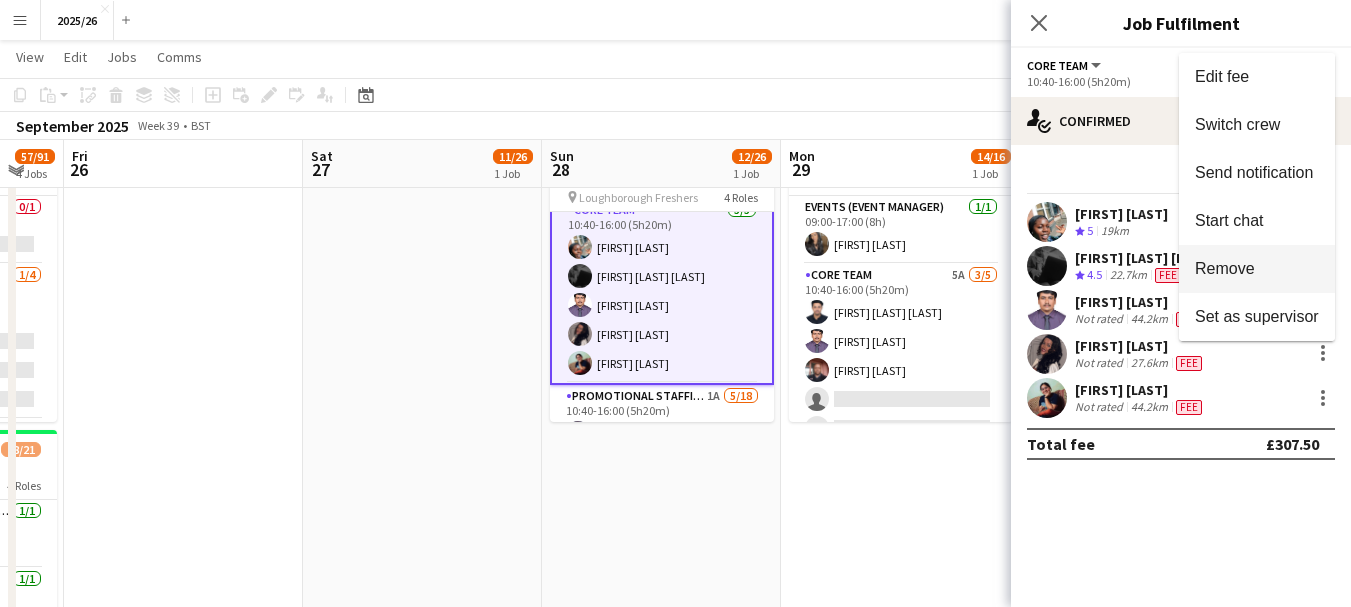 click on "Remove" at bounding box center [1225, 268] 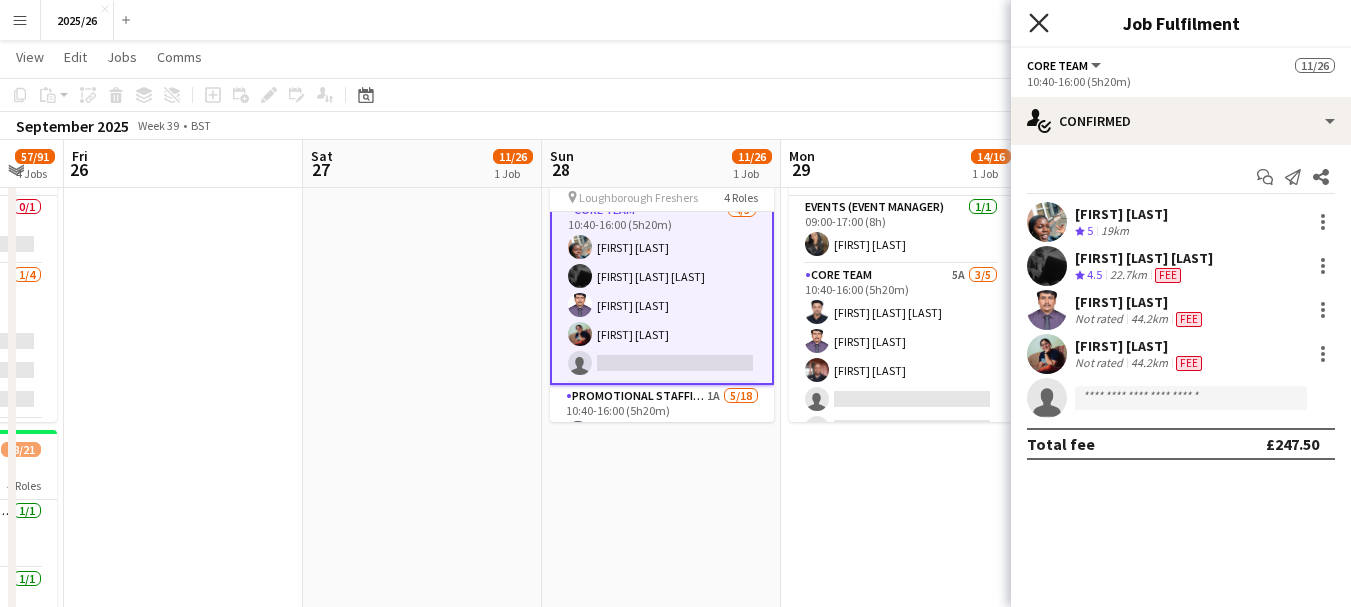 click on "Close pop-in" 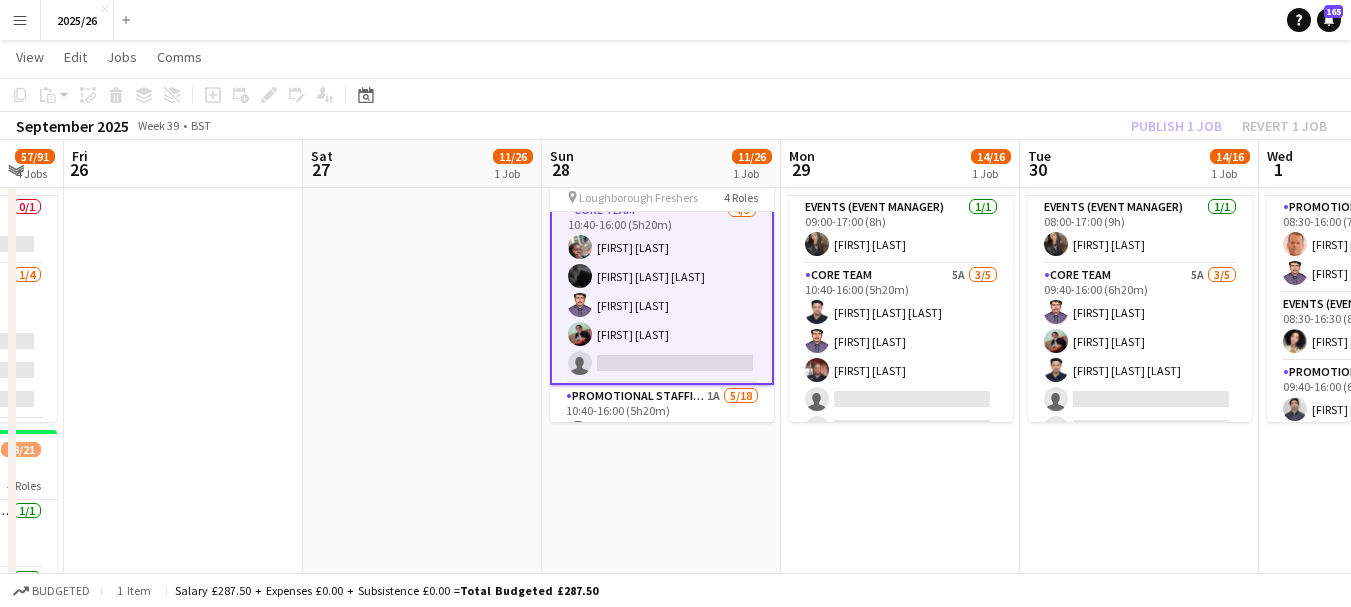 click on "Publish 1 job   Revert 1 job" 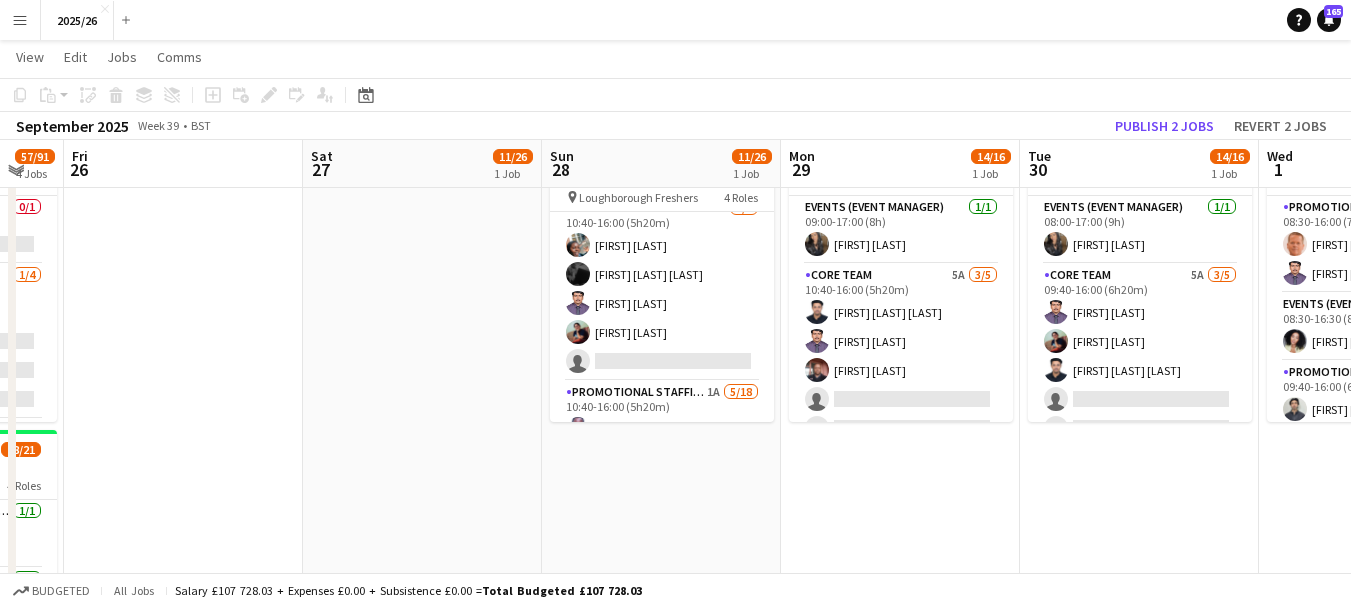 scroll, scrollTop: 178, scrollLeft: 0, axis: vertical 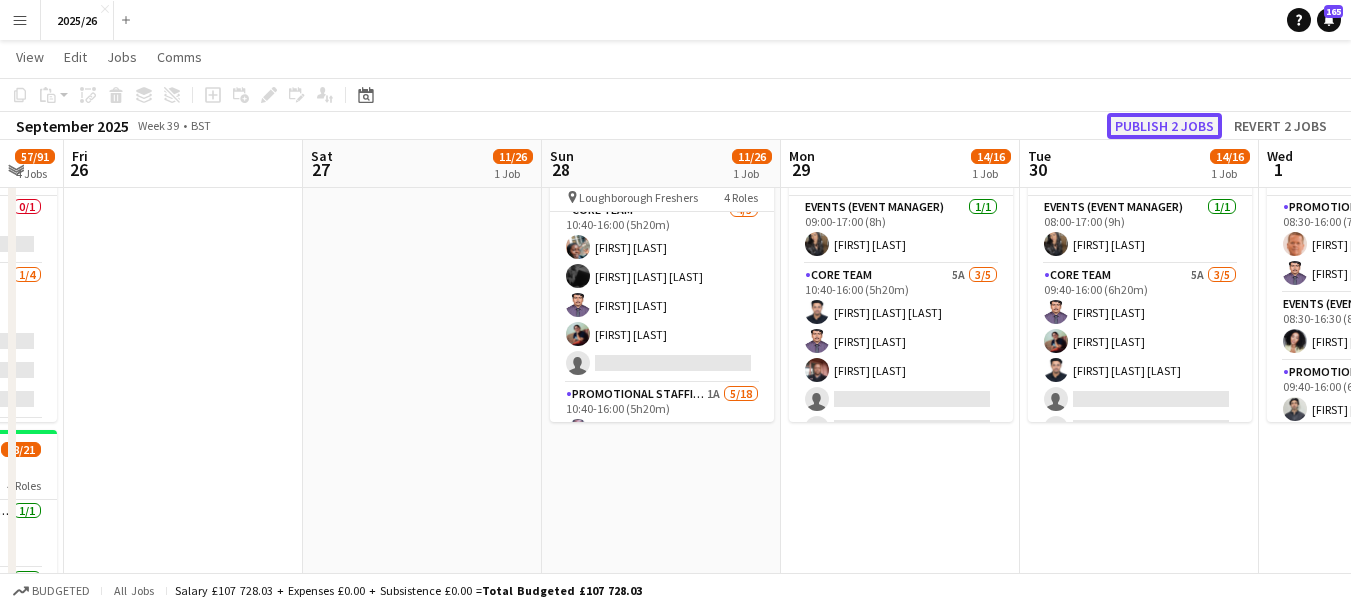 click on "Publish 2 jobs" 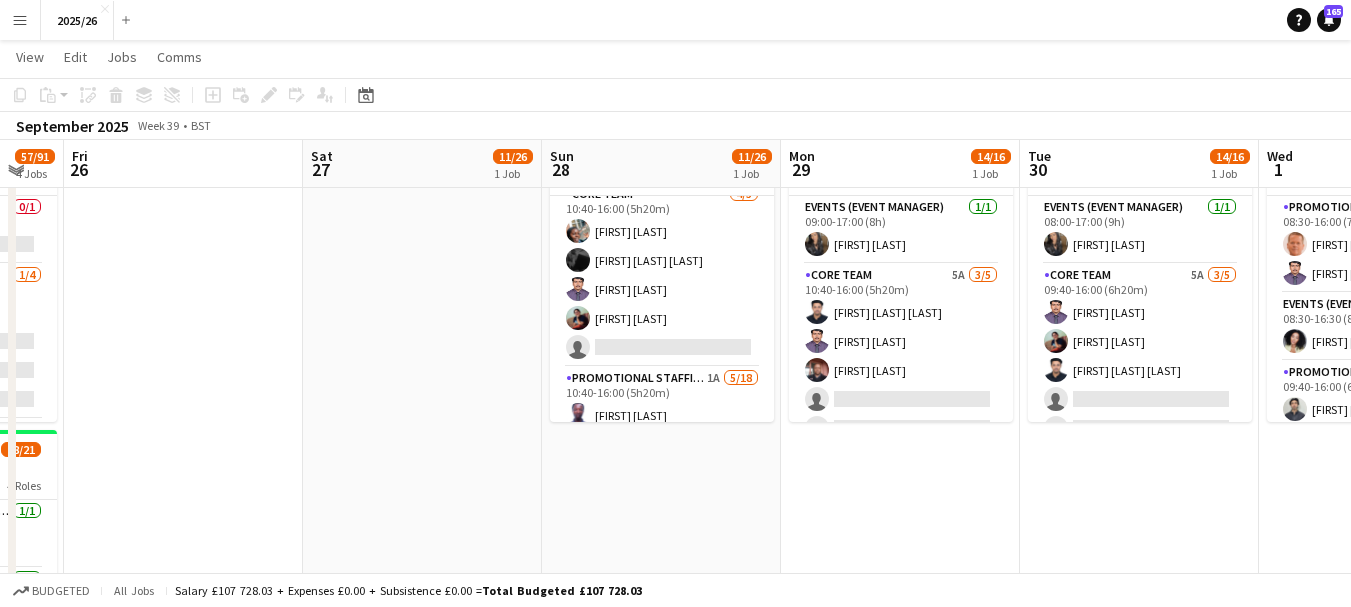 drag, startPoint x: 158, startPoint y: 310, endPoint x: 413, endPoint y: 317, distance: 255.09605 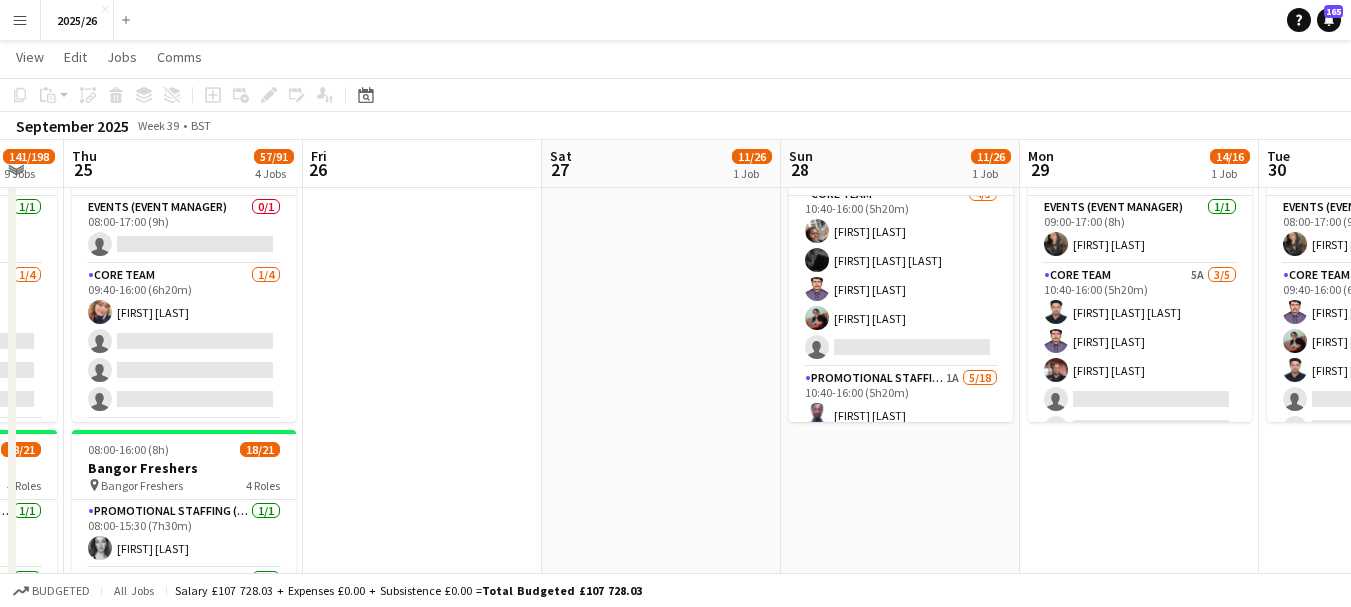 drag, startPoint x: 413, startPoint y: 317, endPoint x: 796, endPoint y: 394, distance: 390.66354 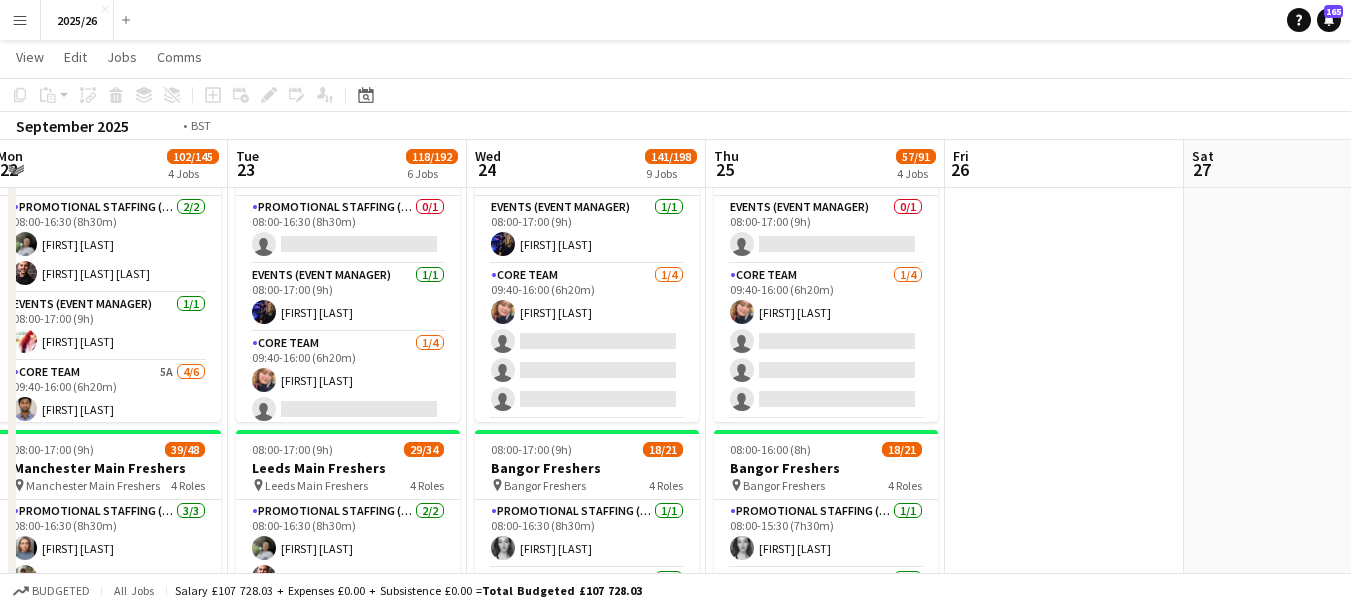 click on "Sat   20   26/37   1 Job   Sun   21   Mon   22   102/145   4 Jobs   Tue   23   118/192   6 Jobs   Wed   24   141/198   9 Jobs   Thu   25   57/91   4 Jobs   Fri   26   Sat   27   11/26   1 Job   Sun   28   11/26   1 Job   Mon   29   14/16   1 Job   Tue   30   14/16   1 Job      08:00-17:00 (9h)    26/37   York Freshers
pin
York Main Freshers   4 Roles   Promotional Staffing (Team Leader)   2/2   08:00-16:30 (8h30m)
[FIRST] [LAST] [FIRST] [LAST]  Events (Event Manager)   1/1   08:00-17:00 (9h)
[FIRST] [LAST]  Core Team   3A   3/6   09:40-16:00 (6h20m)
[FIRST] [LAST] [FIRST] [LAST] [FIRST] [LAST]
single-neutral-actions
single-neutral-actions
single-neutral-actions
Promotional Staffing (Brand Ambassadors)   1A   20/28   09:40-16:00 (6h20m)
[FIRST] [LAST] ! [FIRST] [LAST] [FIRST] [LAST] [FIRST] [LAST] [FIRST] [LAST] [FIRST] [LAST] [FIRST] [LAST] ! [FIRST] [LAST]" at bounding box center [675, 1591] 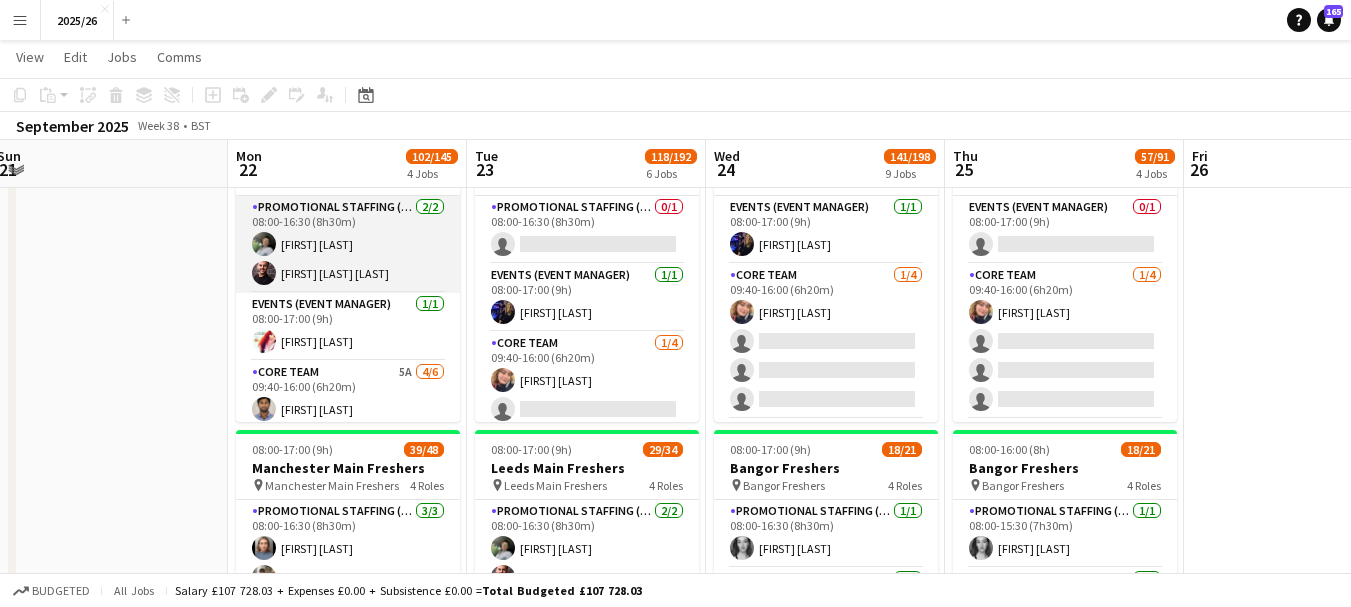 scroll, scrollTop: 0, scrollLeft: 444, axis: horizontal 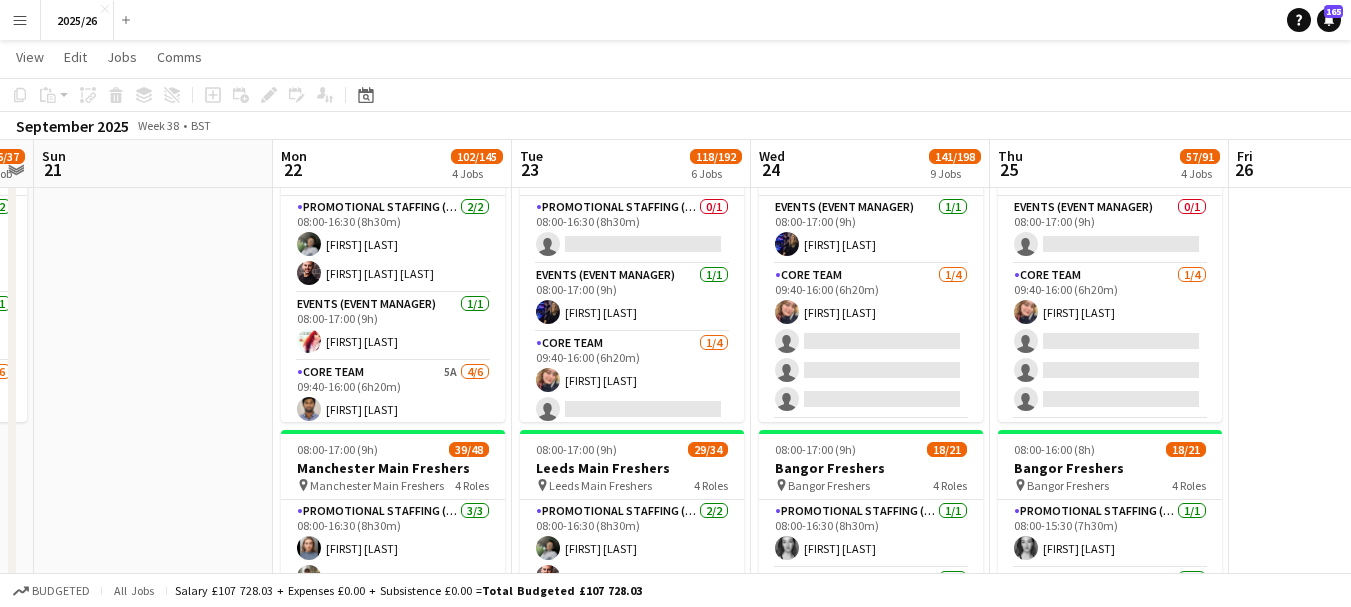 drag, startPoint x: 220, startPoint y: 283, endPoint x: 787, endPoint y: 296, distance: 567.149 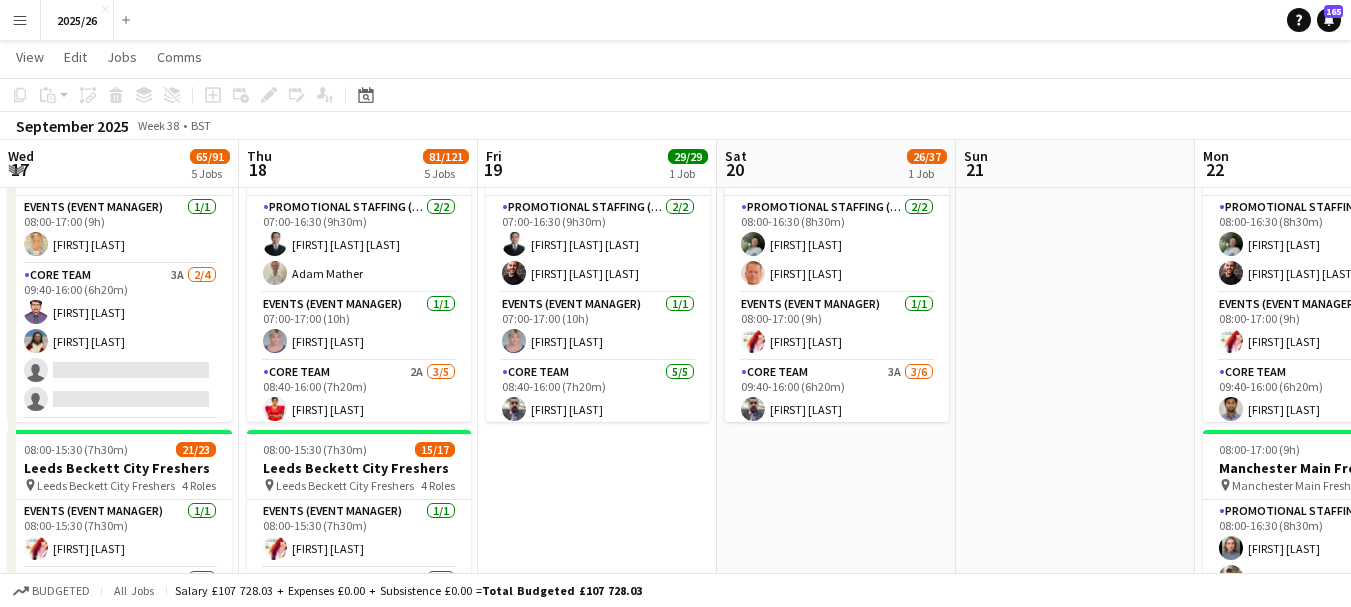 scroll, scrollTop: 0, scrollLeft: 478, axis: horizontal 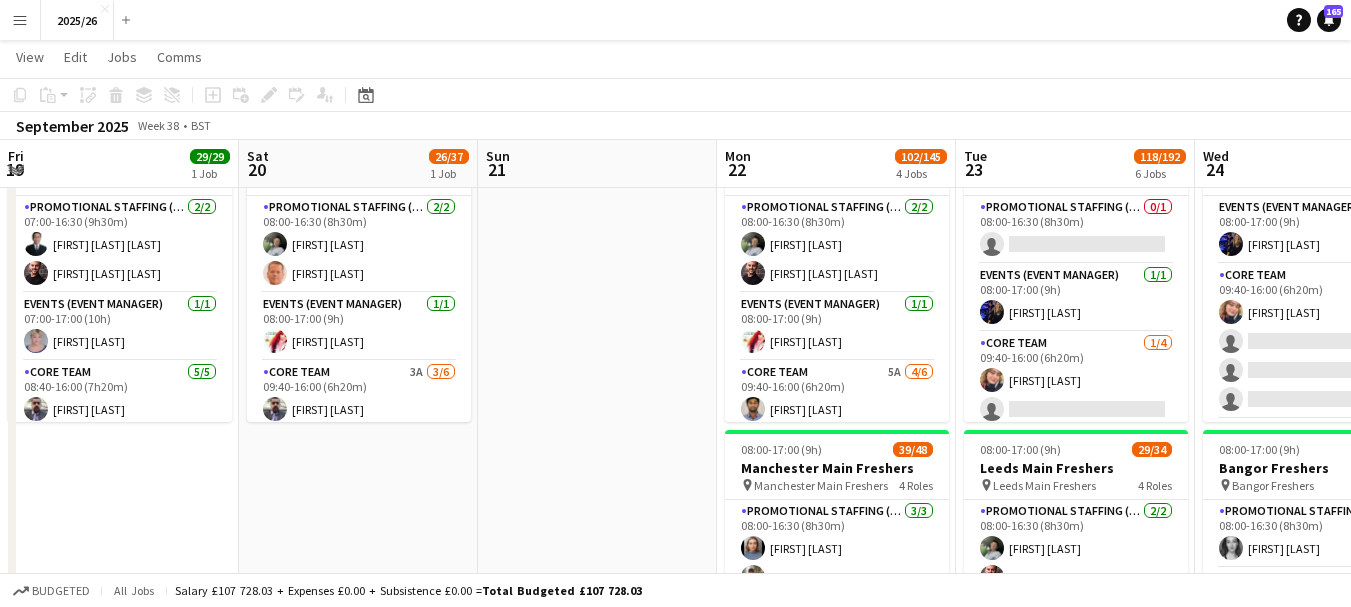click on "Wed   17   65/91   5 Jobs   Thu   18   81/121   5 Jobs   Fri   19   29/29   1 Job   Sat   20   26/37   1 Job   Sun   21   Mon   22   102/145   4 Jobs   Tue   23   118/192   6 Jobs   Wed   24   141/198   9 Jobs   Thu   25   57/91   4 Jobs   Fri   26   Sat   27   11/26   1 Job      08:00-17:00 (9h)    9/12   Derby Freshers
pin
Derby Freshers   3 Roles   Events (Event Manager)   1/1   08:00-17:00 (9h)
[FIRST] [LAST]  Core Team   3A   2/4   09:40-16:00 (6h20m)
[FIRST] [LAST] [FIRST] [LAST]
single-neutral-actions
single-neutral-actions
Promotional Staffing (Brand Ambassadors)   2A   6/7   09:40-16:00 (6h20m)
! [FIRST] [LAST] [FIRST] [LAST] [FIRST] [LAST] [FIRST] [LAST]
single-neutral-actions
08:00-15:30 (7h30m)    21/23   Leeds Beckett City Freshers
pin
4 Roles   1/1   1/1" at bounding box center [675, 1591] 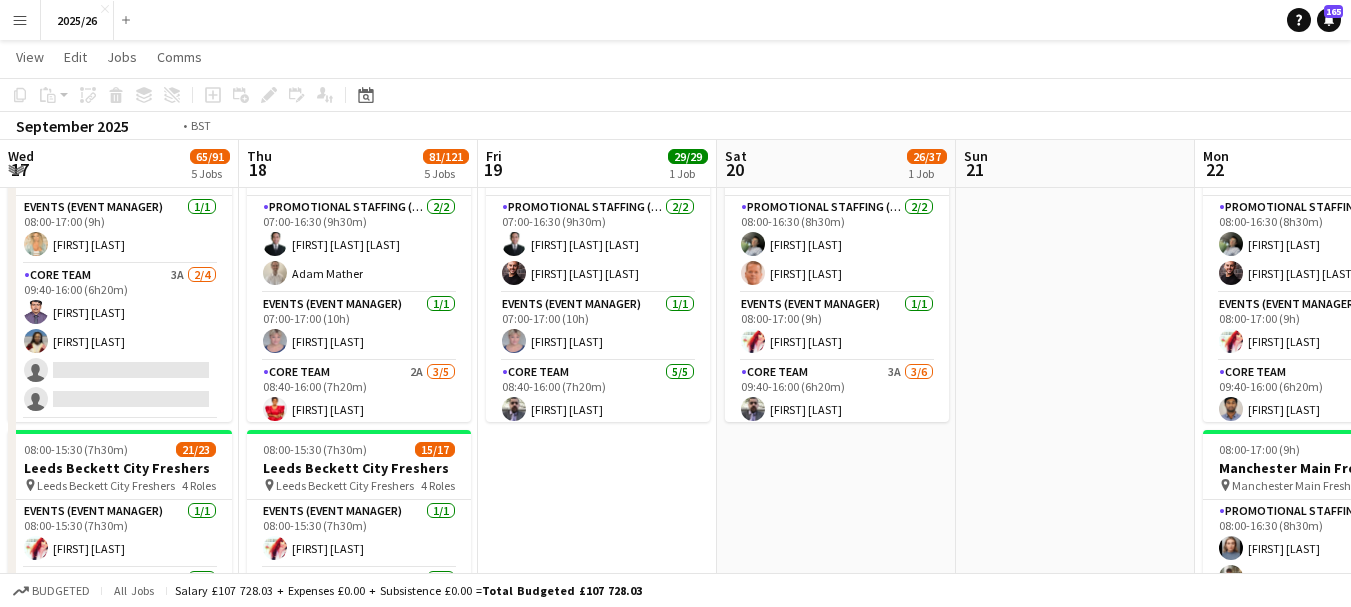 click on "Mon   15   79/80   4 Jobs   Tue   16   68/78   4 Jobs   Wed   17   65/91   5 Jobs   Thu   18   81/121   5 Jobs   Fri   19   29/29   1 Job   Sat   20   26/37   1 Job   Sun   21   Mon   22   102/145   4 Jobs   Tue   23   118/192   6 Jobs   Wed   24   141/198   9 Jobs   Thu   25   57/91   4 Jobs      08:00-16:00 (8h)    28/28   Coventry Freshers
pin
Coventry Freshers   4 Roles   Events (Event Manager)   1/1   08:00-15:30 (7h30m)
[FIRST] [LAST]  Promotional Staffing (Team Leader)   2/2   08:00-15:30 (7h30m)
[FIRST] [LAST] [FIRST] [LAST]  Core Team   5/5   09:40-15:00 (5h20m)
[FIRST] [LAST] [FIRST] [LAST] [FIRST] [LAST] [FIRST] [LAST] [FIRST] [LAST]  Promotional Staffing (Brand Ambassadors)   20/20   09:40-16:00 (6h20m)
[FIRST] [LAST] [FIRST] [LAST] [FIRST] [LAST] [FIRST] [LAST] ! [FIRST] [LAST] ! [FIRST] [LAST] [FIRST] [LAST] [FIRST] [LAST] [FIRST] [LAST] [FIRST] [LAST] [FIRST] [LAST] [FIRST] [LAST] [FIRST] [LAST] [FIRST] [LAST] [FIRST] [LAST] [FIRST] [LAST] [FIRST] [LAST] [FIRST] [LAST] [FIRST] [LAST] [FIRST] [LAST] [FIRST] [LAST]" at bounding box center (675, 1591) 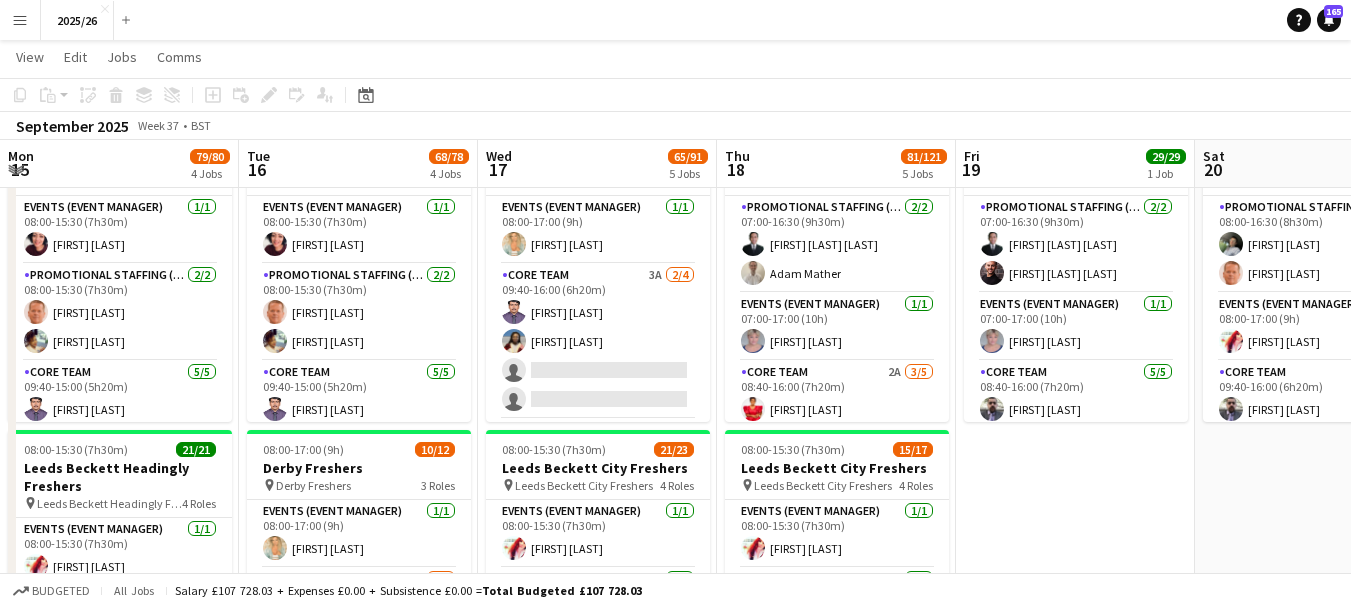 scroll, scrollTop: 0, scrollLeft: 406, axis: horizontal 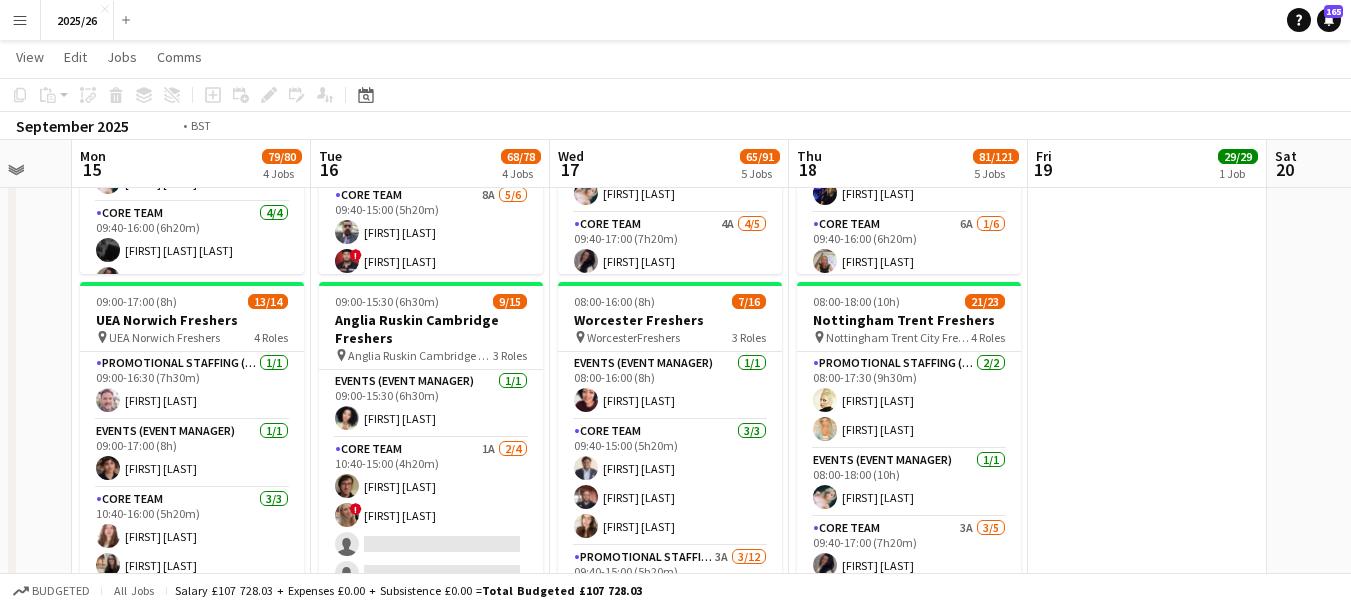 click on "Sat   13   Sun   14   Mon   15   79/80   4 Jobs   Tue   16   68/78   4 Jobs   Wed   17   65/91   5 Jobs   Thu   18   81/121   5 Jobs   Fri   19   29/29   1 Job   Sat   20   26/37   1 Job   Sun   21   Mon   22   102/145   4 Jobs   Tue   23   118/192   6 Jobs      08:00-16:00 (8h)    28/28   Coventry Freshers
pin
Coventry Freshers   4 Roles   Events (Event Manager)   1/1   08:00-15:30 (7h30m)
[FIRST] [LAST]  Promotional Staffing (Team Leader)   2/2   08:00-15:30 (7h30m)
[FIRST] [LAST] [FIRST] [LAST]  Core Team   5/5   09:40-15:00 (5h20m)
[FIRST] [LAST] [FIRST] [LAST] [FIRST] [LAST] [FIRST] [LAST] [FIRST] [LAST]  Promotional Staffing (Brand Ambassadors)   20/20   09:40-16:00 (6h20m)
[FIRST] [LAST] [FIRST] [LAST] [FIRST] [LAST] [FIRST] [LAST] ! [FIRST] [LAST] ! [FIRST] [LAST] [FIRST] [LAST] [FIRST] [LAST] [FIRST] [LAST] [FIRST] [LAST] [FIRST] [LAST] [FIRST] [LAST] [FIRST] [LAST] [FIRST] [LAST] [FIRST] [LAST] [FIRST] [LAST] [FIRST] [LAST] [FIRST] [LAST] [FIRST] [LAST] [FIRST] [LAST] [FIRST] [LAST]     21/21" at bounding box center (675, 835) 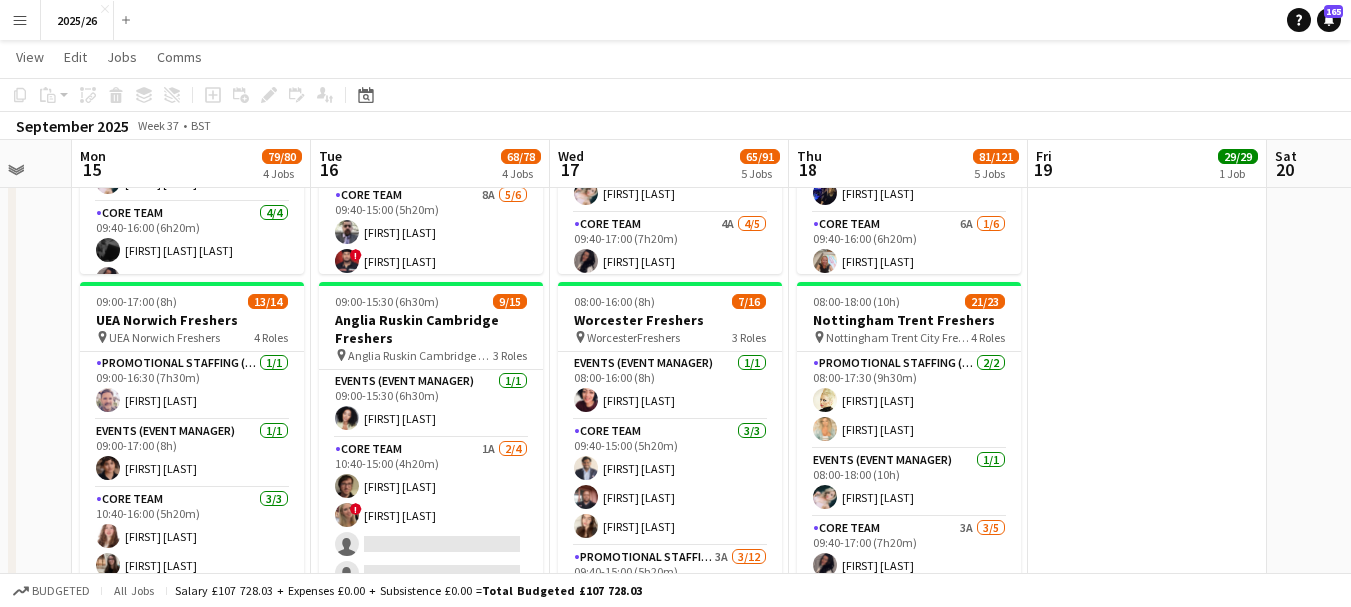 click on "Sat   13   Sun   14   Mon   15   79/80   4 Jobs   Tue   16   68/78   4 Jobs   Wed   17   65/91   5 Jobs   Thu   18   81/121   5 Jobs   Fri   19   29/29   1 Job   Sat   20   26/37   1 Job   Sun   21   Mon   22   102/145   4 Jobs   Tue   23   118/192   6 Jobs      08:00-16:00 (8h)    28/28   Coventry Freshers
pin
Coventry Freshers   4 Roles   Events (Event Manager)   1/1   08:00-15:30 (7h30m)
[FIRST] [LAST]  Promotional Staffing (Team Leader)   2/2   08:00-15:30 (7h30m)
[FIRST] [LAST] [FIRST] [LAST]  Core Team   5/5   09:40-15:00 (5h20m)
[FIRST] [LAST] [FIRST] [LAST] [FIRST] [LAST] [FIRST] [LAST] [FIRST] [LAST]  Promotional Staffing (Brand Ambassadors)   20/20   09:40-16:00 (6h20m)
[FIRST] [LAST] [FIRST] [LAST] [FIRST] [LAST] [FIRST] [LAST] ! [FIRST] [LAST] ! [FIRST] [LAST] [FIRST] [LAST] [FIRST] [LAST] [FIRST] [LAST] [FIRST] [LAST] [FIRST] [LAST] [FIRST] [LAST] [FIRST] [LAST] [FIRST] [LAST] [FIRST] [LAST] [FIRST] [LAST] [FIRST] [LAST] [FIRST] [LAST] [FIRST] [LAST] [FIRST] [LAST] [FIRST] [LAST]     21/21" at bounding box center [675, 835] 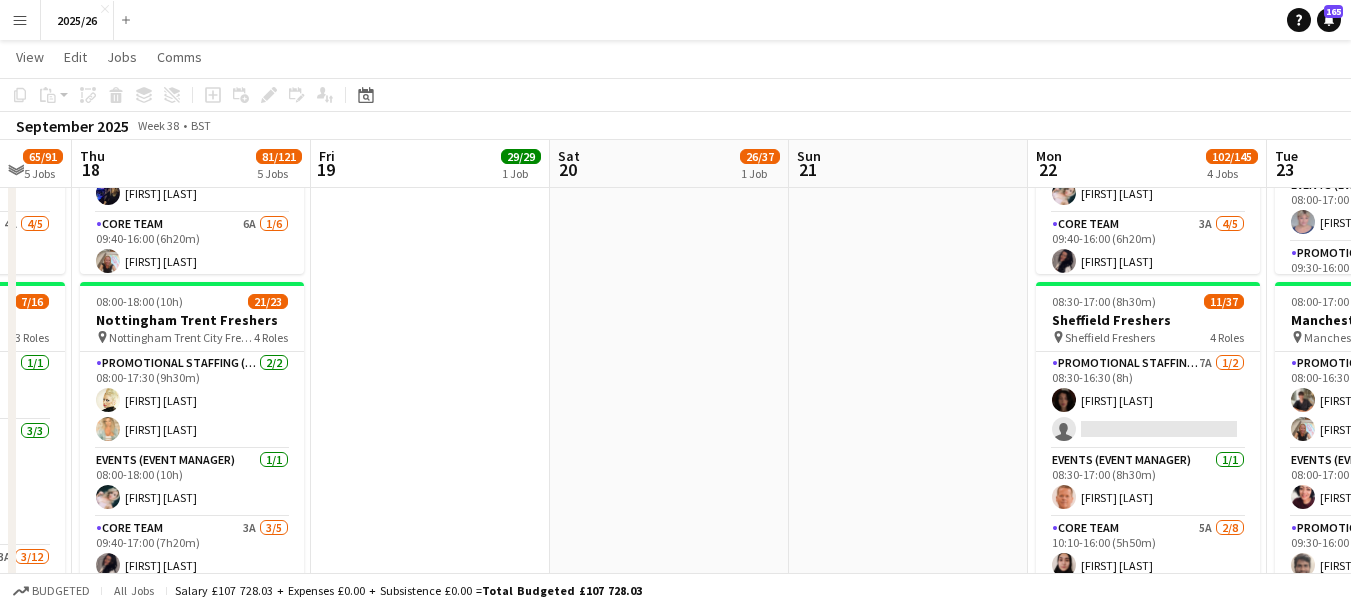 drag, startPoint x: 629, startPoint y: 367, endPoint x: 1306, endPoint y: 328, distance: 678.12244 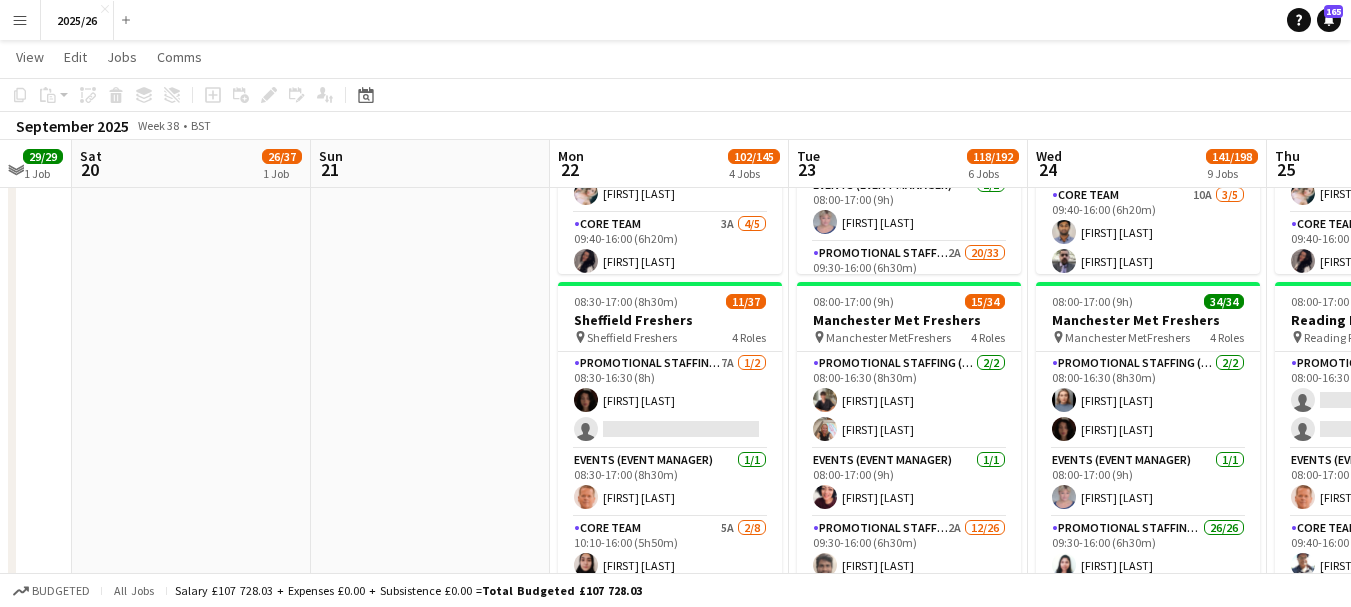 scroll, scrollTop: 0, scrollLeft: 776, axis: horizontal 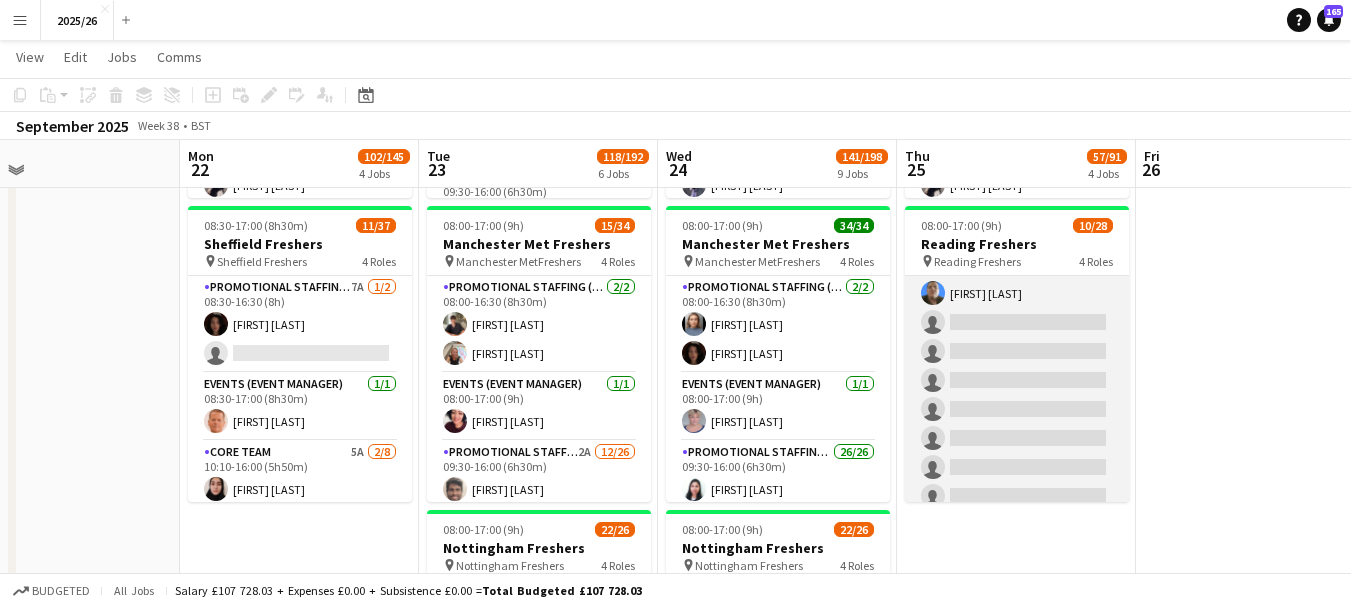 click on "Promotional Staffing (Brand Ambassadors)   4/20   09:40-16:00 (6h20m)
! [FIRST] [LAST] [FIRST] [LAST] [FIRST] [LAST] [FIRST] [LAST]
single-neutral-actions
single-neutral-actions
single-neutral-actions
single-neutral-actions
single-neutral-actions
single-neutral-actions
single-neutral-actions
single-neutral-actions
single-neutral-actions
single-neutral-actions
single-neutral-actions
single-neutral-actions
single-neutral-actions
single-neutral-actions" at bounding box center (1017, 467) 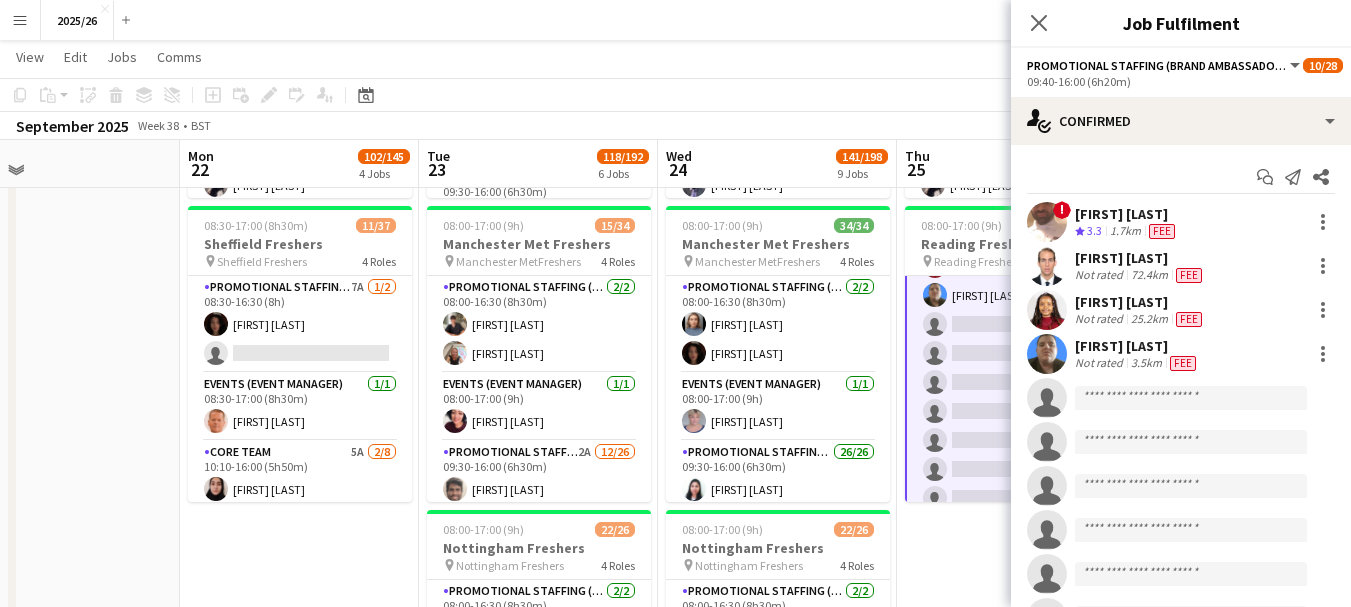 scroll, scrollTop: 469, scrollLeft: 0, axis: vertical 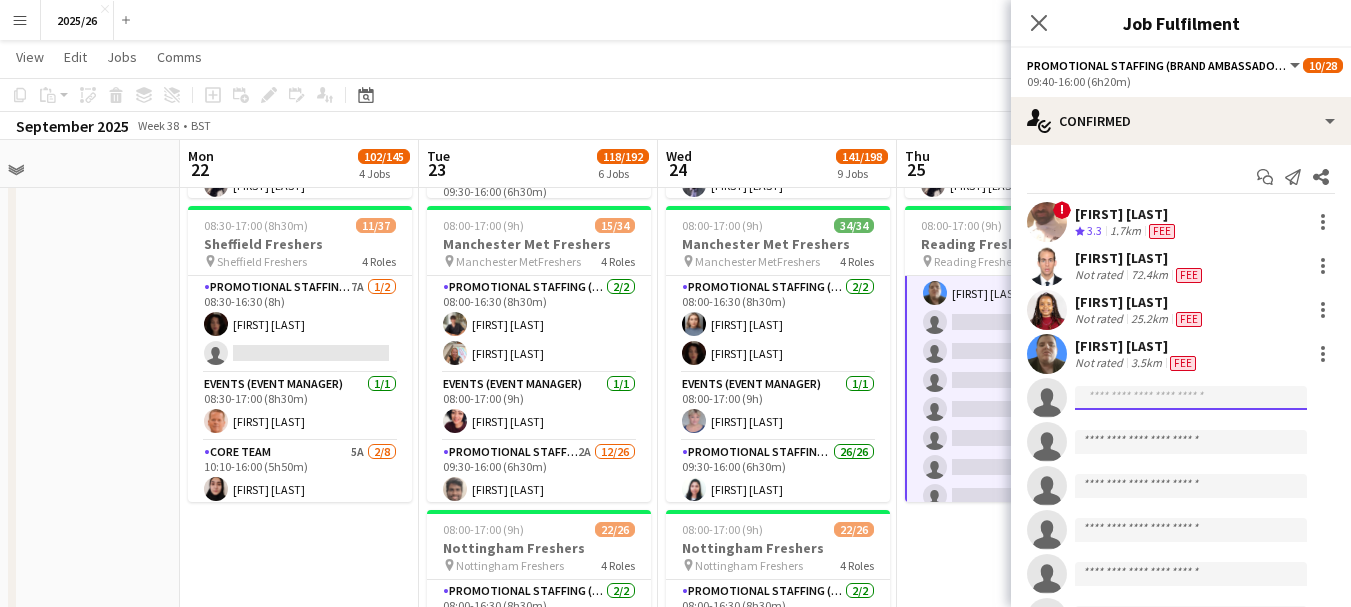 click at bounding box center (1191, 574) 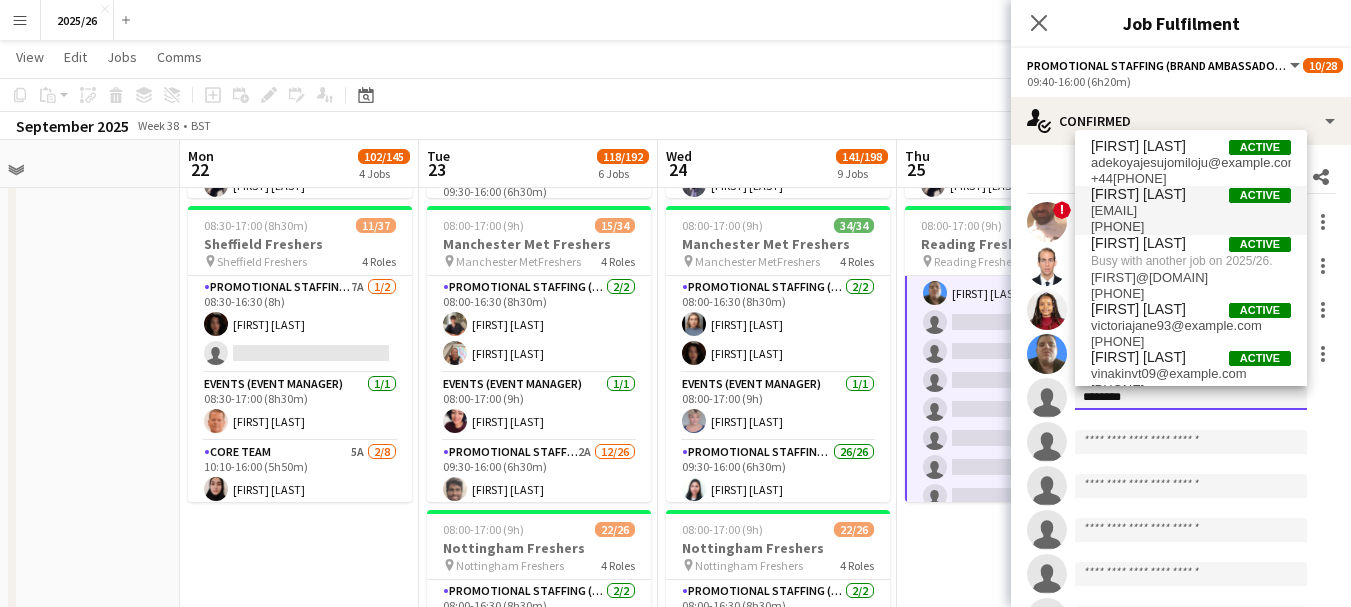 type on "********" 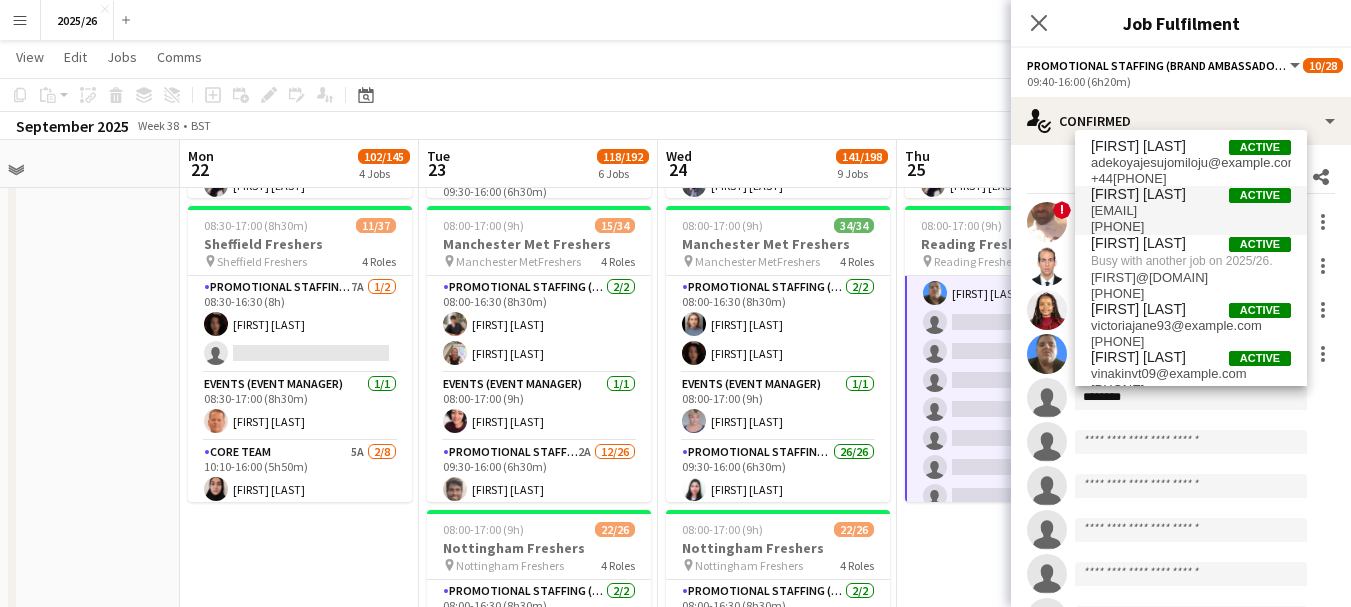 click on "[EMAIL]" at bounding box center [1191, 211] 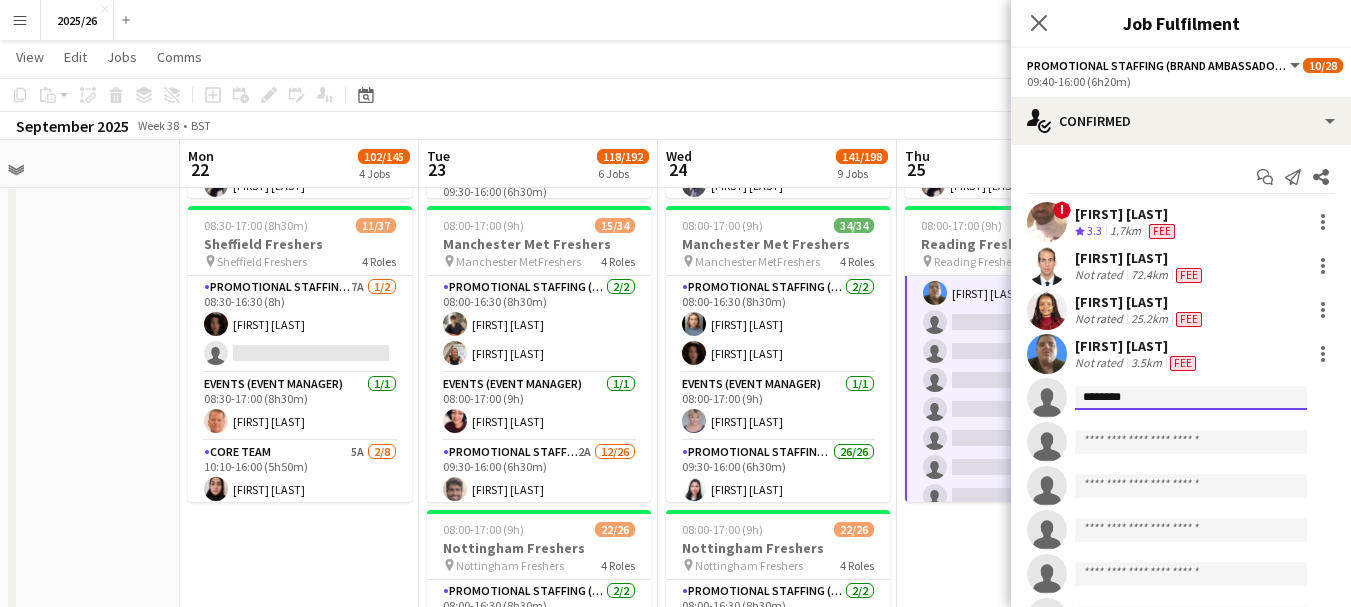 type 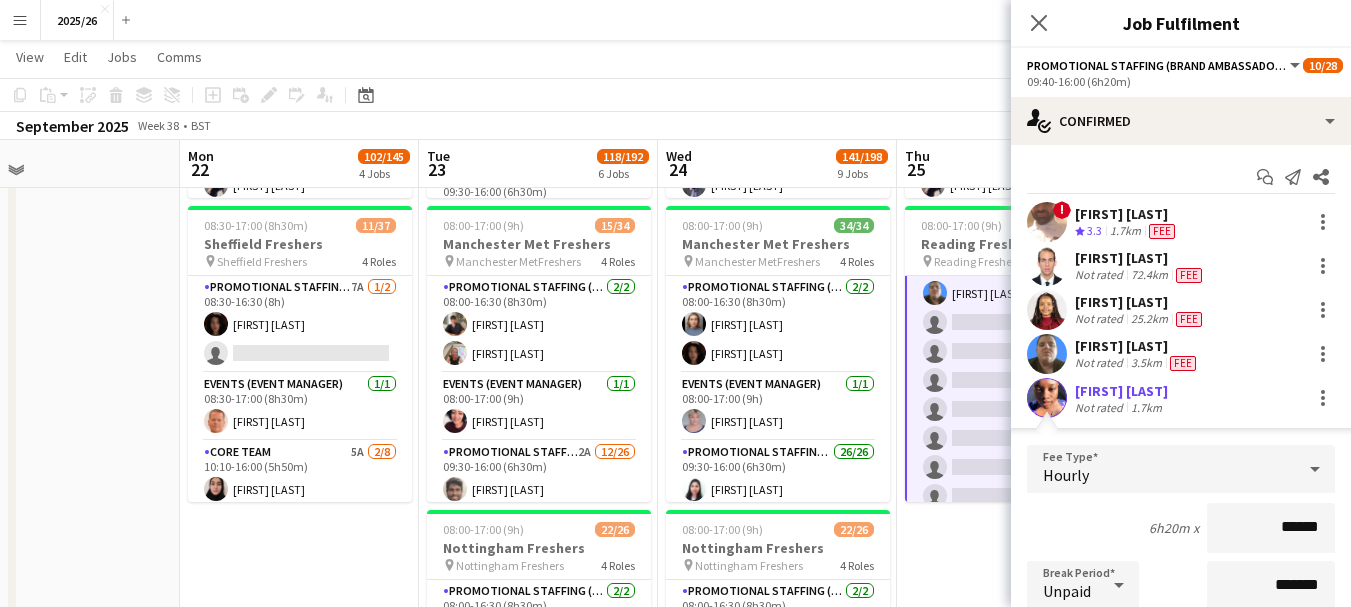click at bounding box center [1047, 398] 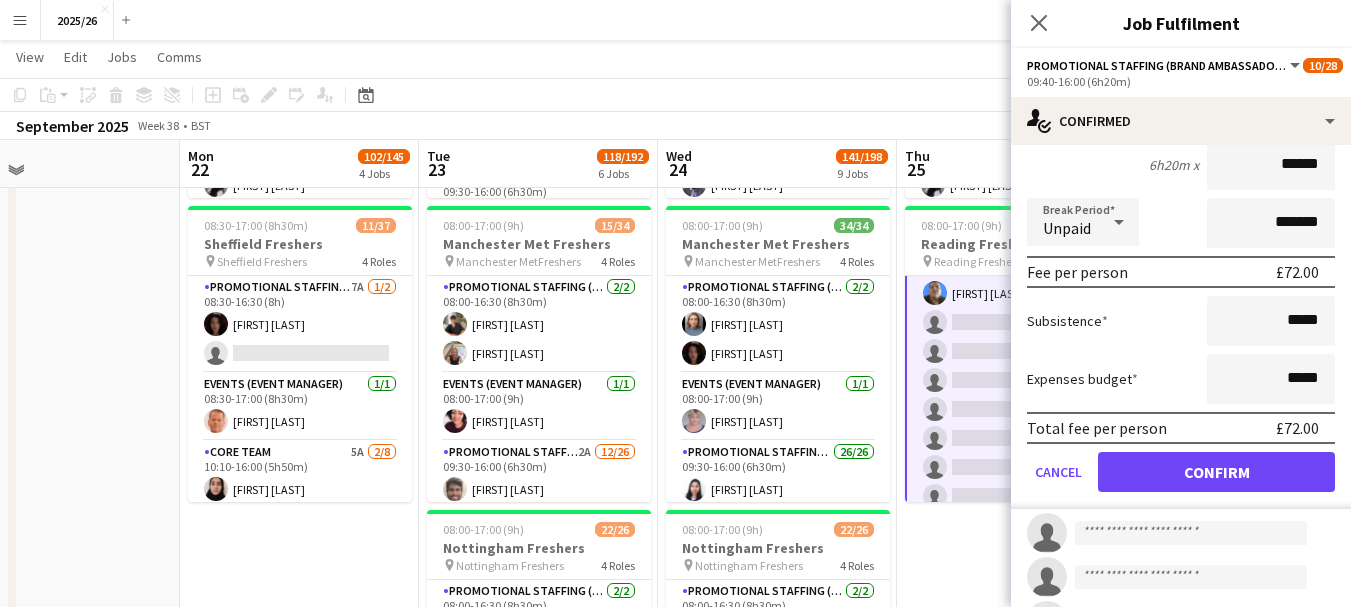 scroll, scrollTop: 373, scrollLeft: 0, axis: vertical 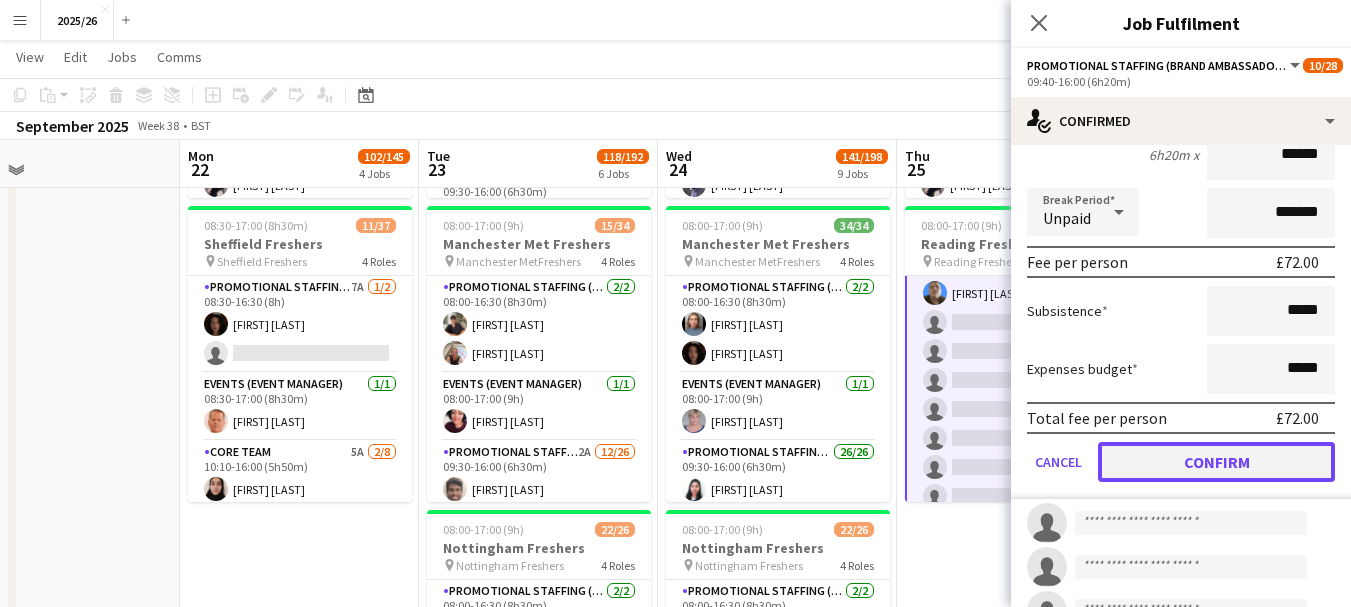 click on "Confirm" at bounding box center (1216, 462) 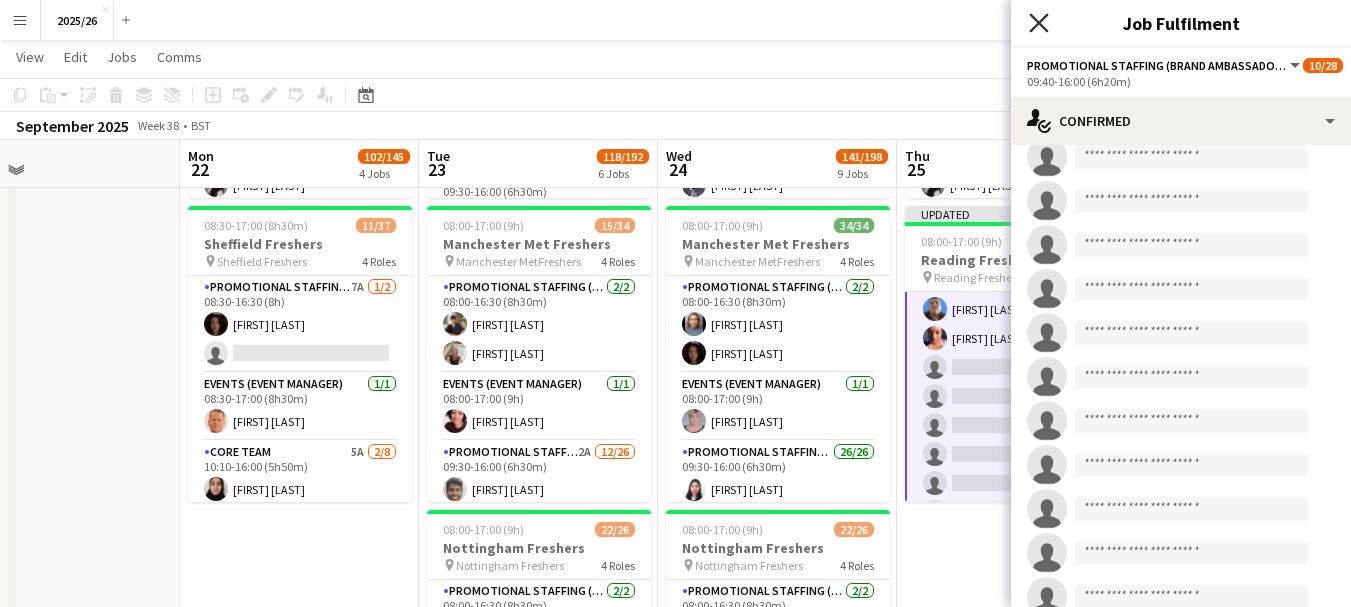 click 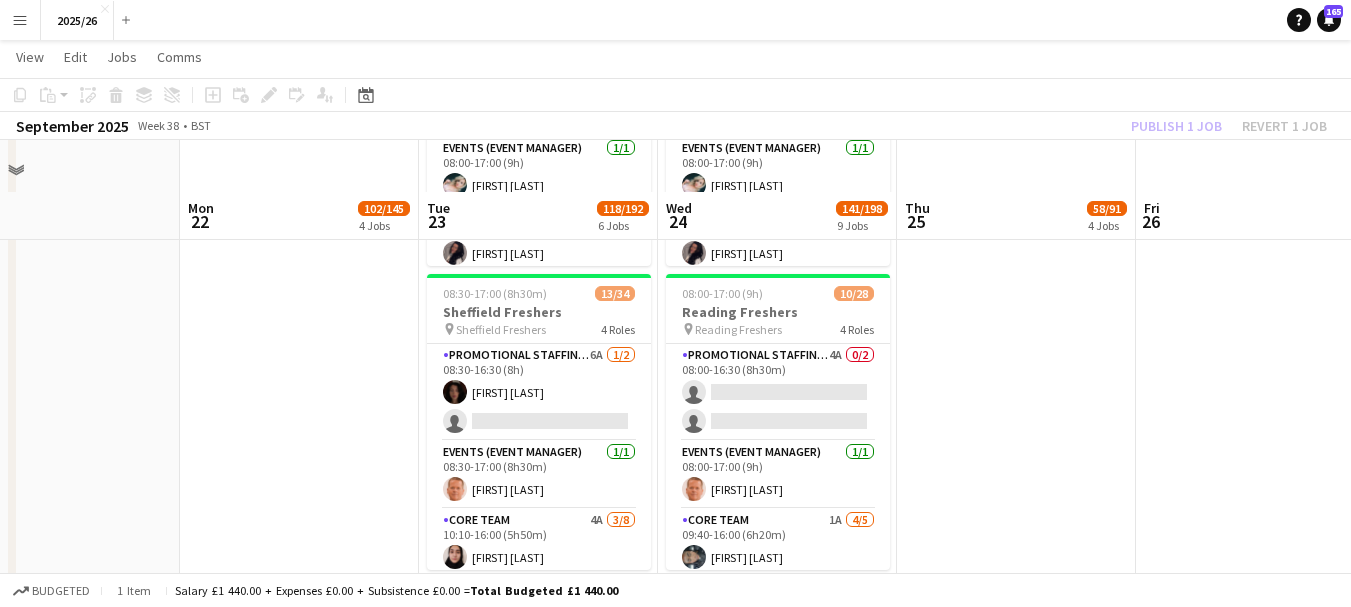 scroll, scrollTop: 1589, scrollLeft: 0, axis: vertical 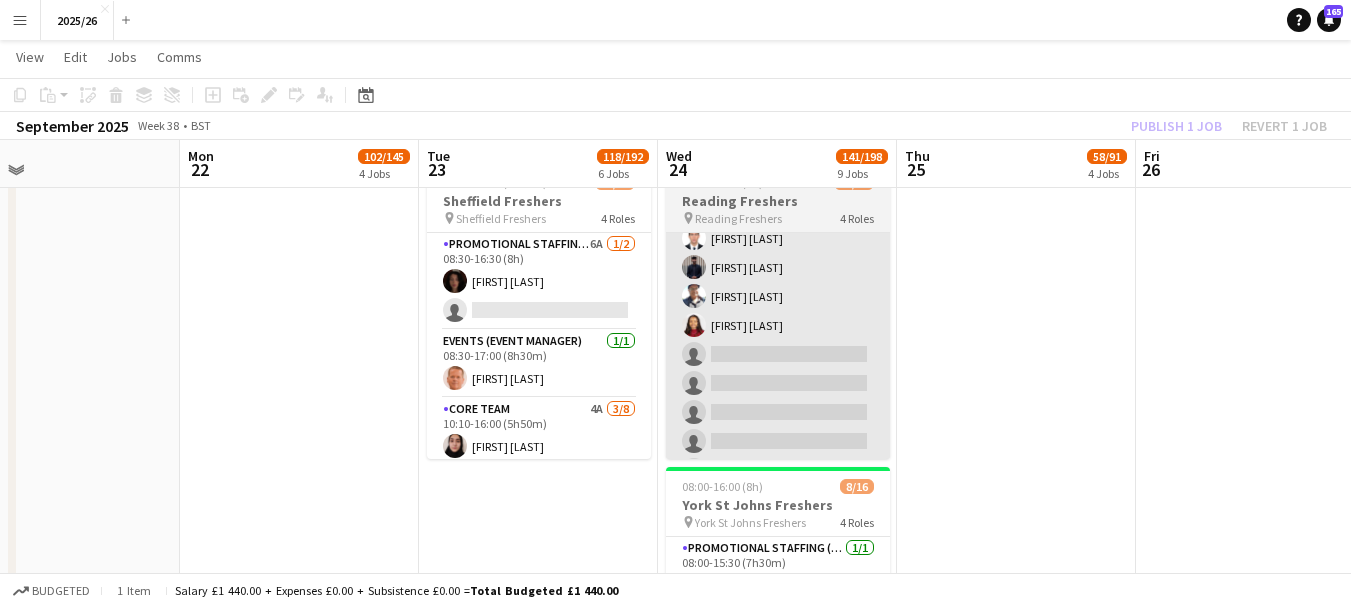 click on "Promotional Staffing (Brand Ambassadors)   1A   5/20   09:40-16:00 (6h20m)
! [FIRST] [LAST] [FIRST] [LAST] [FIRST] [LAST] [FIRST] [LAST] [FIRST] [LAST]
single-neutral-actions
single-neutral-actions
single-neutral-actions
single-neutral-actions
single-neutral-actions
single-neutral-actions
single-neutral-actions
single-neutral-actions
single-neutral-actions
single-neutral-actions
single-neutral-actions
single-neutral-actions
single-neutral-actions
single-neutral-actions
single-neutral-actions" at bounding box center (778, 470) 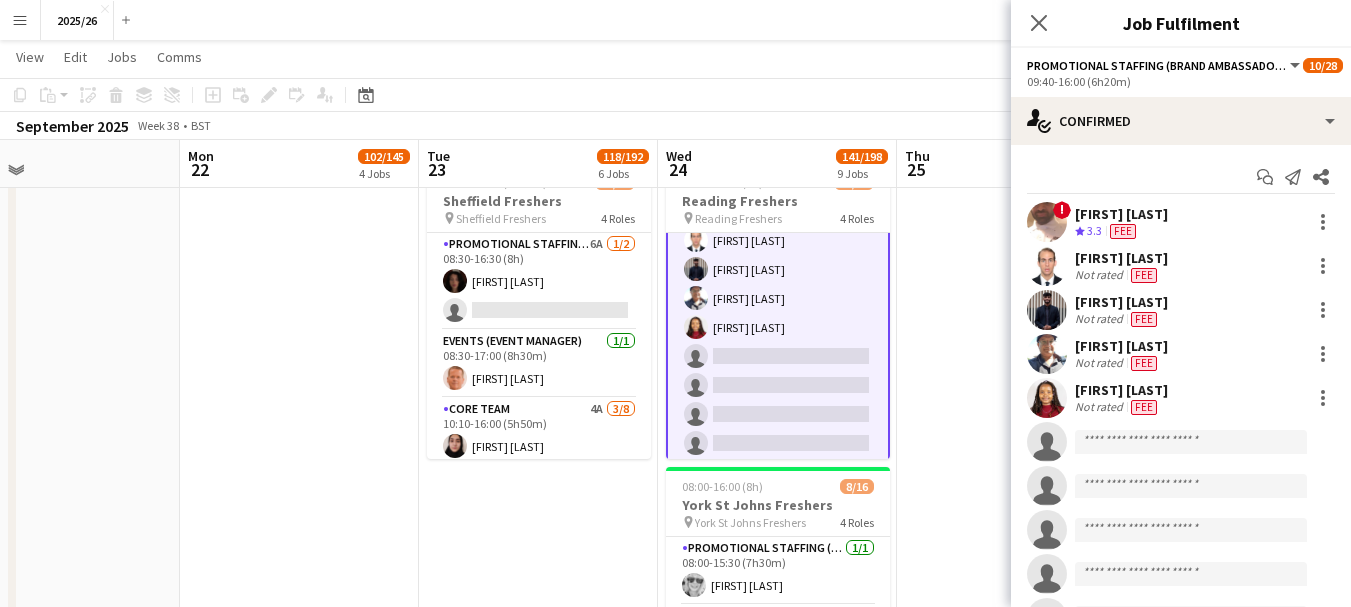 scroll, scrollTop: 454, scrollLeft: 0, axis: vertical 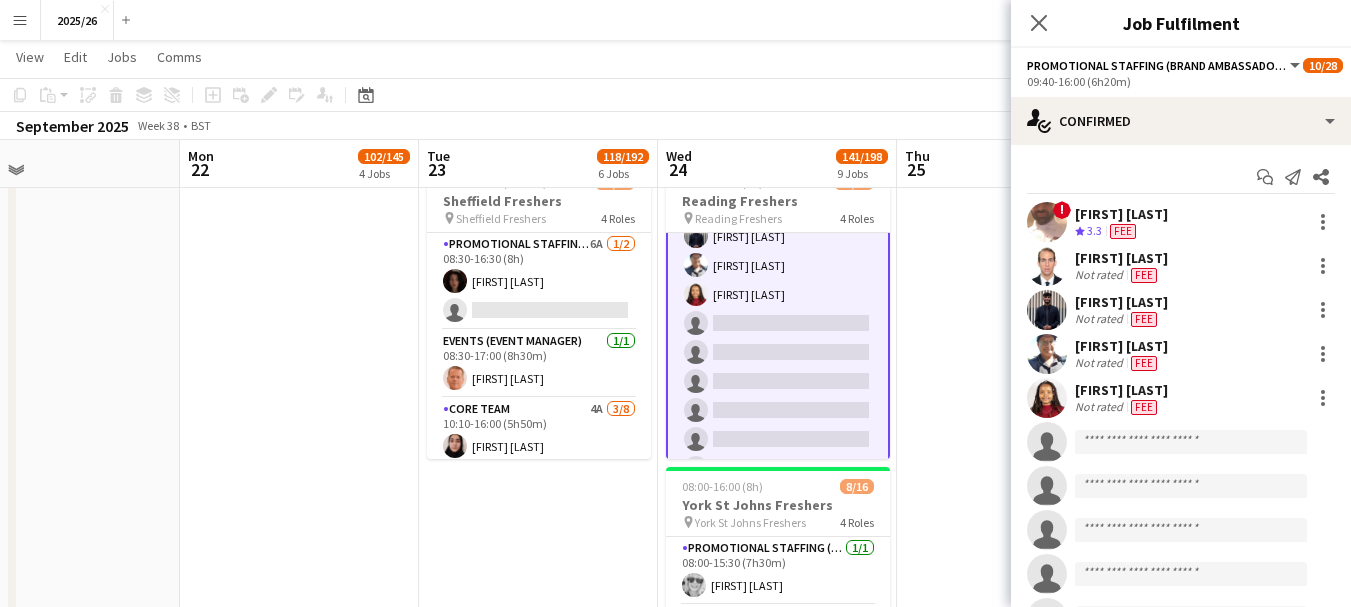 click on "!  [FIRST] [LAST]
Crew rating
3.3   Fee   [FIRST] [LAST]   Not rated   Fee   [FIRST] [LAST]   Not rated   Fee   [FIRST] [LAST]   Not rated   Fee   [FIRST] [LAST]   Not rated   Fee
single-neutral-actions
single-neutral-actions
single-neutral-actions
single-neutral-actions
single-neutral-actions
single-neutral-actions
single-neutral-actions
single-neutral-actions
single-neutral-actions
single-neutral-actions
single-neutral-actions
single-neutral-actions" at bounding box center (1181, 640) 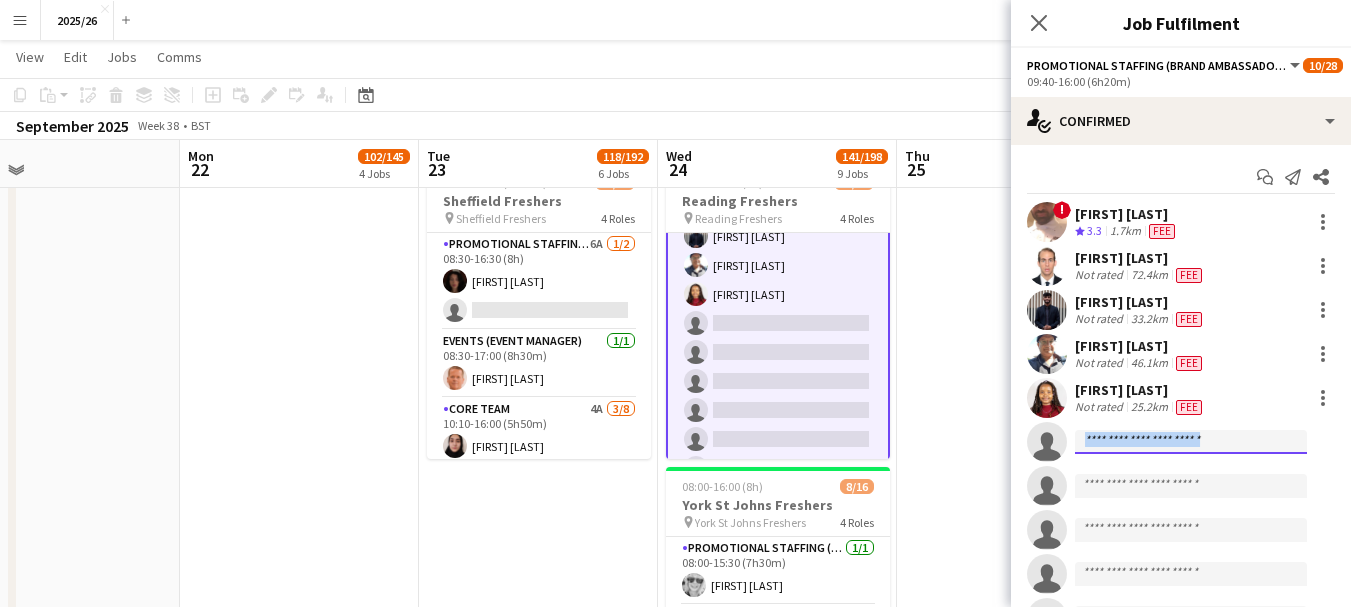 click on "Menu
Boards
Boards   Boards   All jobs   Status
Workforce
Workforce   My Workforce   Recruiting
Comms
Comms
Pay
Pay   Approvals
Platform Settings
Platform Settings   Your settings
Training Academy
Training Academy
Knowledge Base
Knowledge Base
Product Updates
Product Updates   Log Out   Privacy   2025/26
Close
Add
Help
Notifications
165   2025/26
user
View  Day view expanded Day view collapsed Month view Date picker Jump to today Expand Linked Jobs Collapse Linked Jobs  Edit  Copy Ctrl+C  Paste" at bounding box center [675, 86] 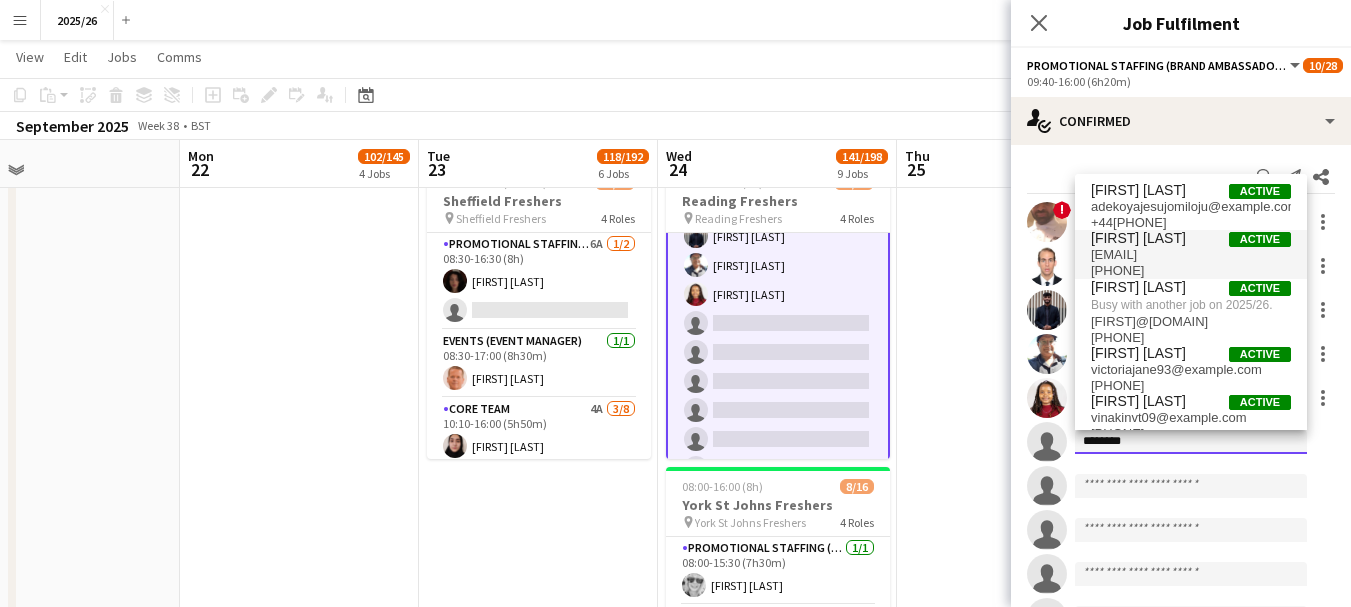 type on "********" 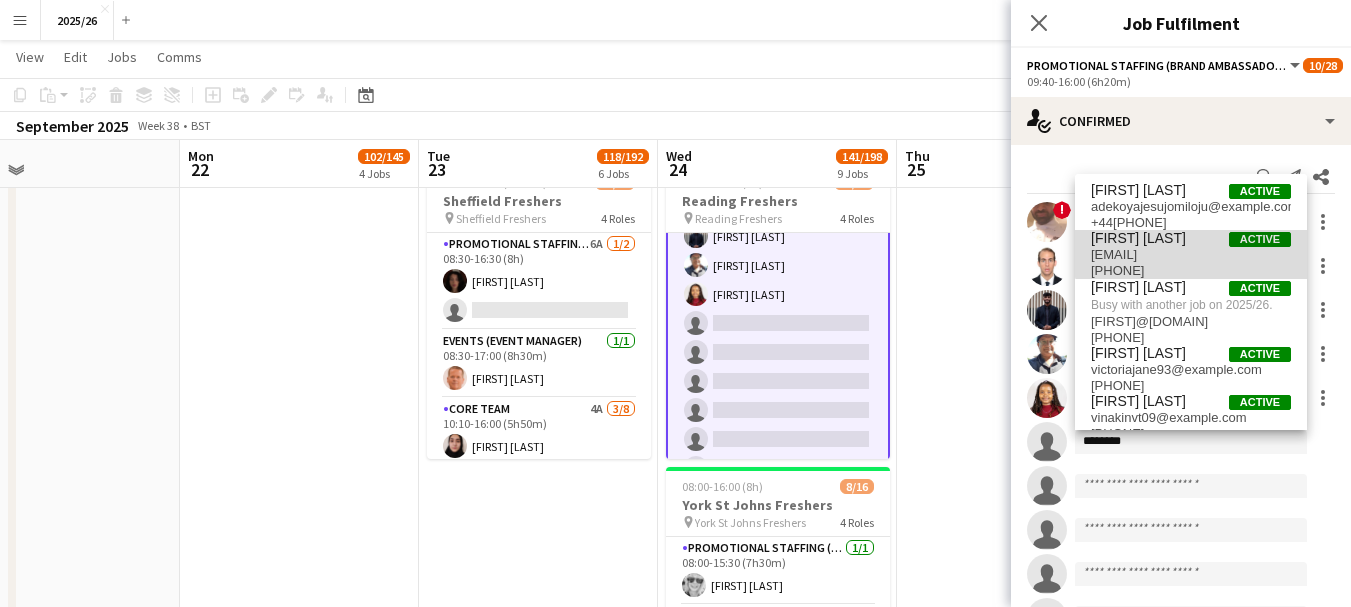 click on "[FIRST] [LAST]  Active" at bounding box center [1191, 238] 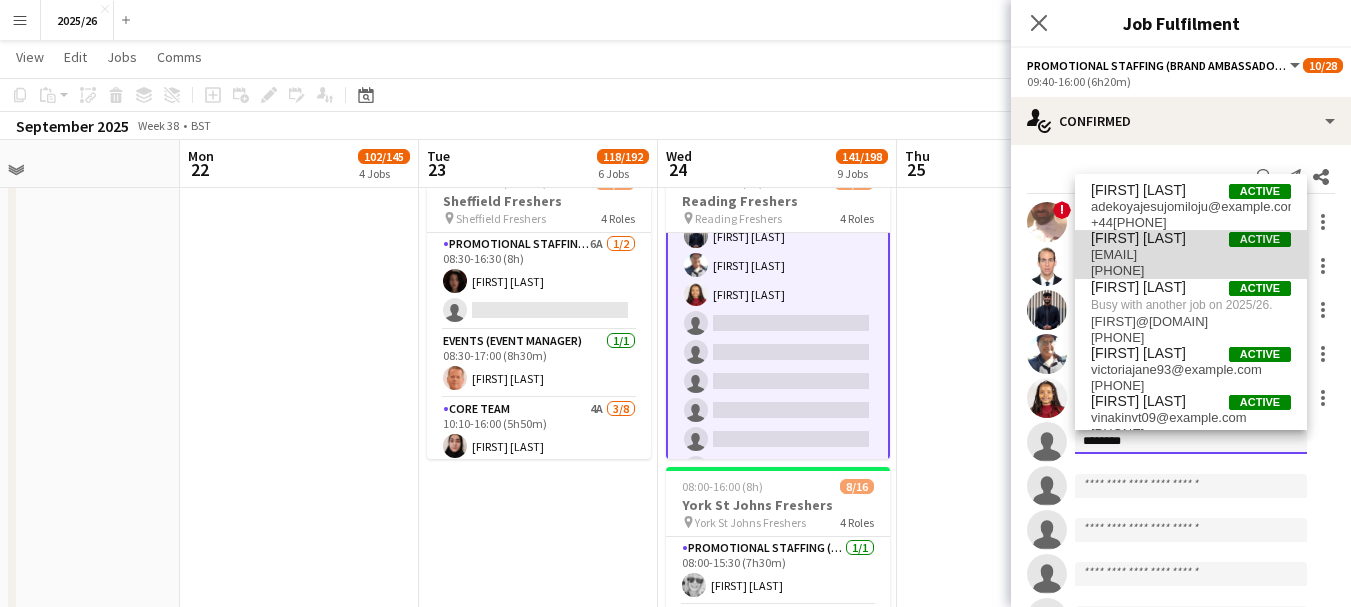 type 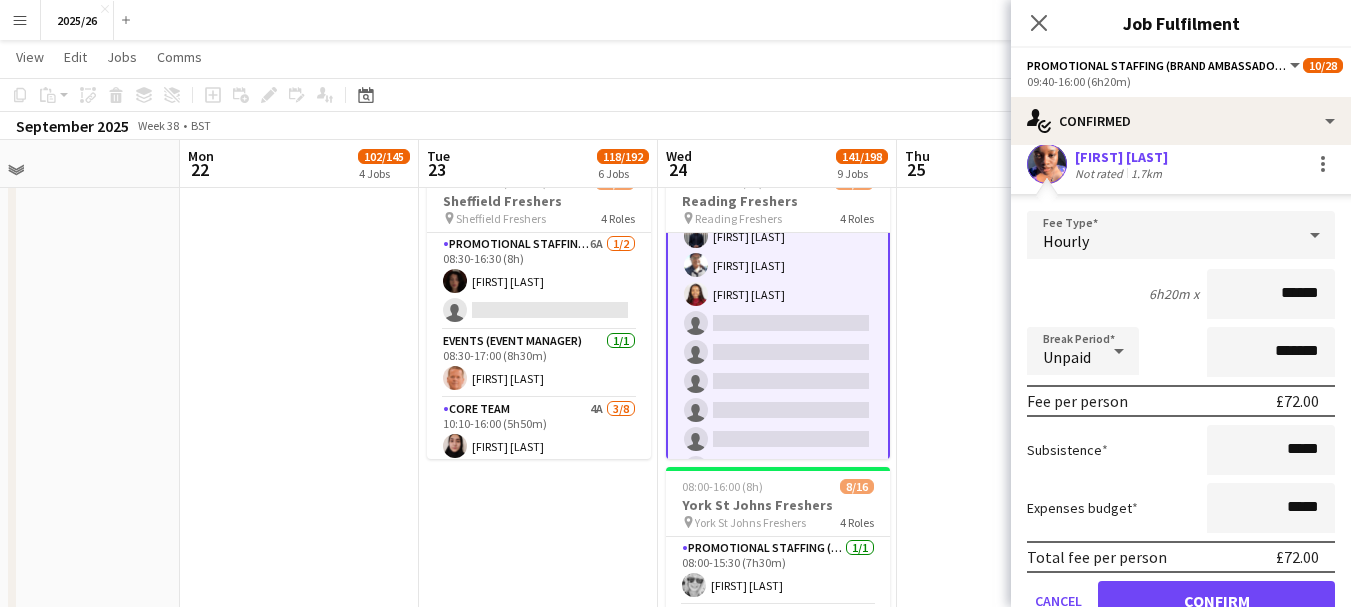 scroll, scrollTop: 322, scrollLeft: 0, axis: vertical 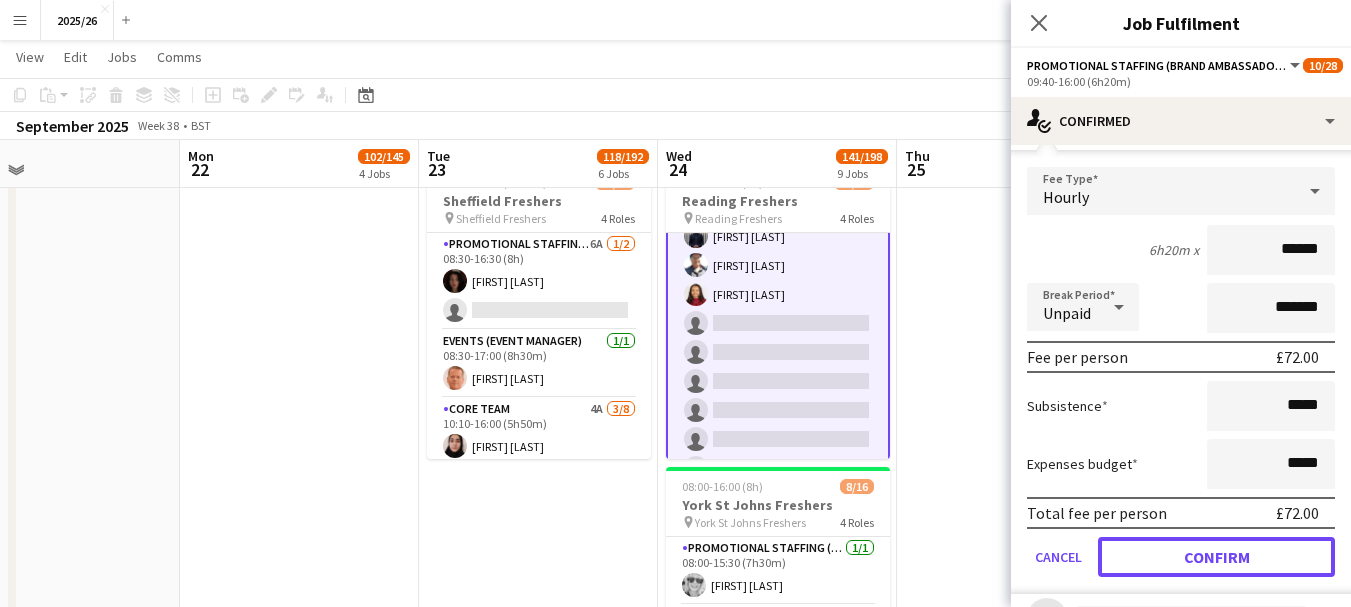 click on "Confirm" at bounding box center [1216, 557] 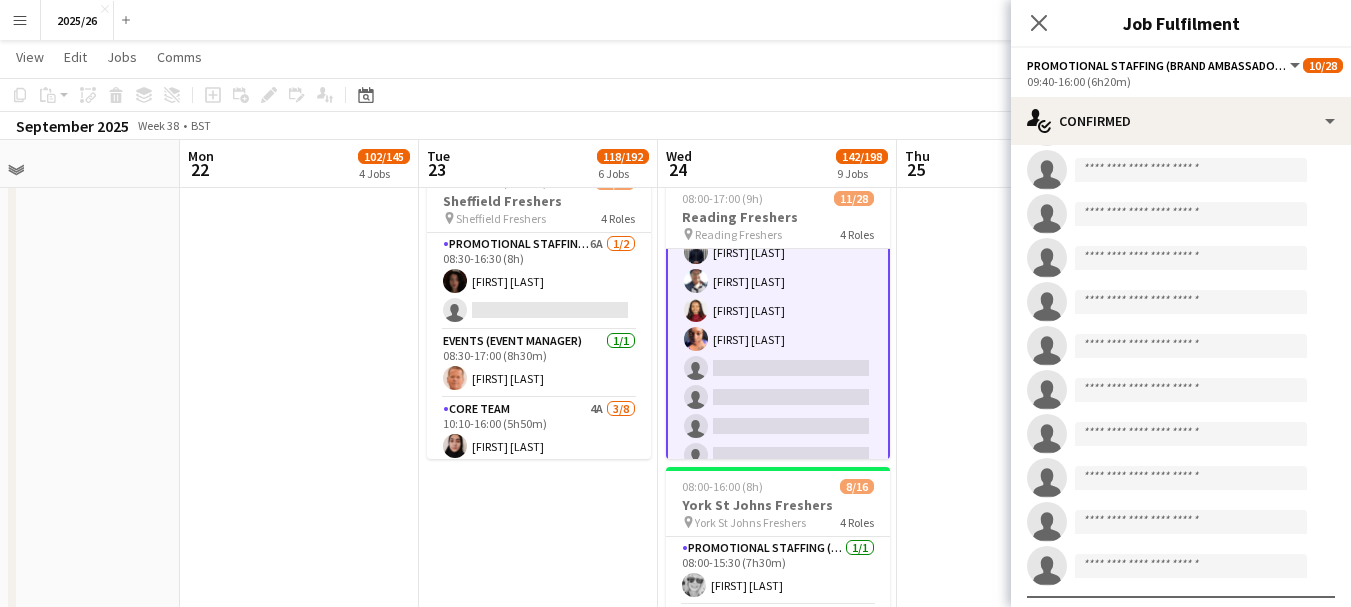 scroll, scrollTop: 529, scrollLeft: 0, axis: vertical 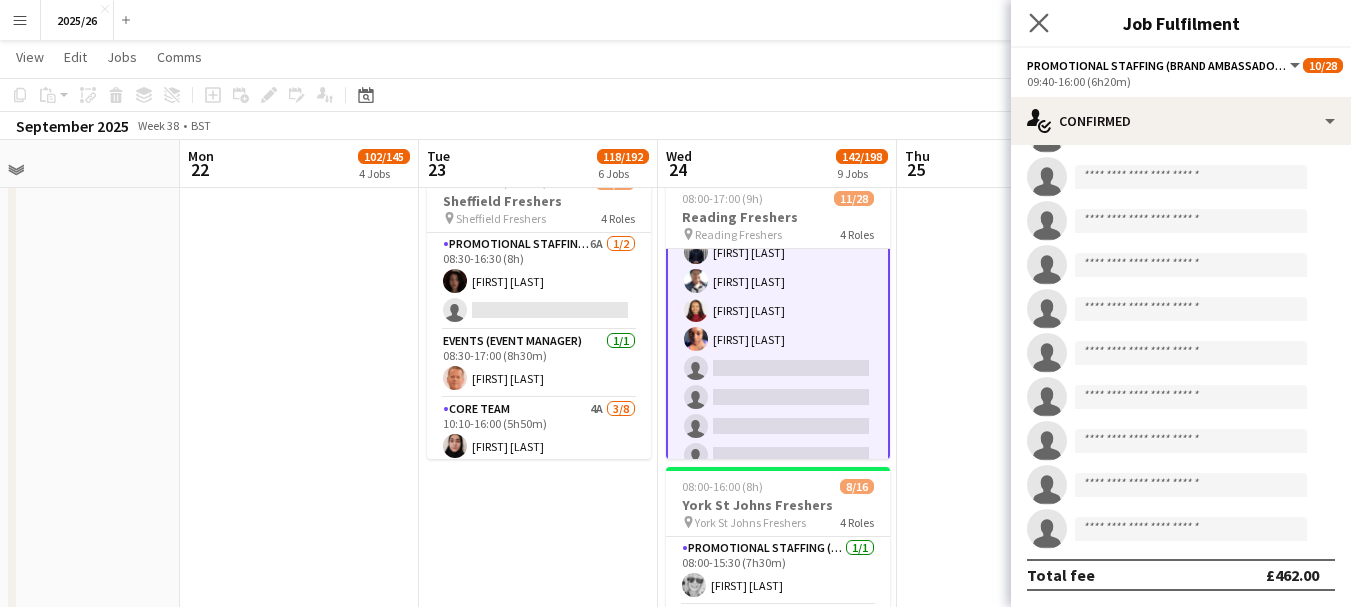 click on "Close pop-in" 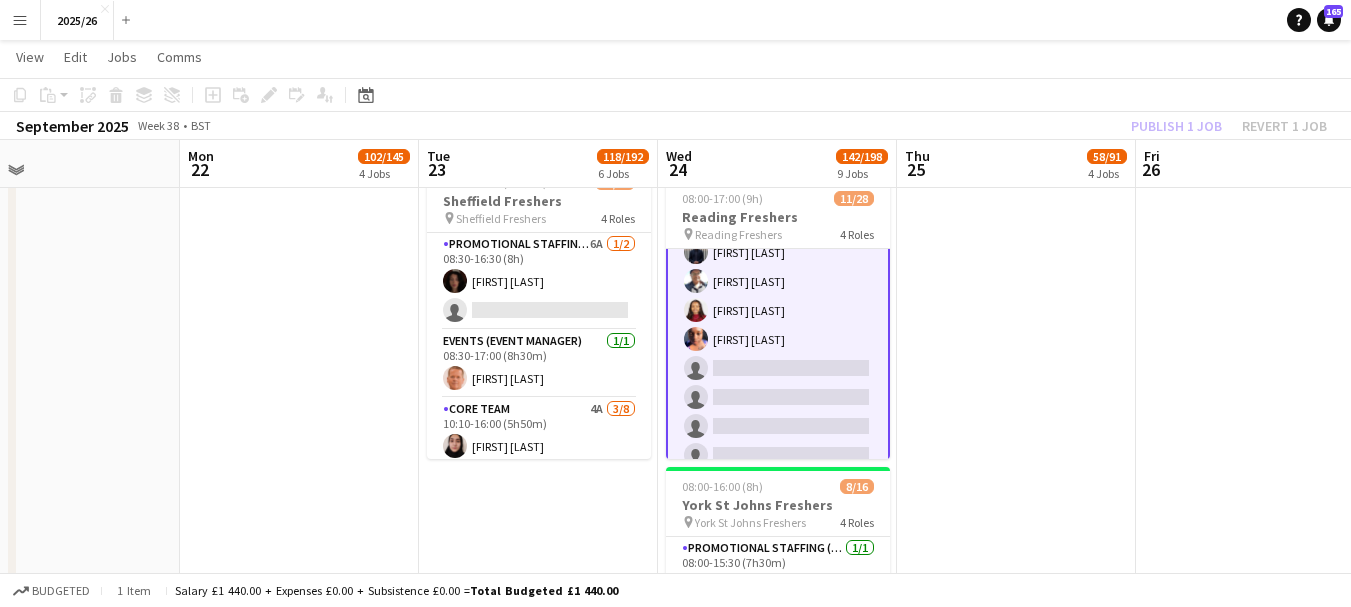click on "Publish 1 job   Revert 1 job" 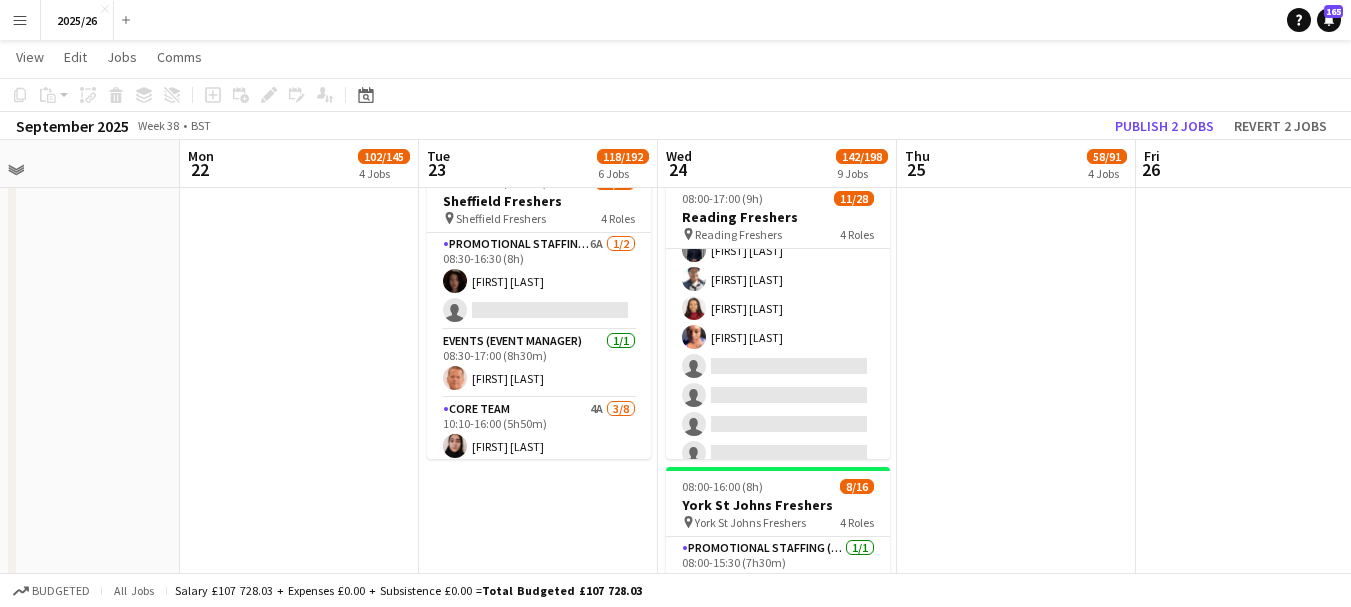 scroll, scrollTop: 452, scrollLeft: 0, axis: vertical 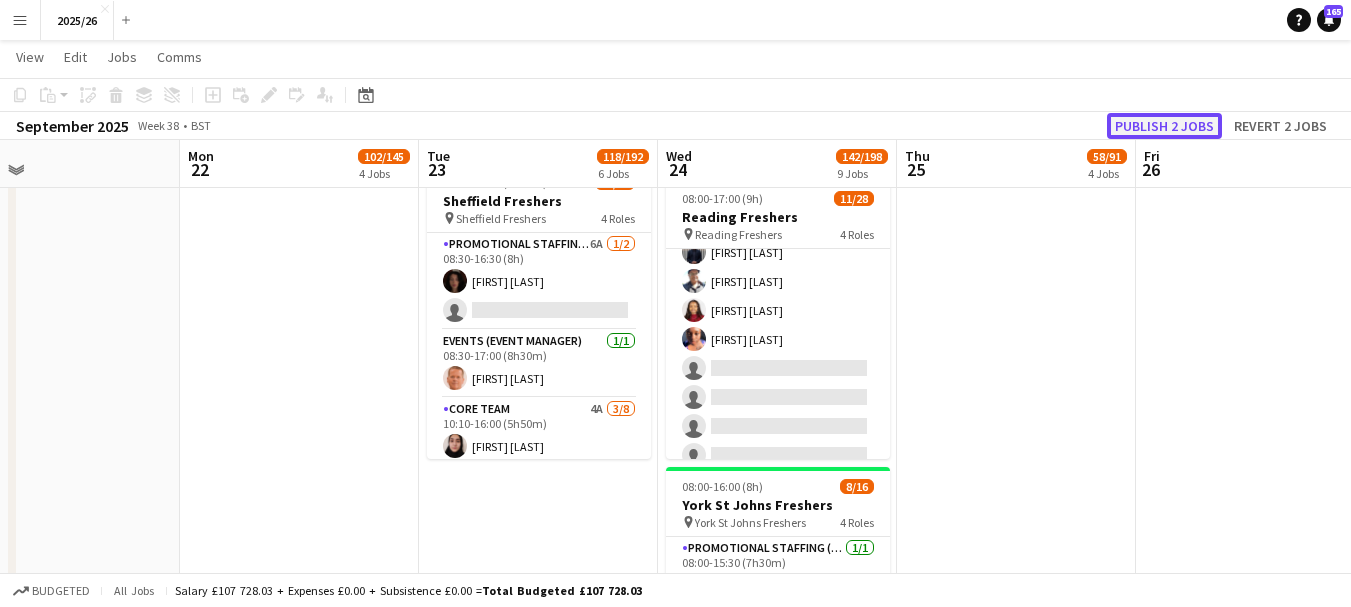 click on "Publish 2 jobs" 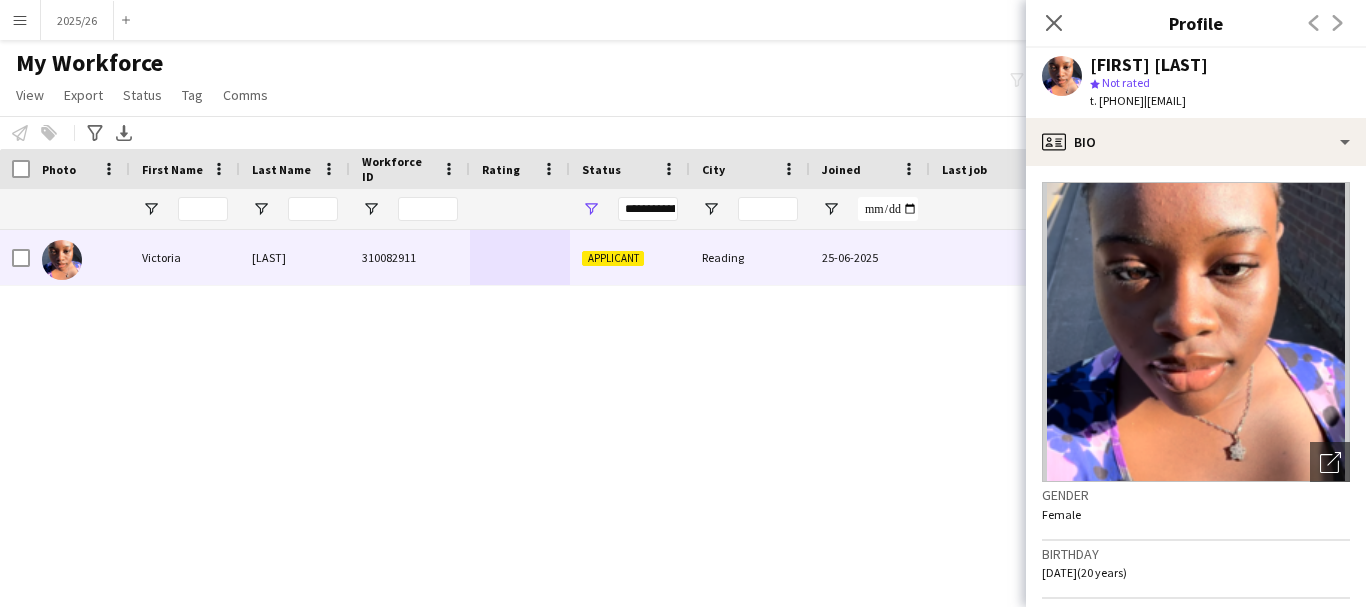 scroll, scrollTop: 0, scrollLeft: 0, axis: both 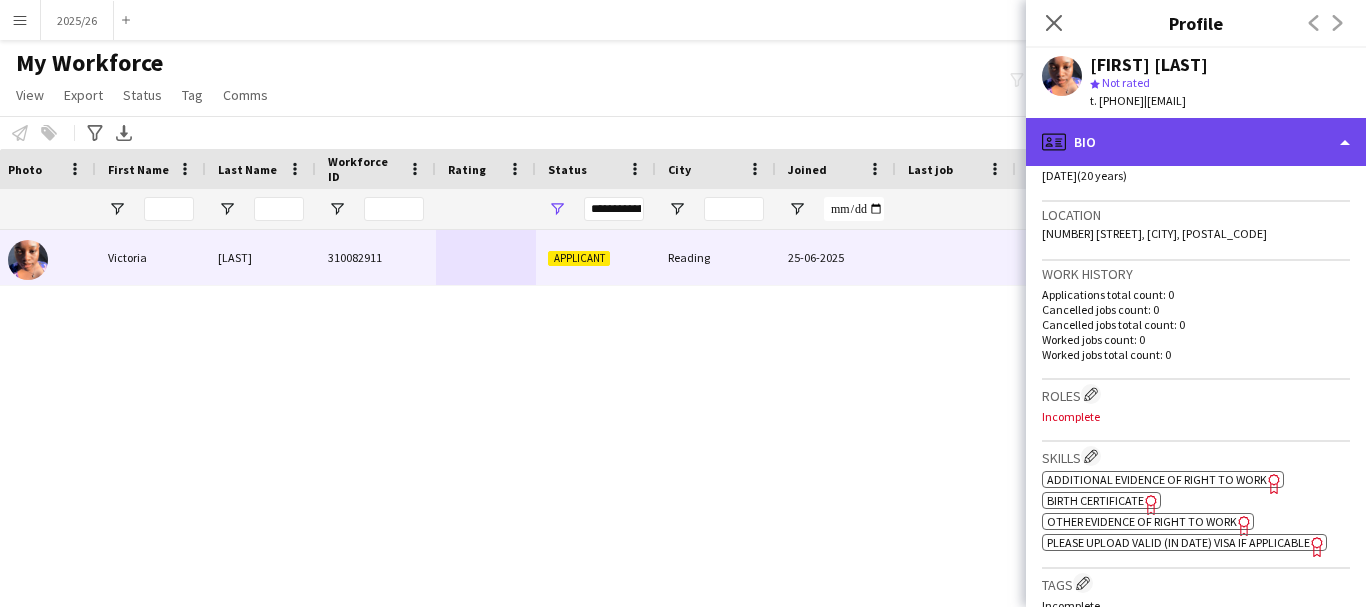 click on "profile
Bio" 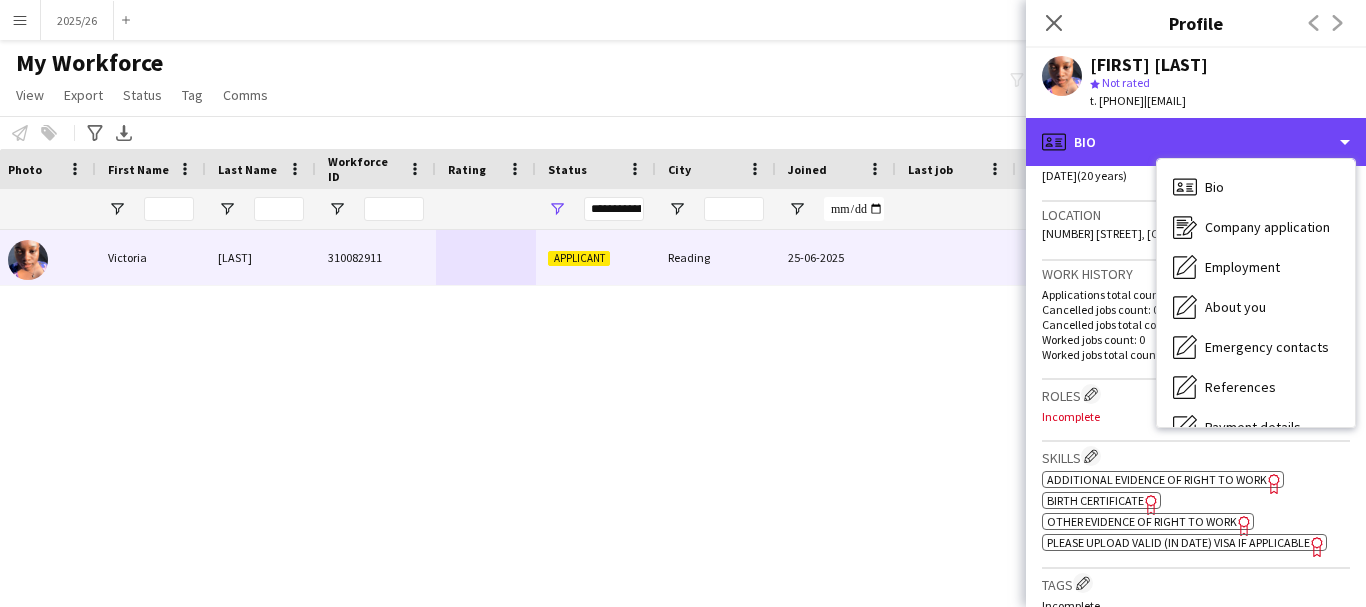 scroll, scrollTop: 228, scrollLeft: 0, axis: vertical 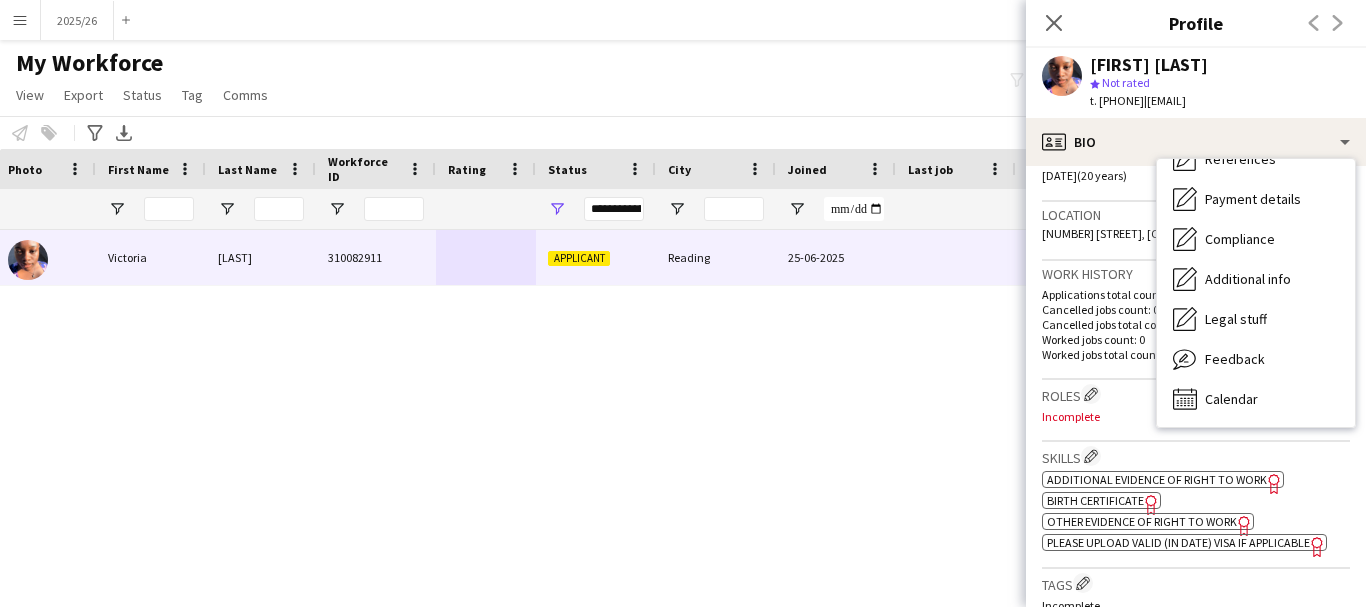 click on "star
Not rated" 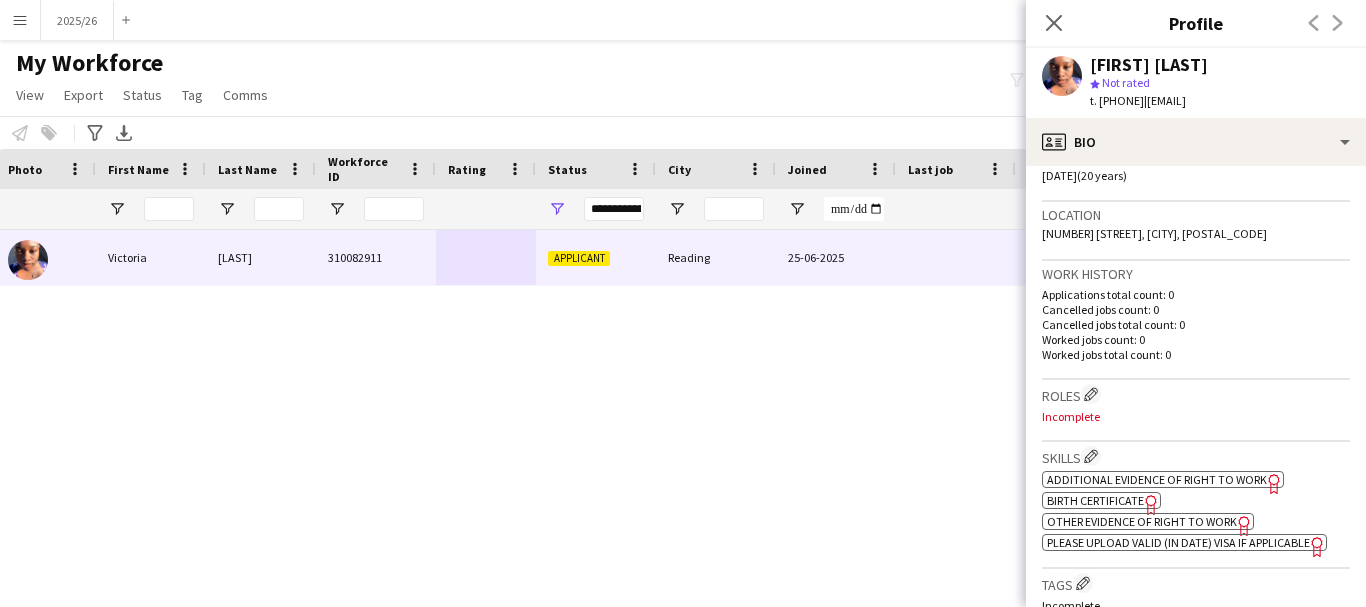 scroll, scrollTop: 1157, scrollLeft: 0, axis: vertical 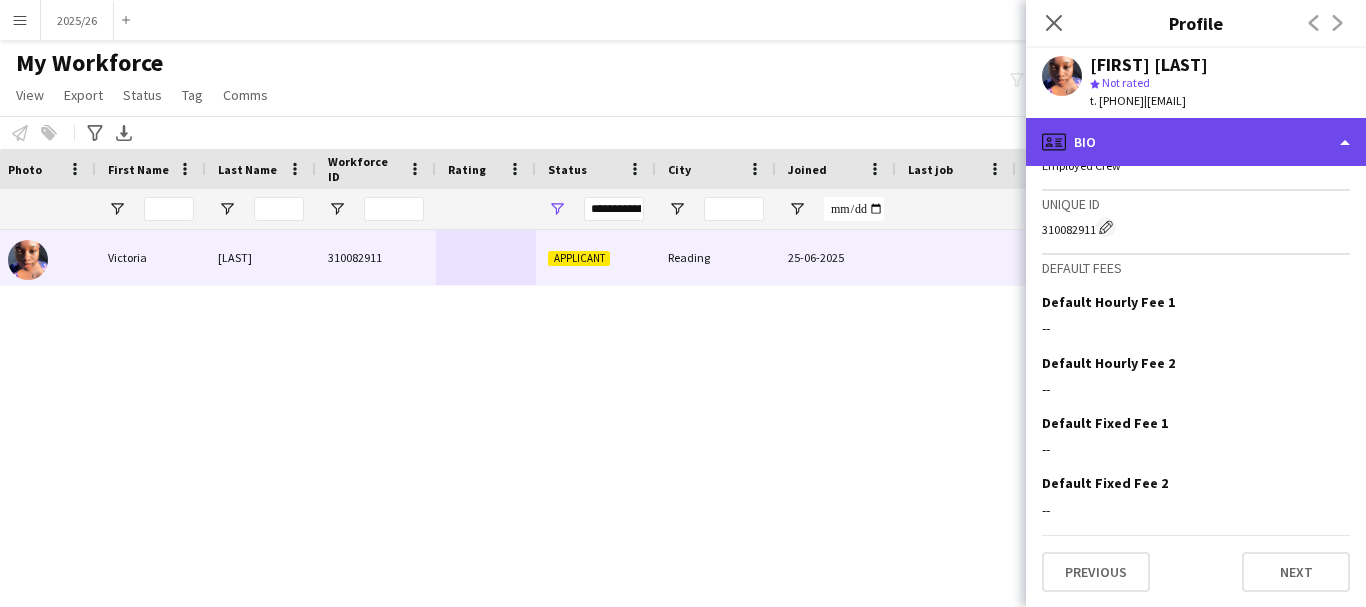 click on "profile
Bio" 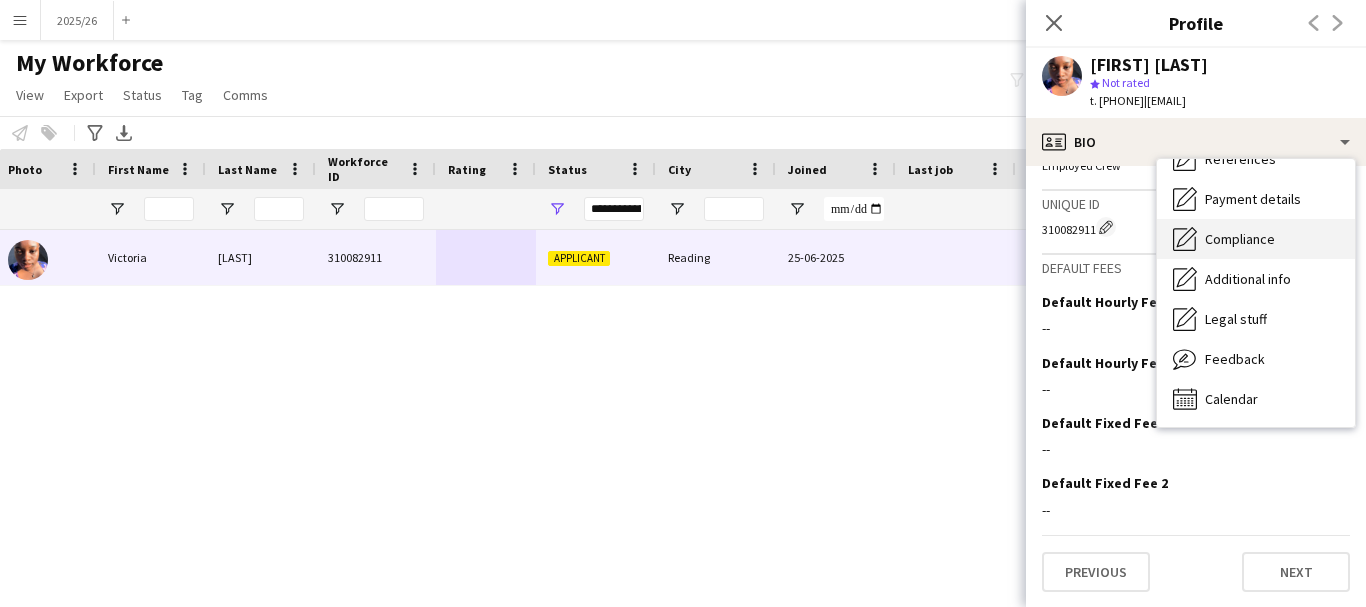 click on "Compliance" at bounding box center [1240, 239] 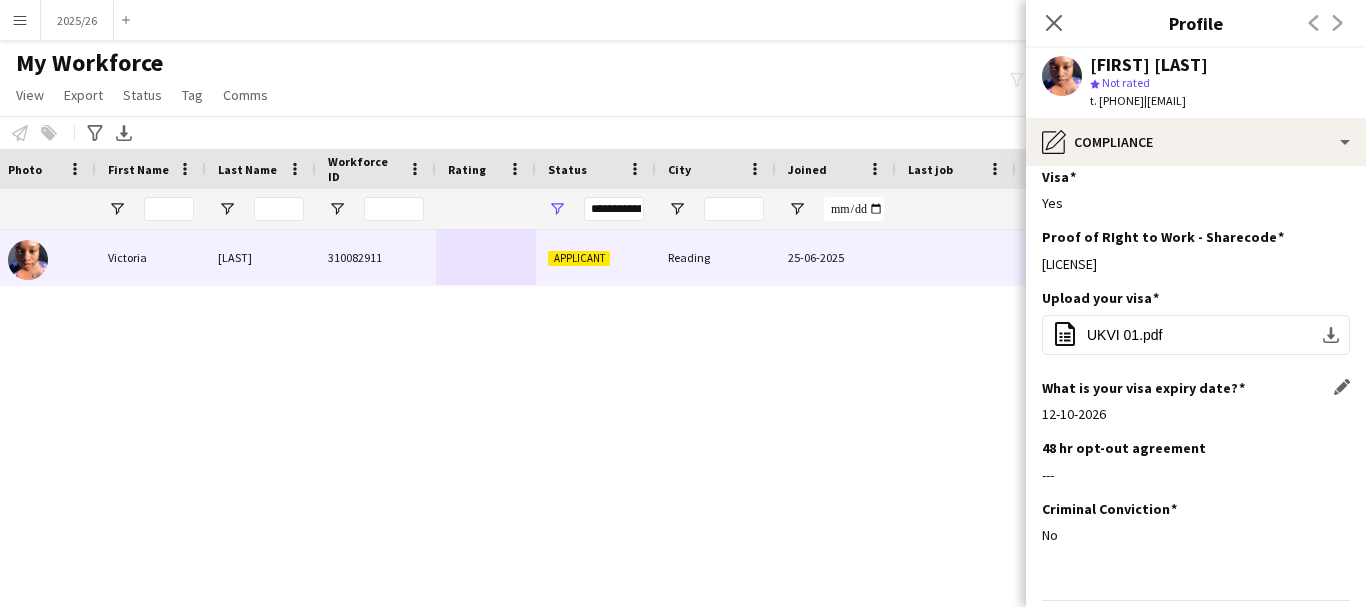 scroll, scrollTop: 300, scrollLeft: 0, axis: vertical 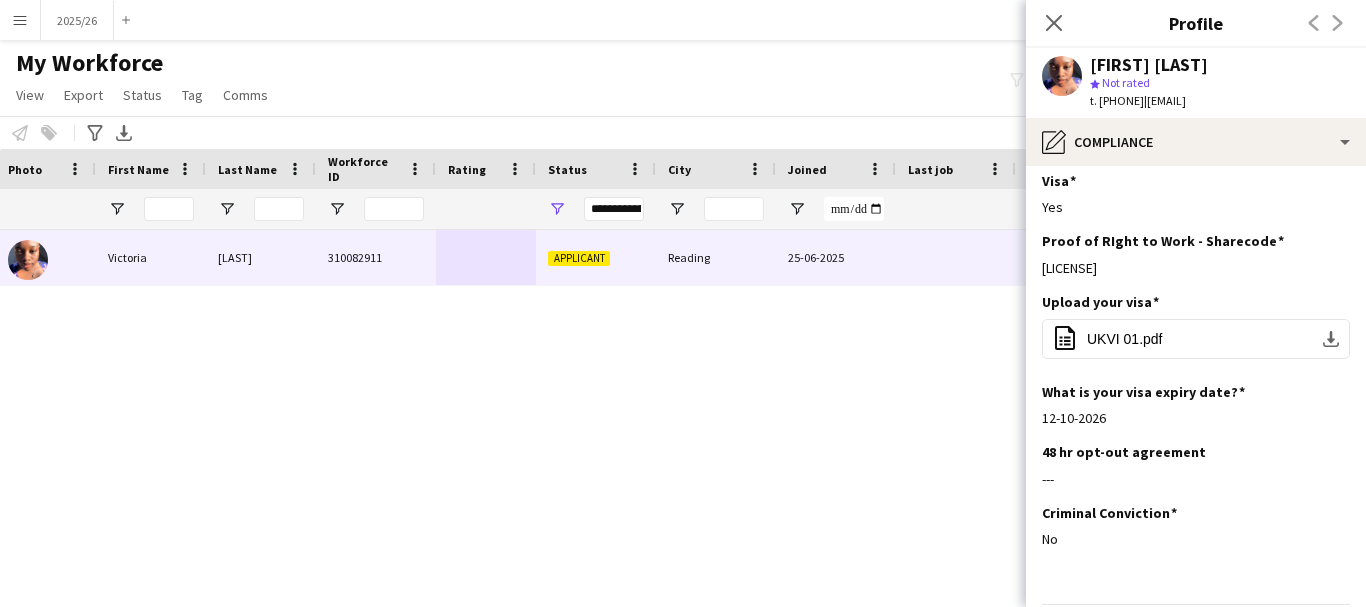 drag, startPoint x: 1139, startPoint y: 275, endPoint x: 1038, endPoint y: 277, distance: 101.0198 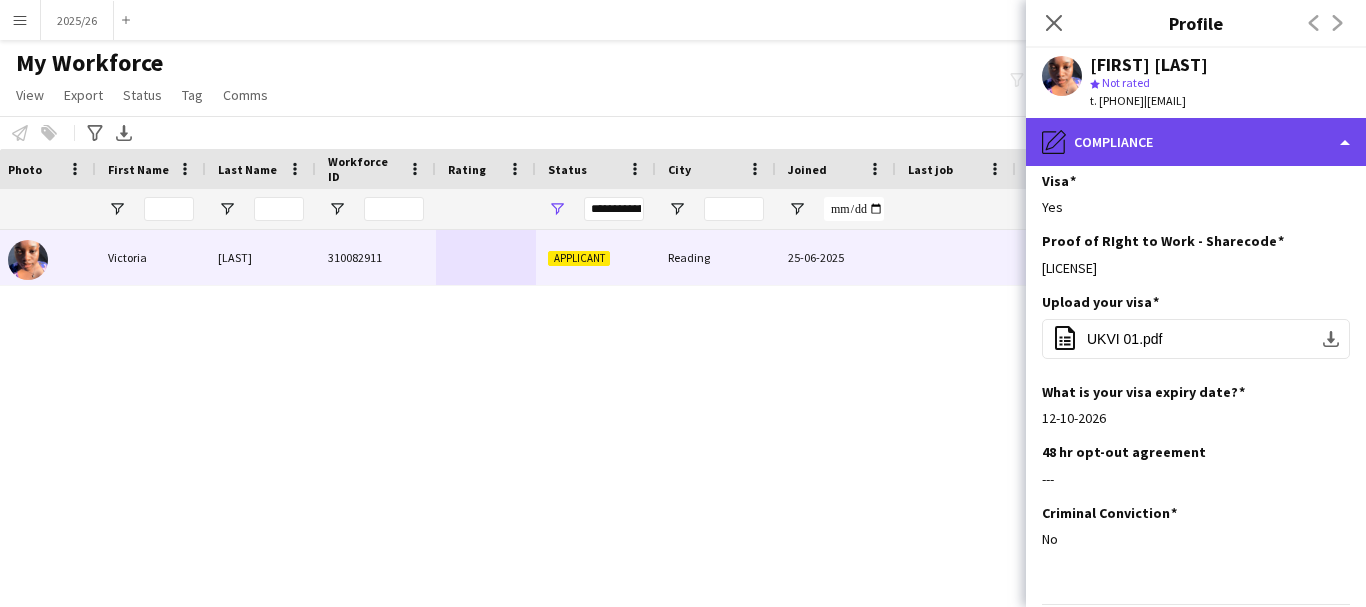 click on "pencil4
Compliance" 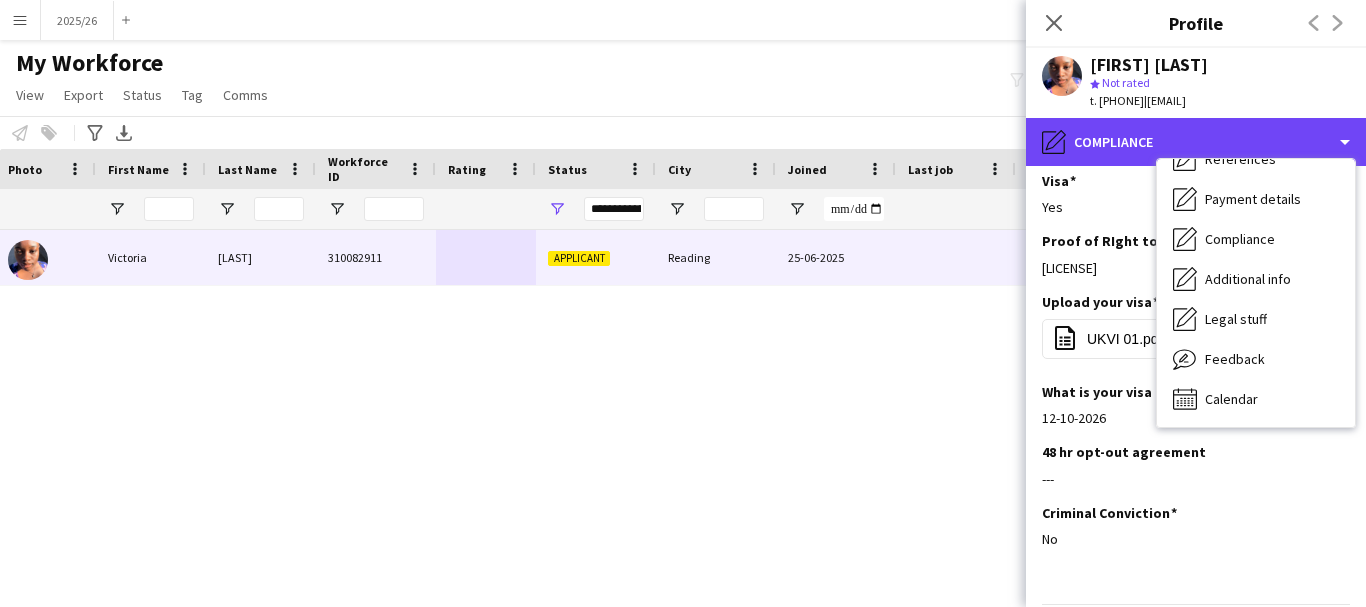 scroll, scrollTop: 0, scrollLeft: 0, axis: both 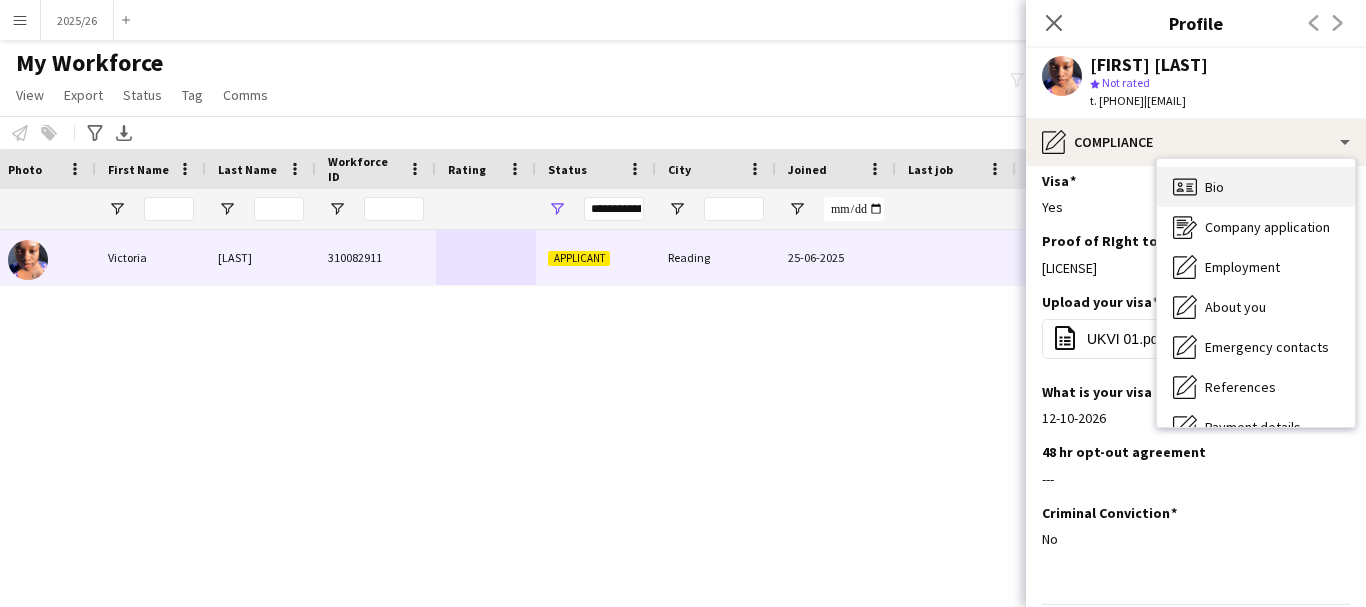 click on "Bio
Bio" at bounding box center (1256, 187) 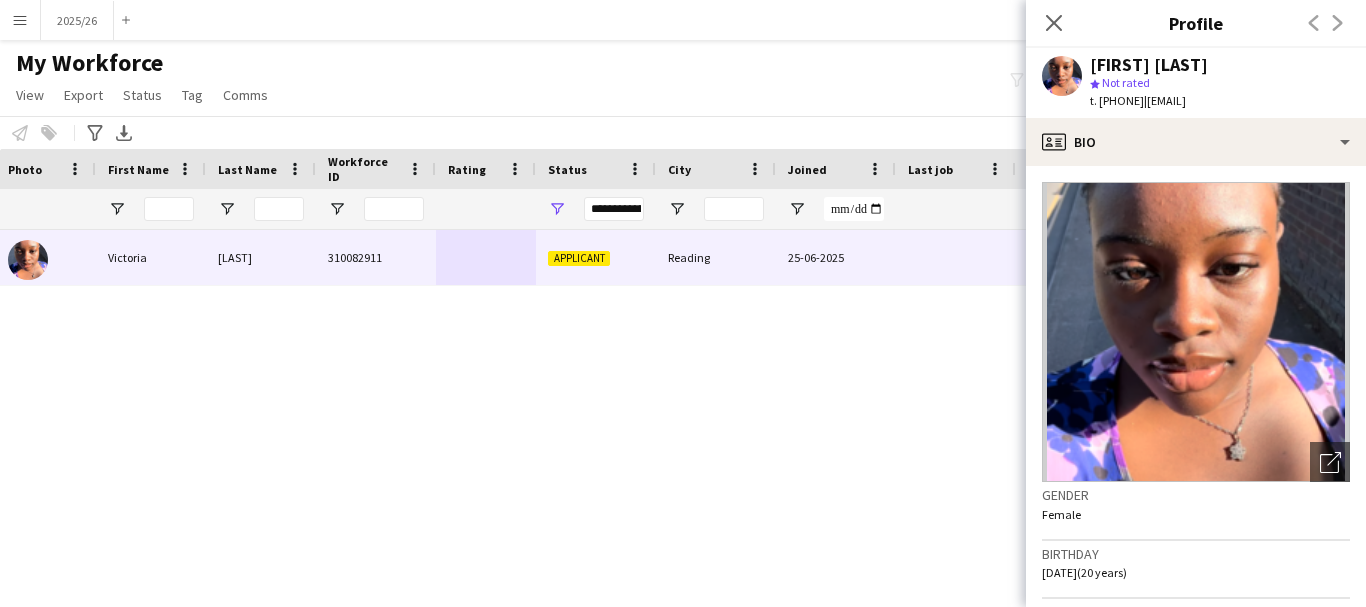 scroll, scrollTop: 24, scrollLeft: 0, axis: vertical 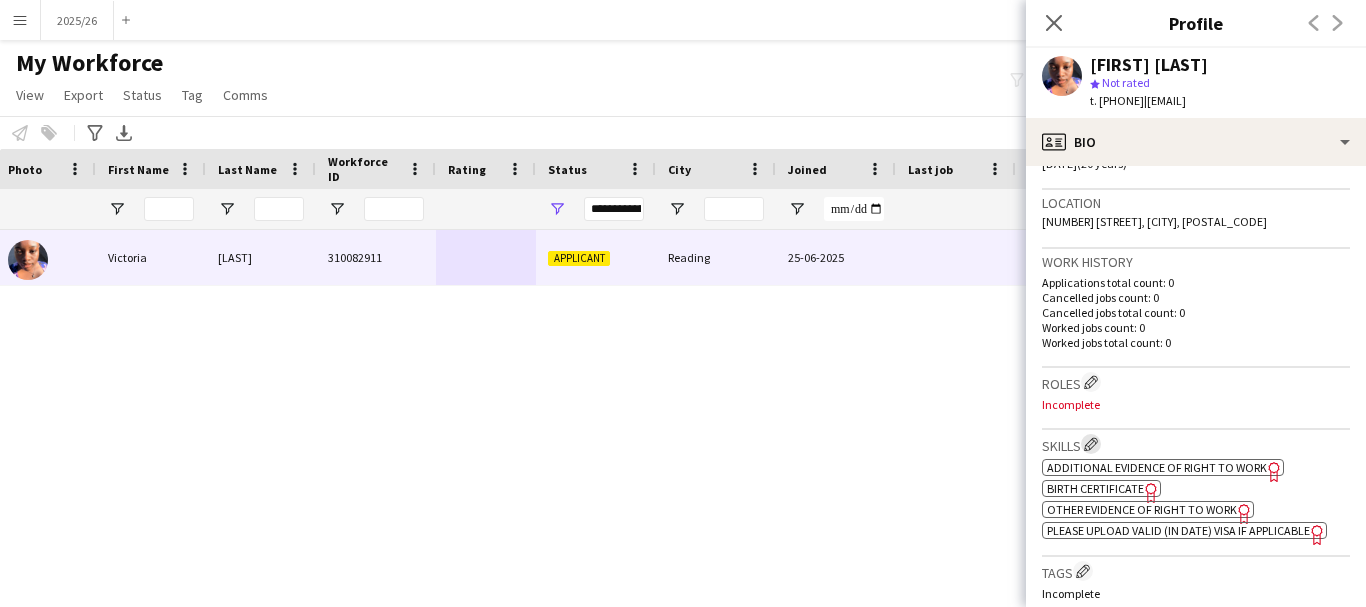 click on "Edit crew company skills" 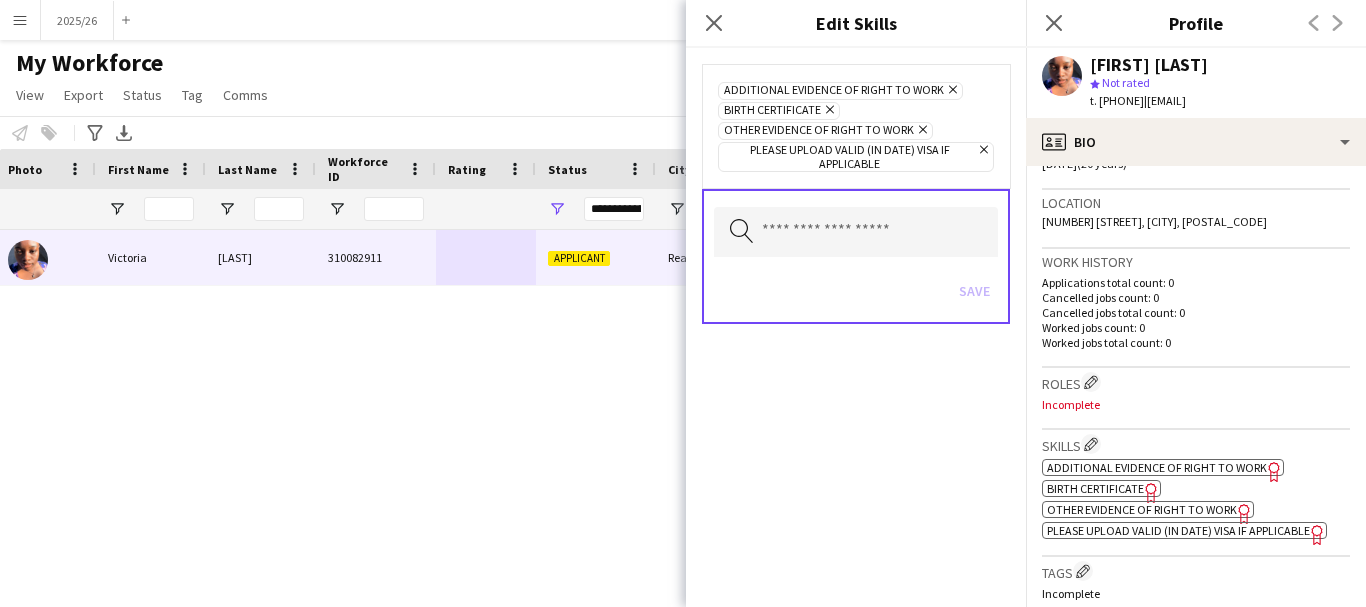click on "Remove" 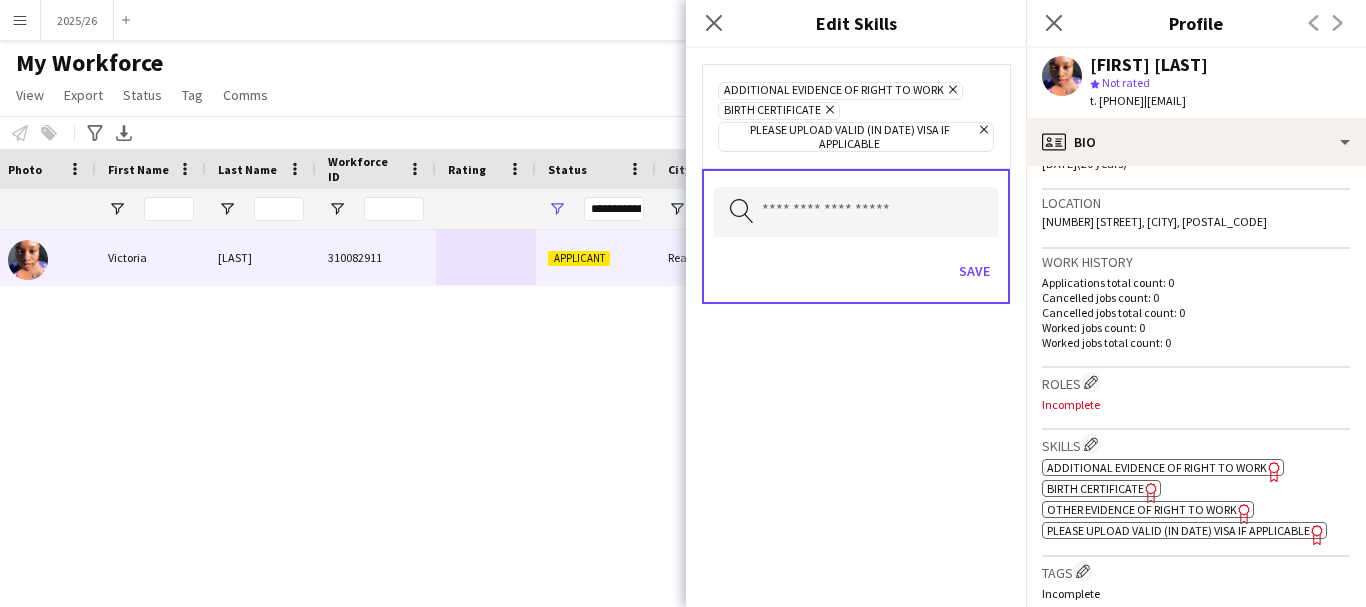click on "Save" 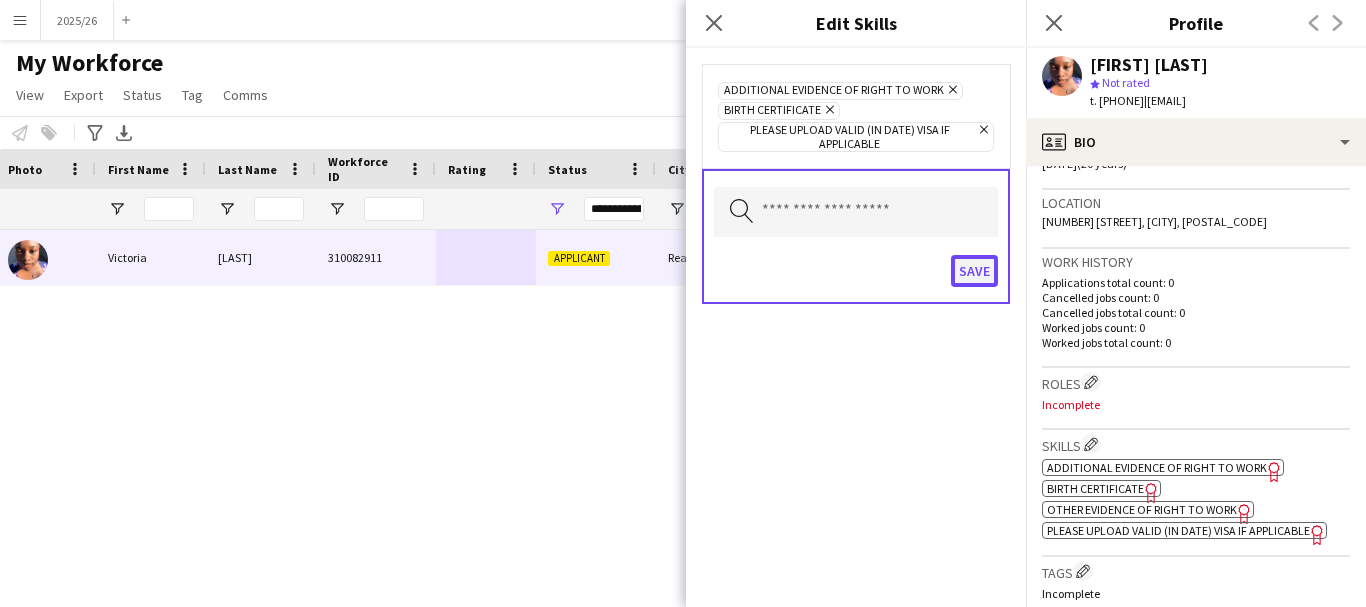 click on "Save" 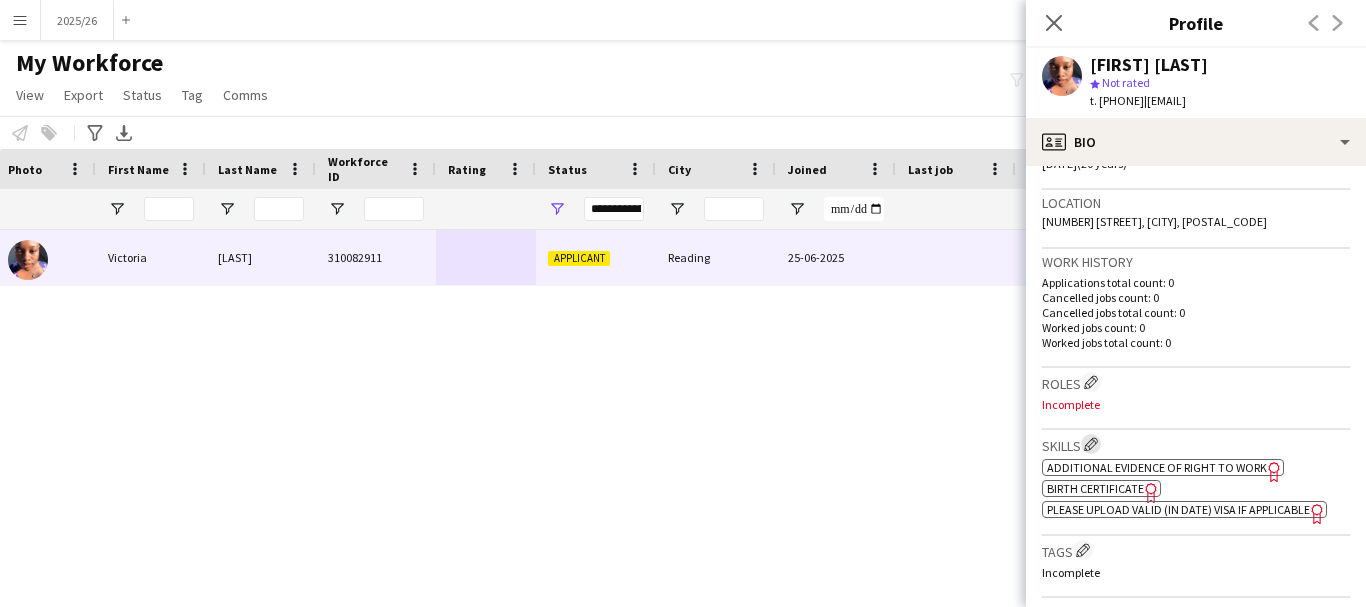 click on "Edit crew company skills" 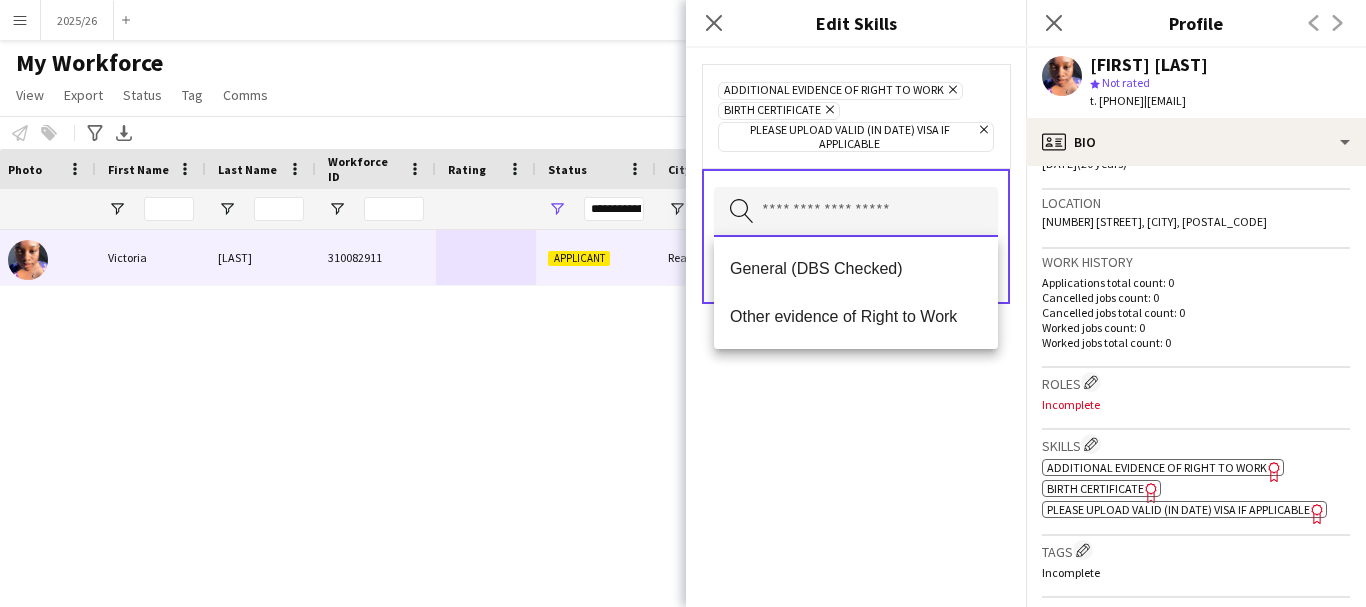 click at bounding box center (856, 212) 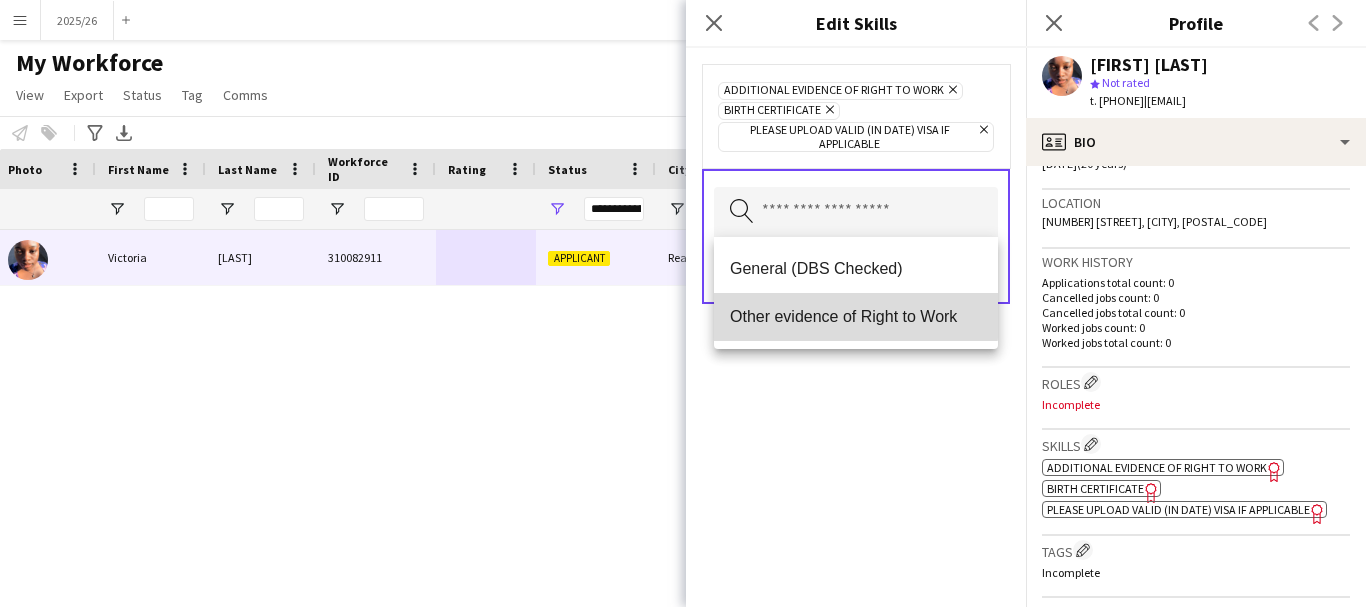 click on "Other evidence of Right to Work" at bounding box center [856, 316] 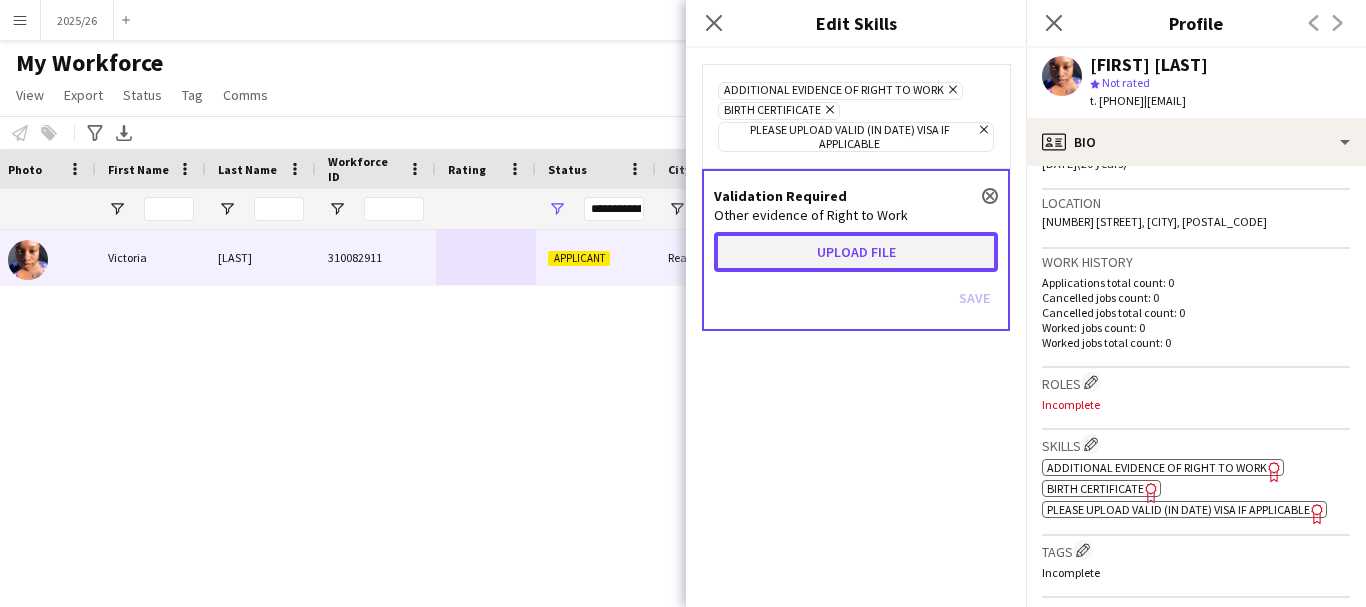 click on "Upload file" 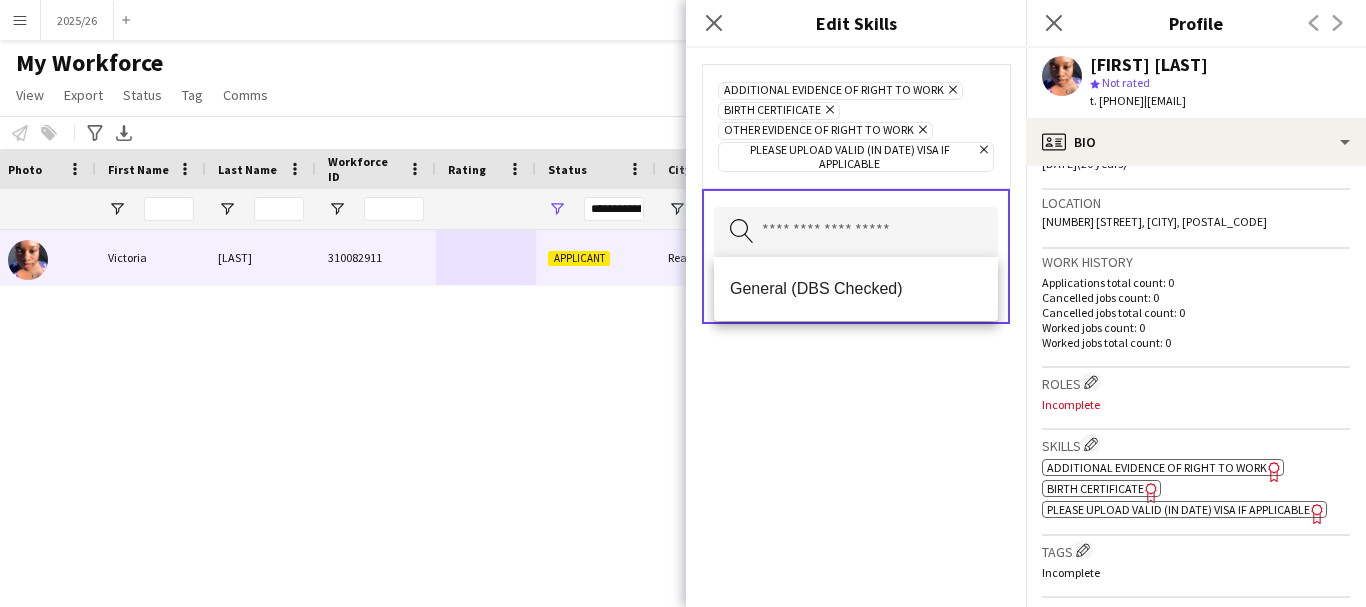 click on "Additional evidence of Right to Work
Remove
Birth Certificate
Remove
Other evidence of Right to Work
Remove
Please upload valid (in date) visa if applicable
Remove
Search by skill name
Save" 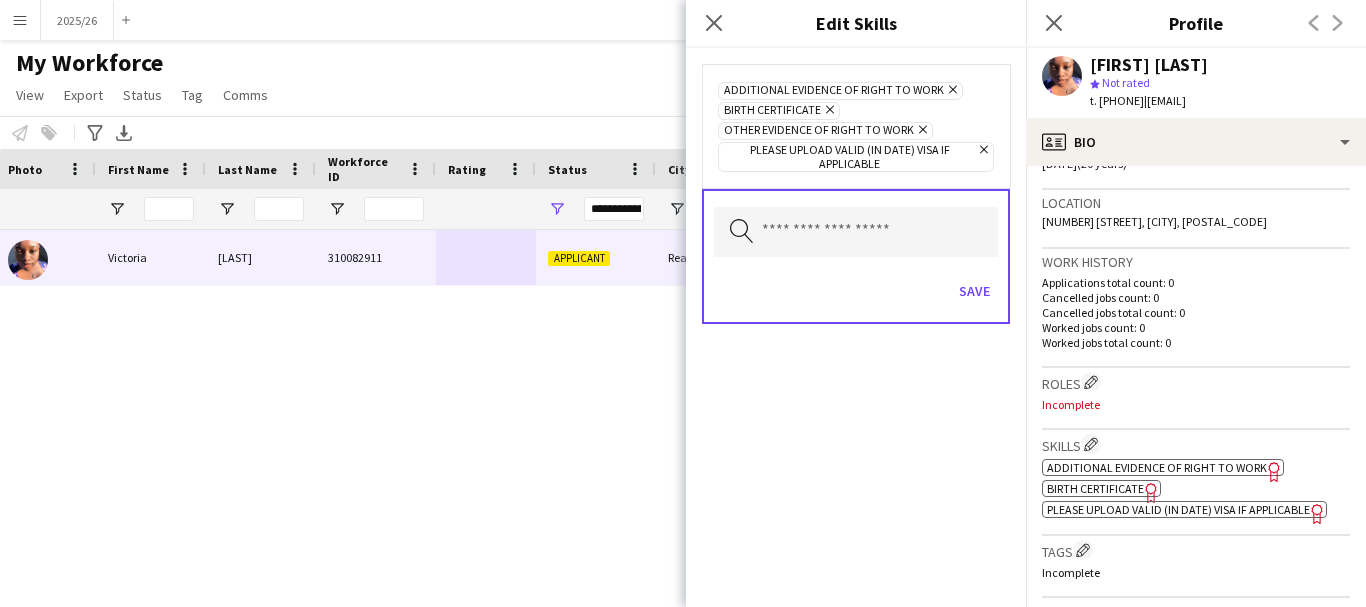 click on "Save" 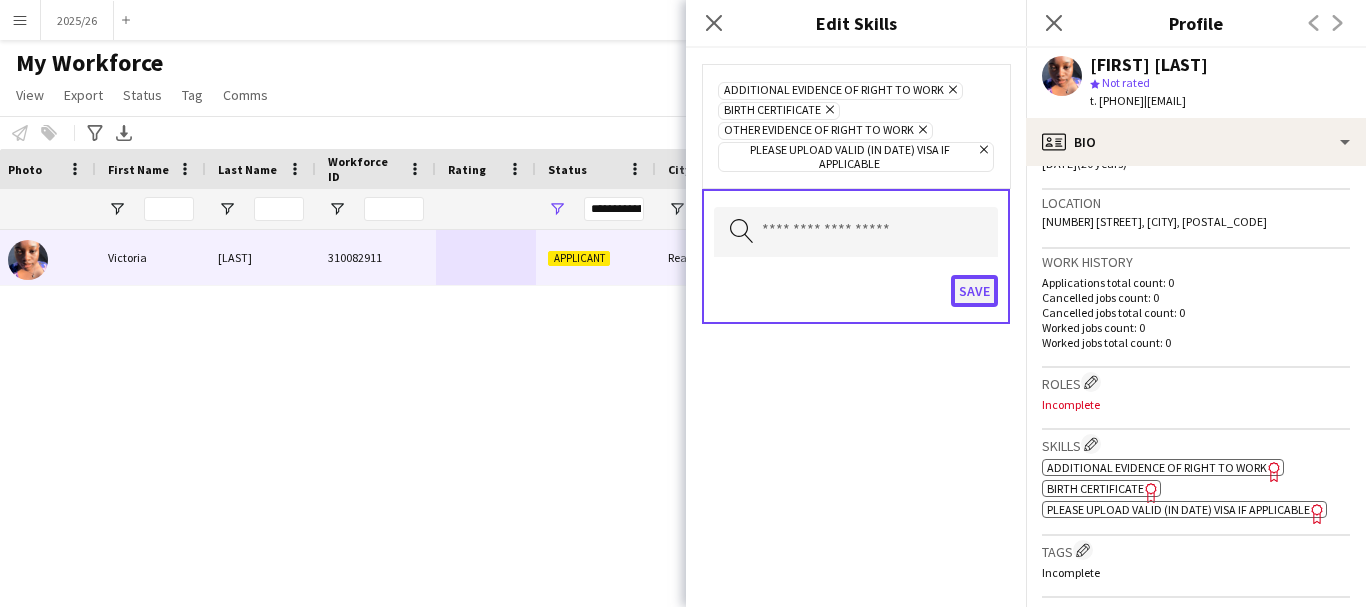 click on "Save" 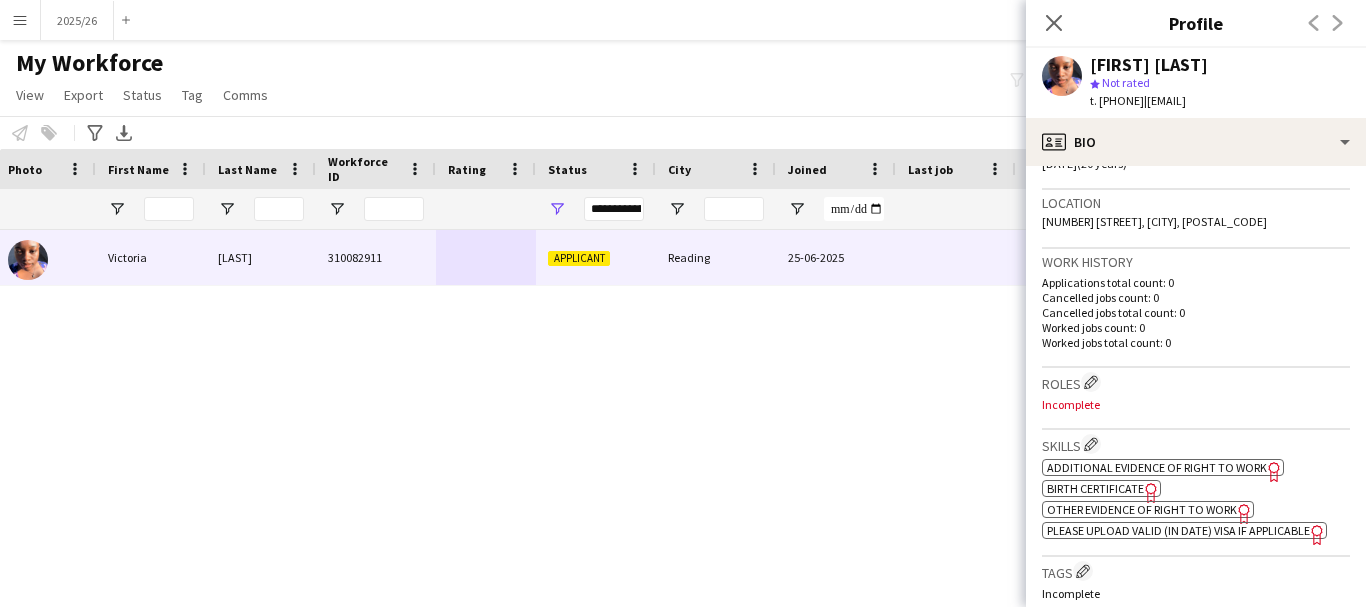 click on "Other evidence of Right to Work" 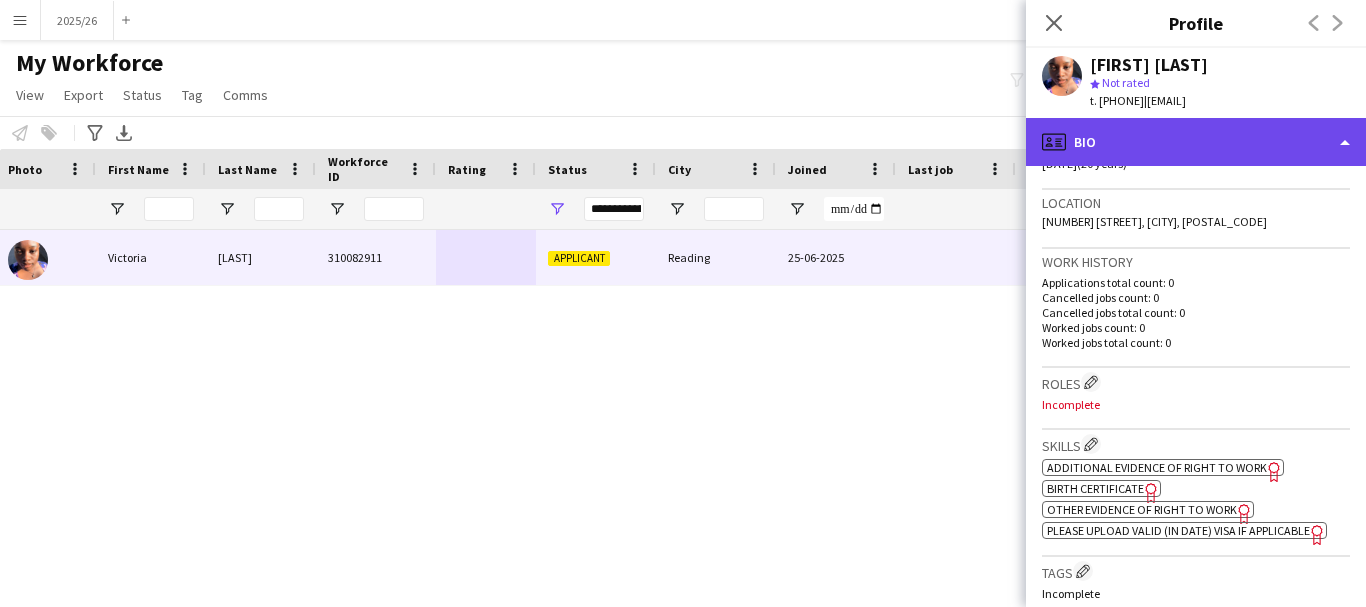 click on "profile
Bio" 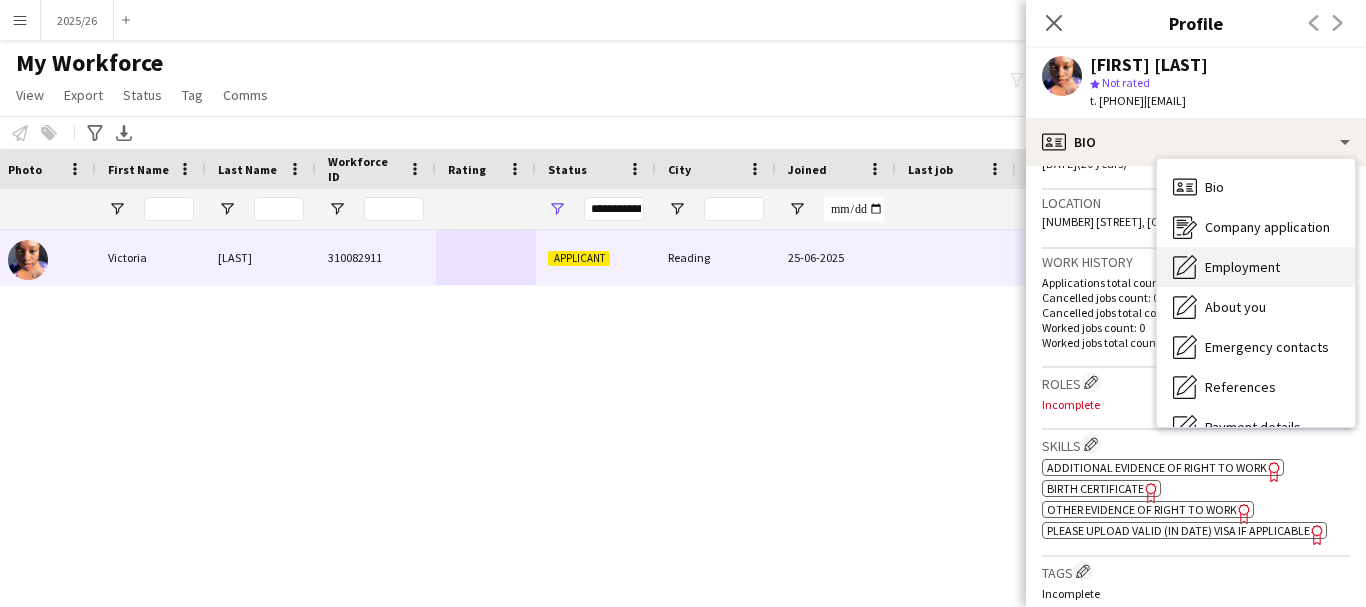 click on "Employment" at bounding box center (1242, 267) 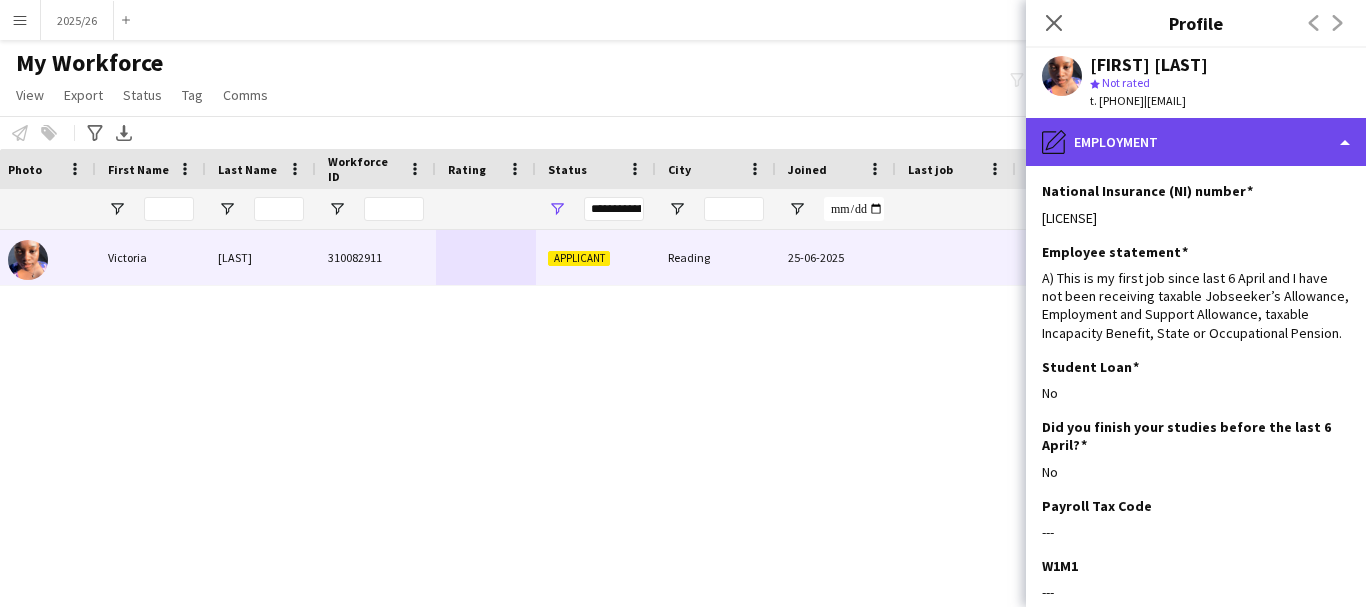 click on "pencil4
Employment" 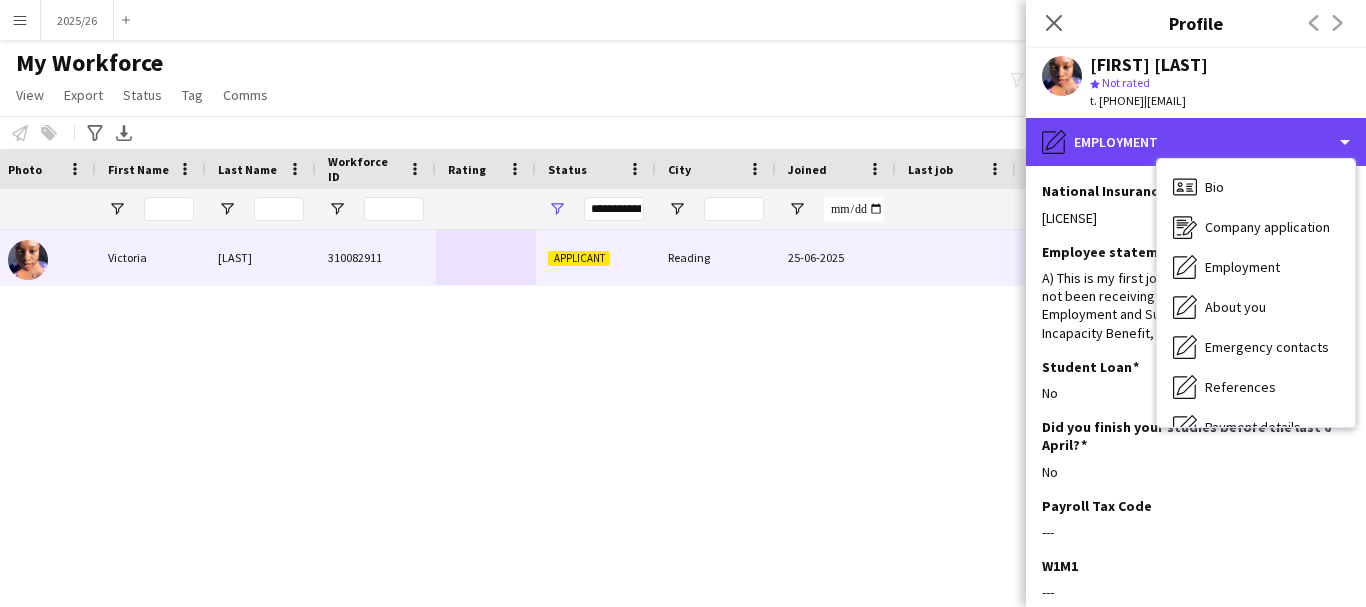 scroll, scrollTop: 228, scrollLeft: 0, axis: vertical 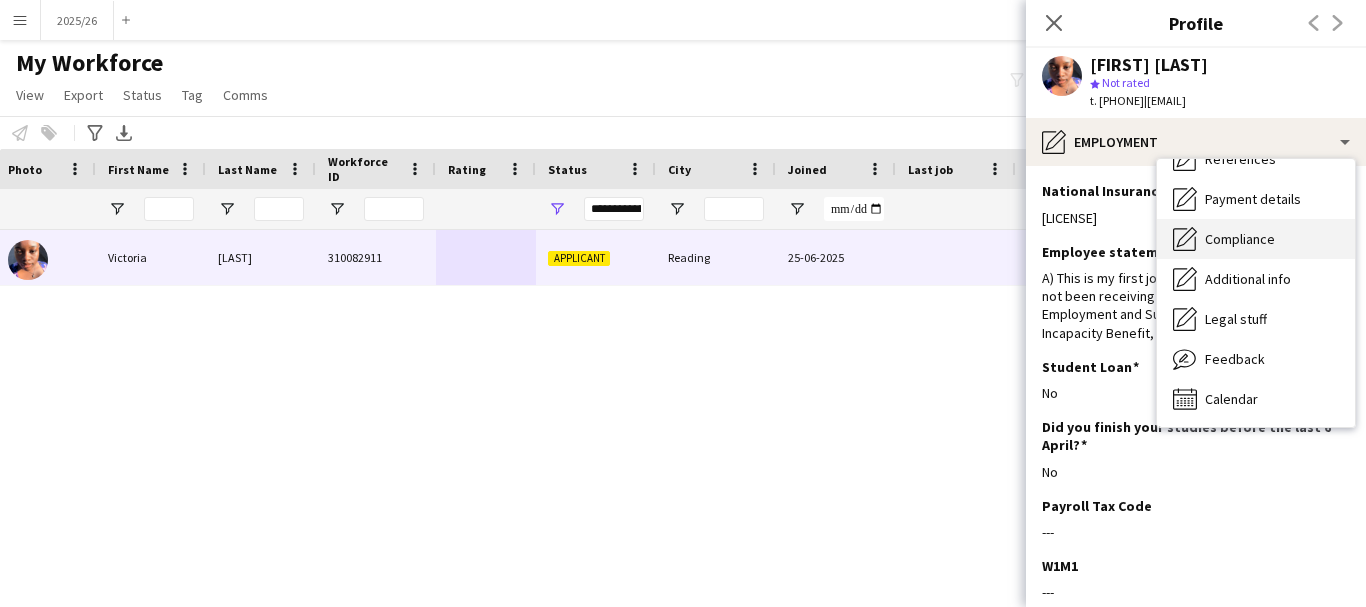 click on "Compliance" at bounding box center (1240, 239) 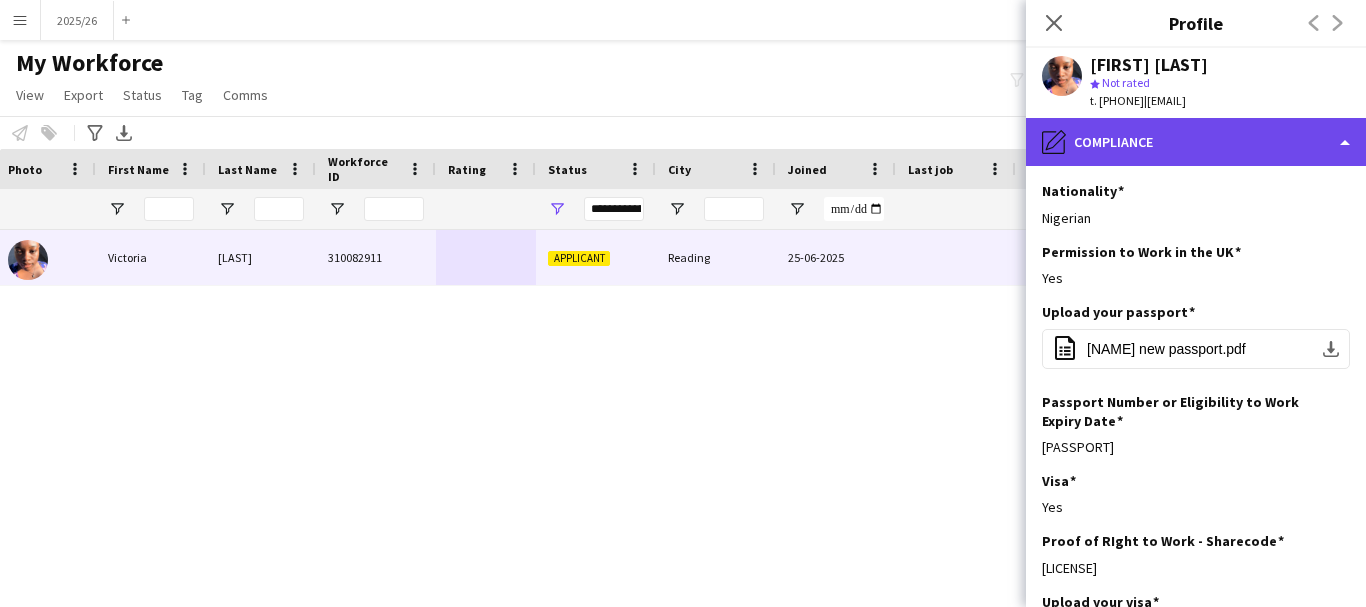 click on "pencil4
Compliance" 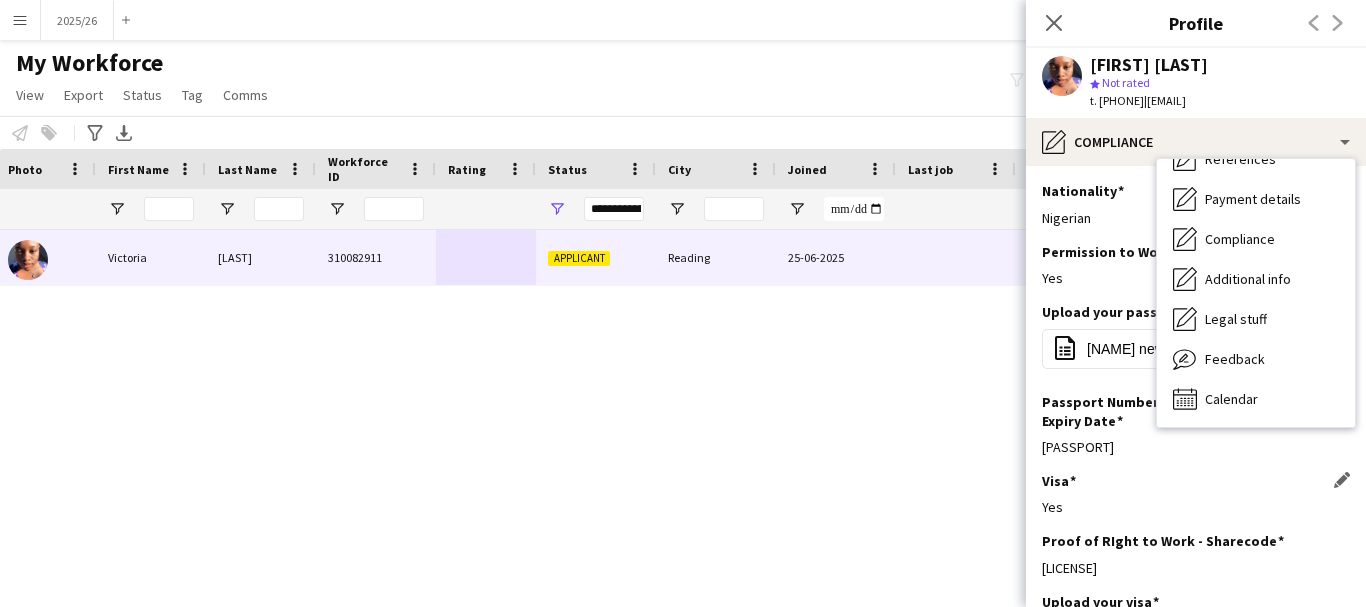 click on "Yes" 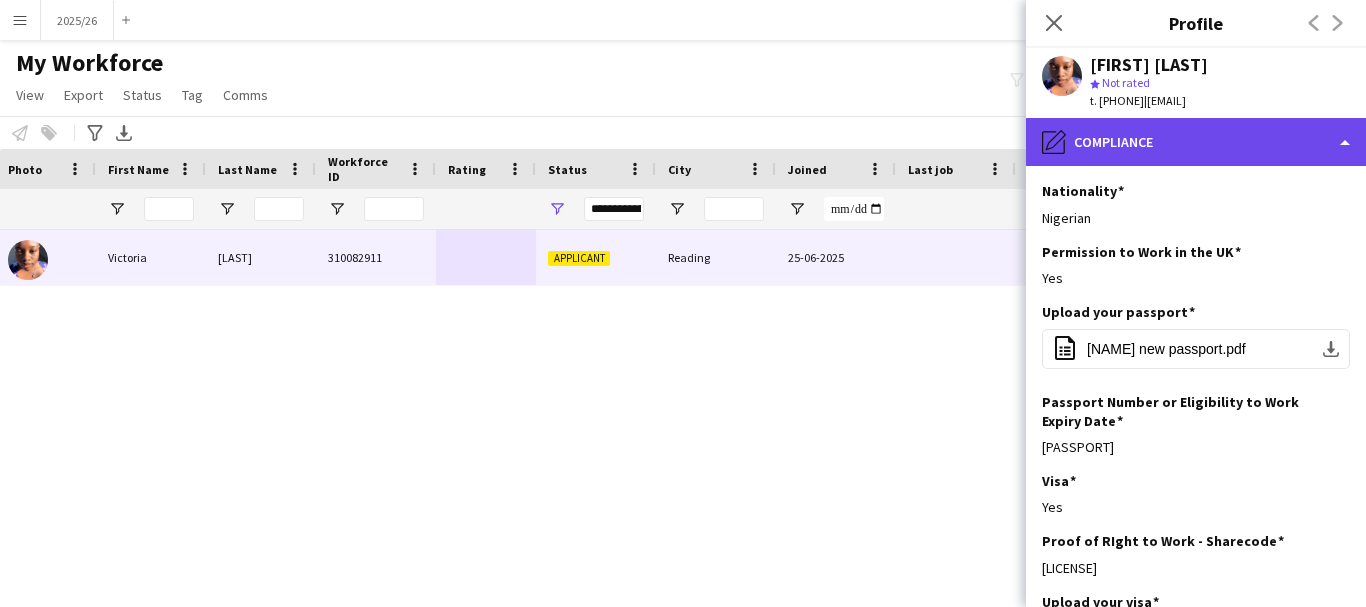 click on "pencil4
Compliance" 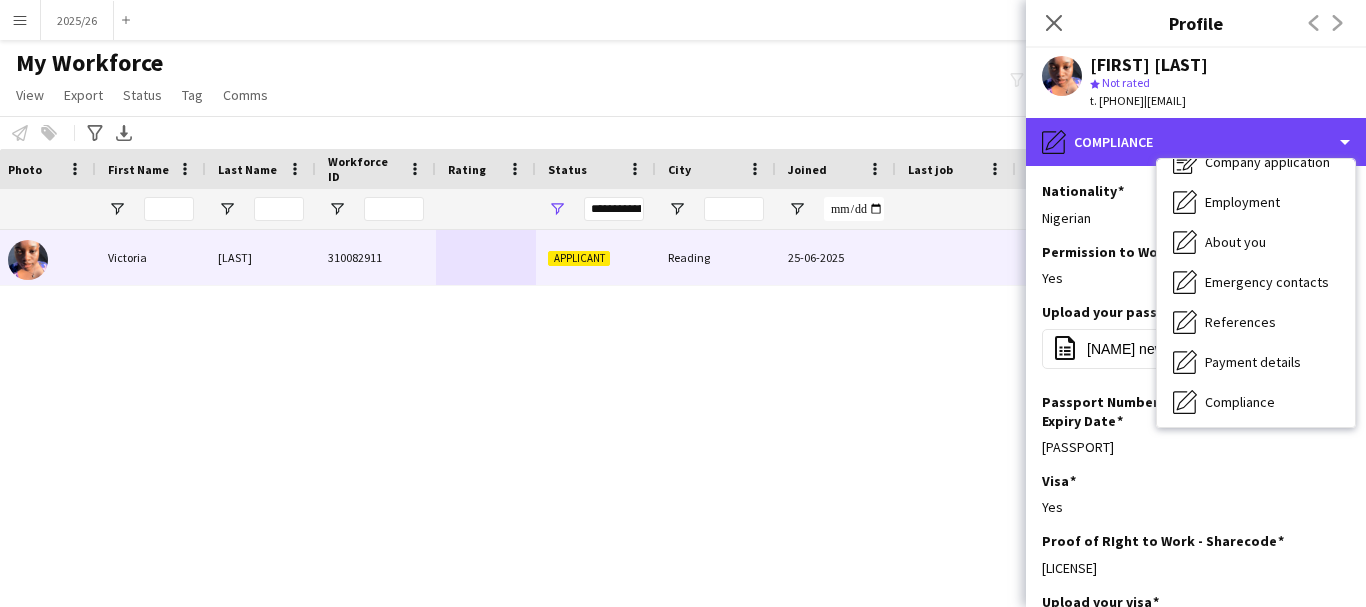 scroll, scrollTop: 0, scrollLeft: 0, axis: both 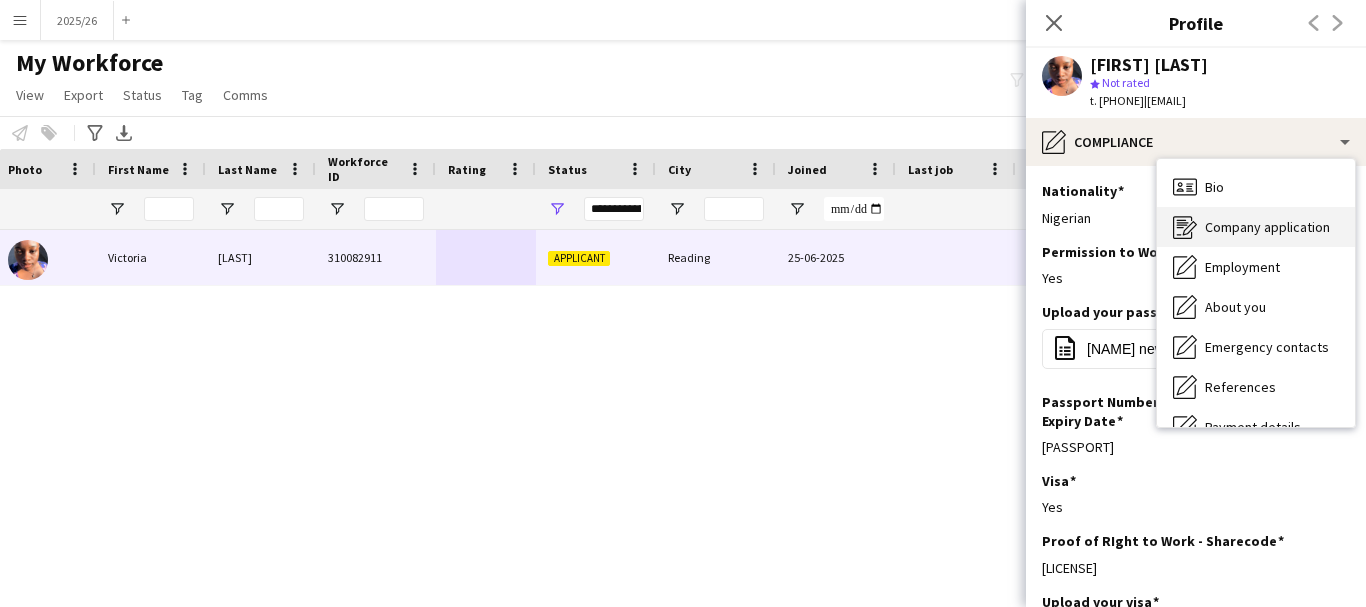 click on "Company application" at bounding box center (1267, 227) 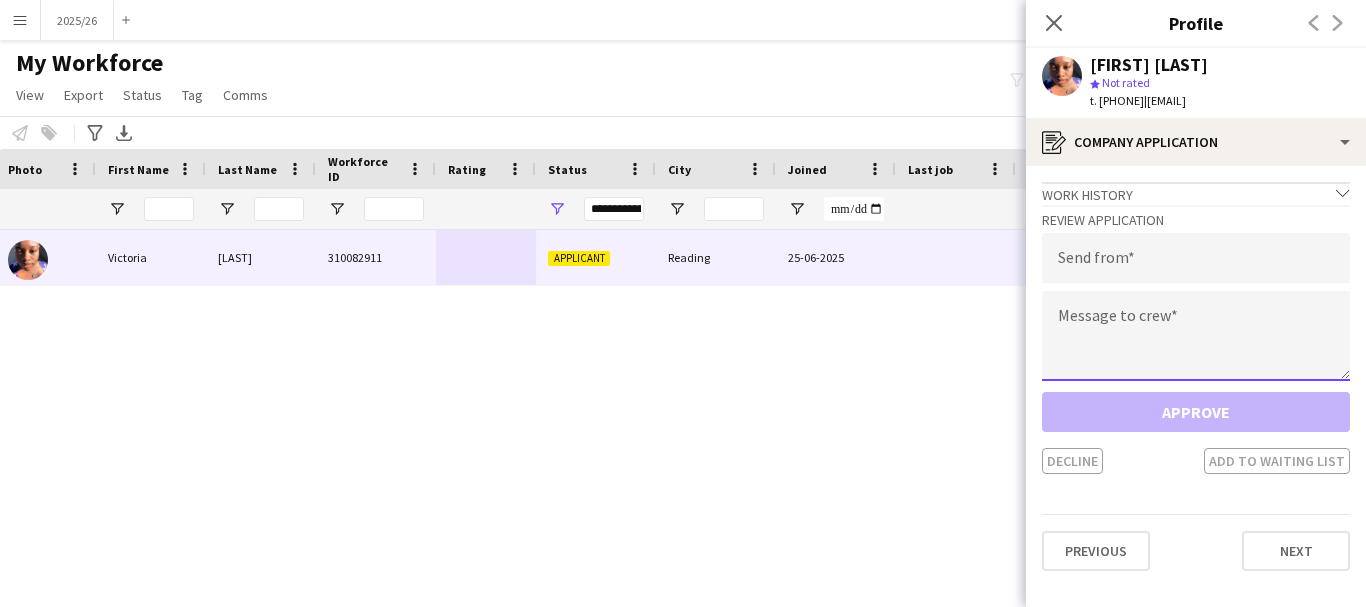 click 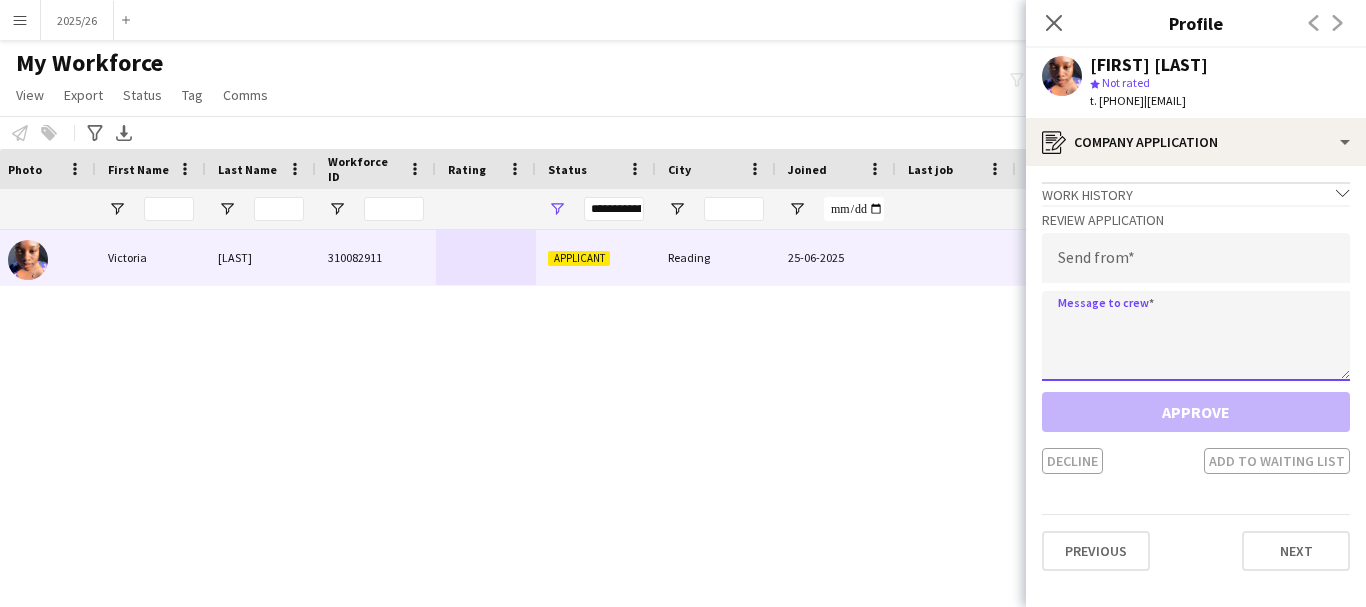 paste on "**********" 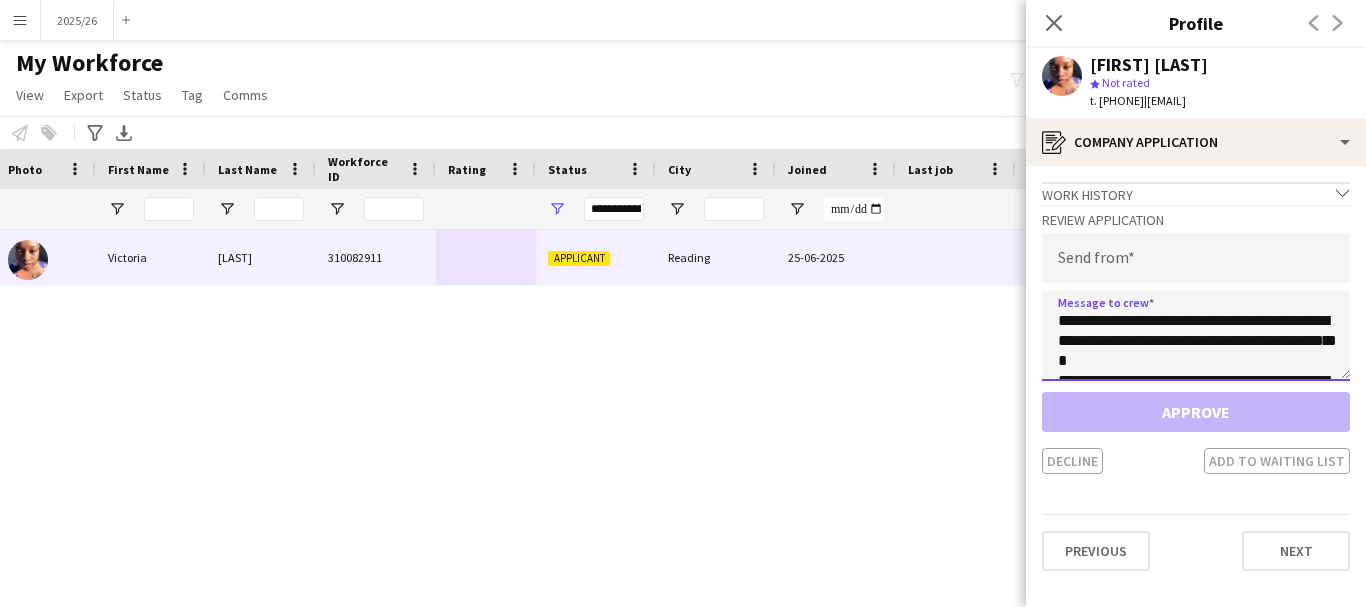 scroll, scrollTop: 372, scrollLeft: 0, axis: vertical 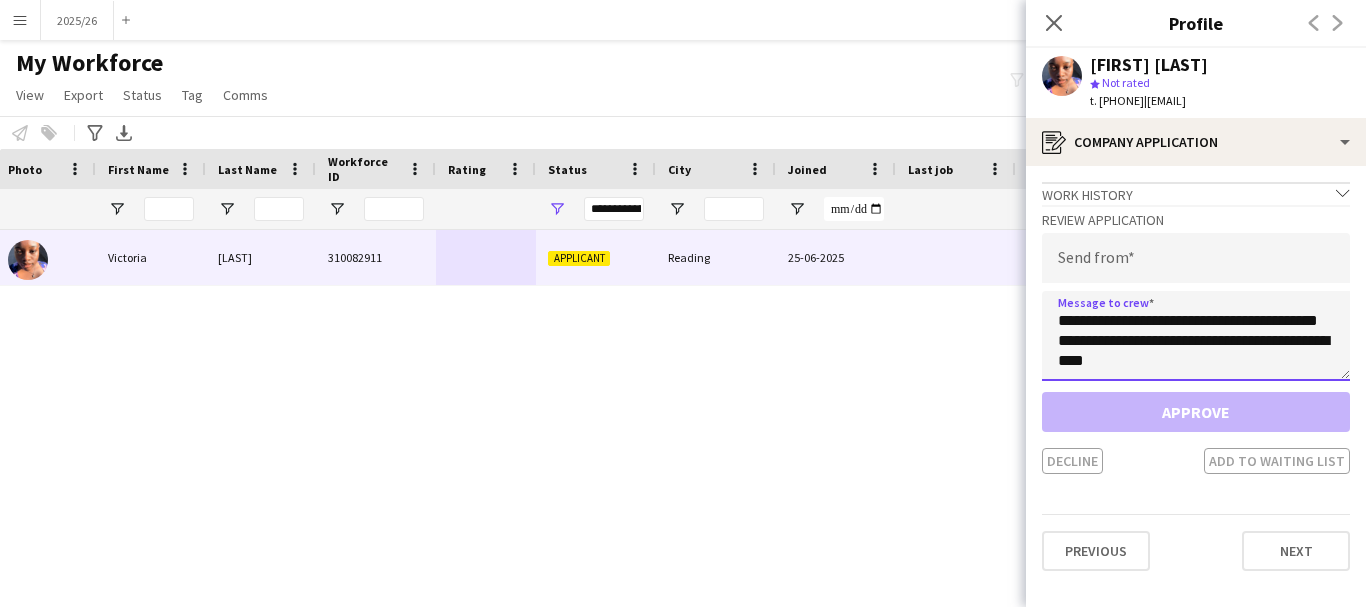 type on "**********" 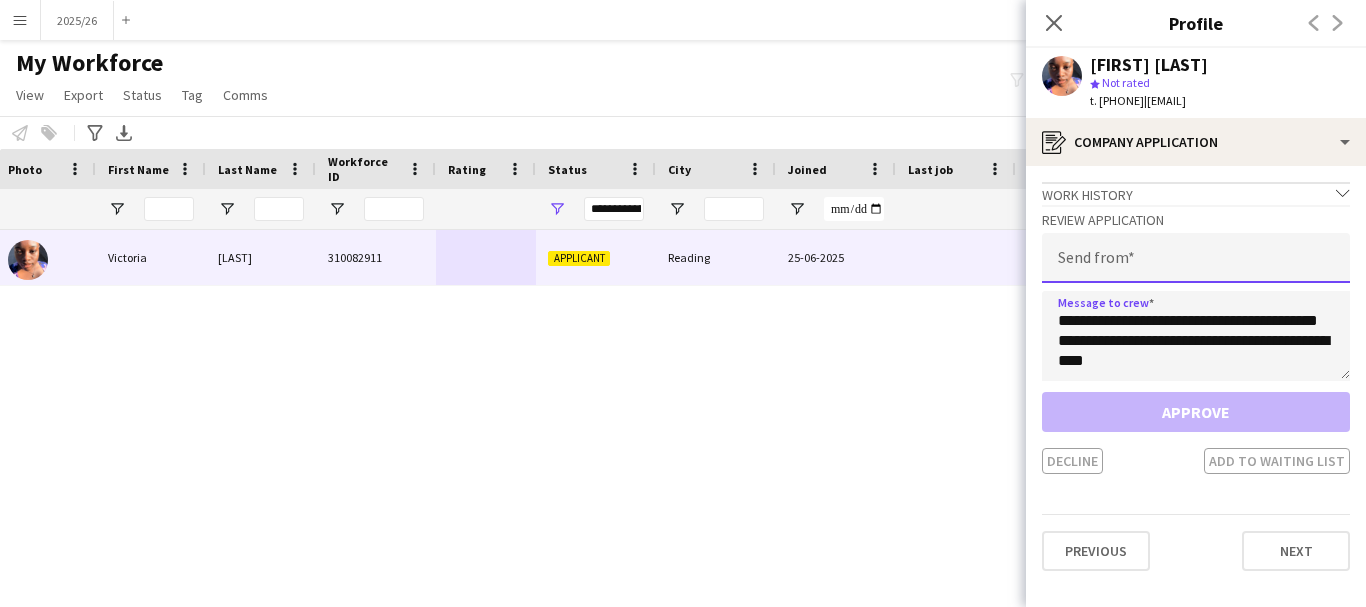 click 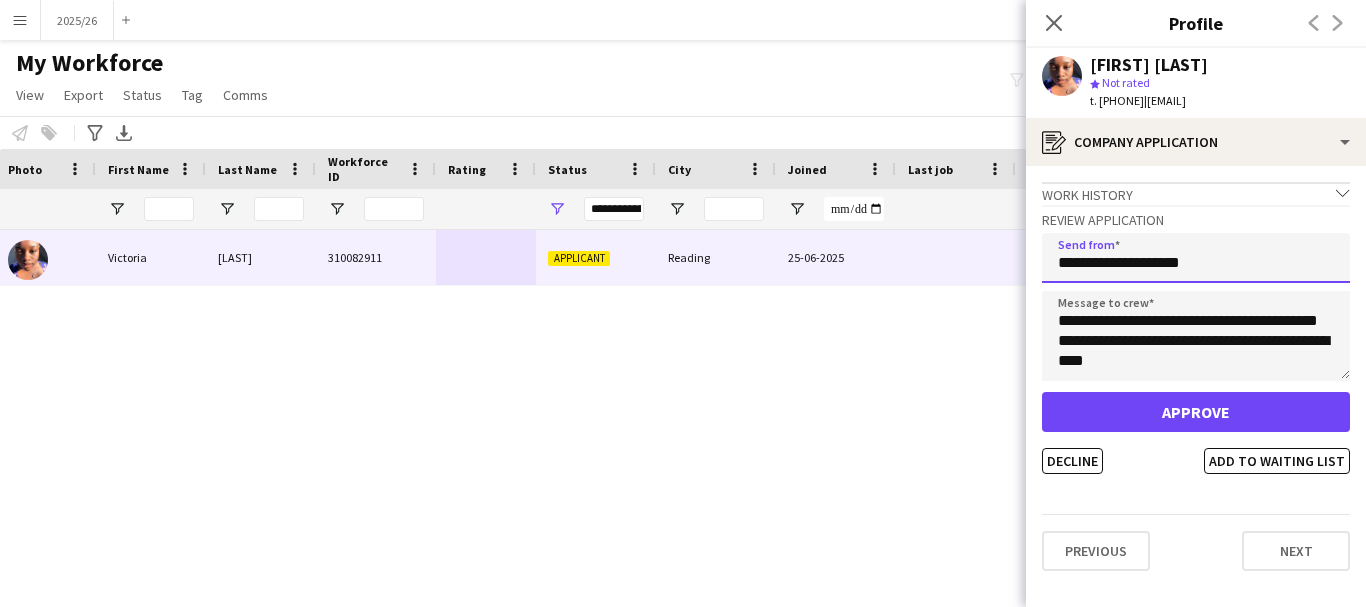 type on "**********" 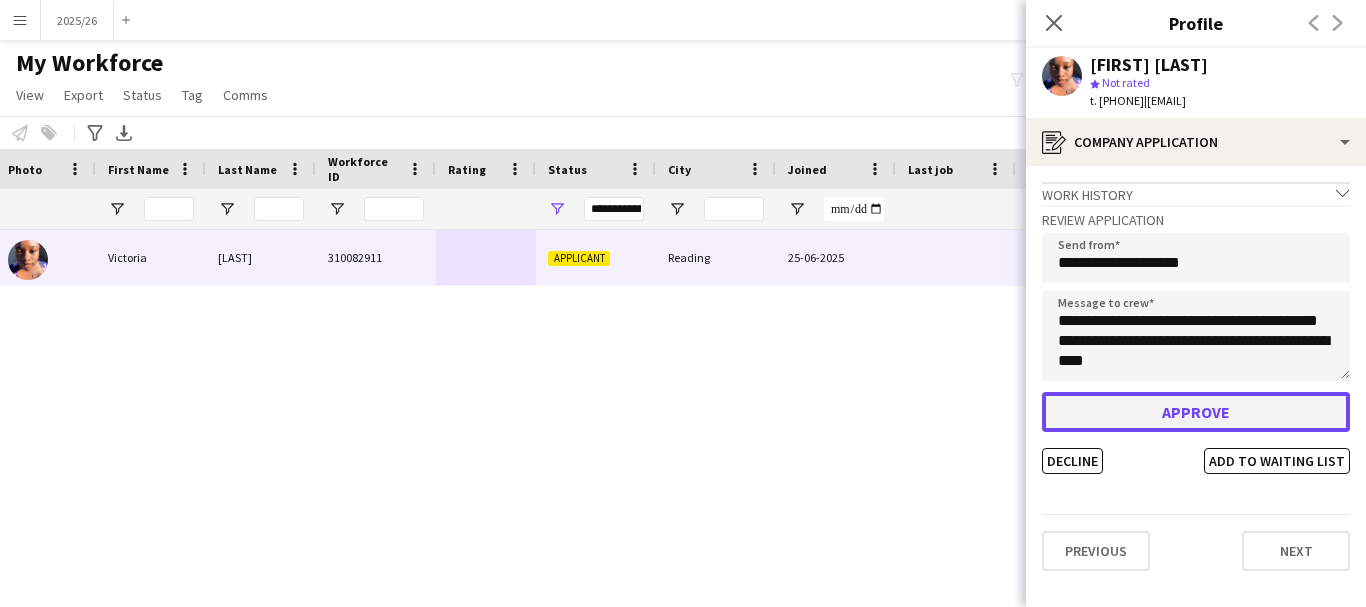 click on "Approve" 